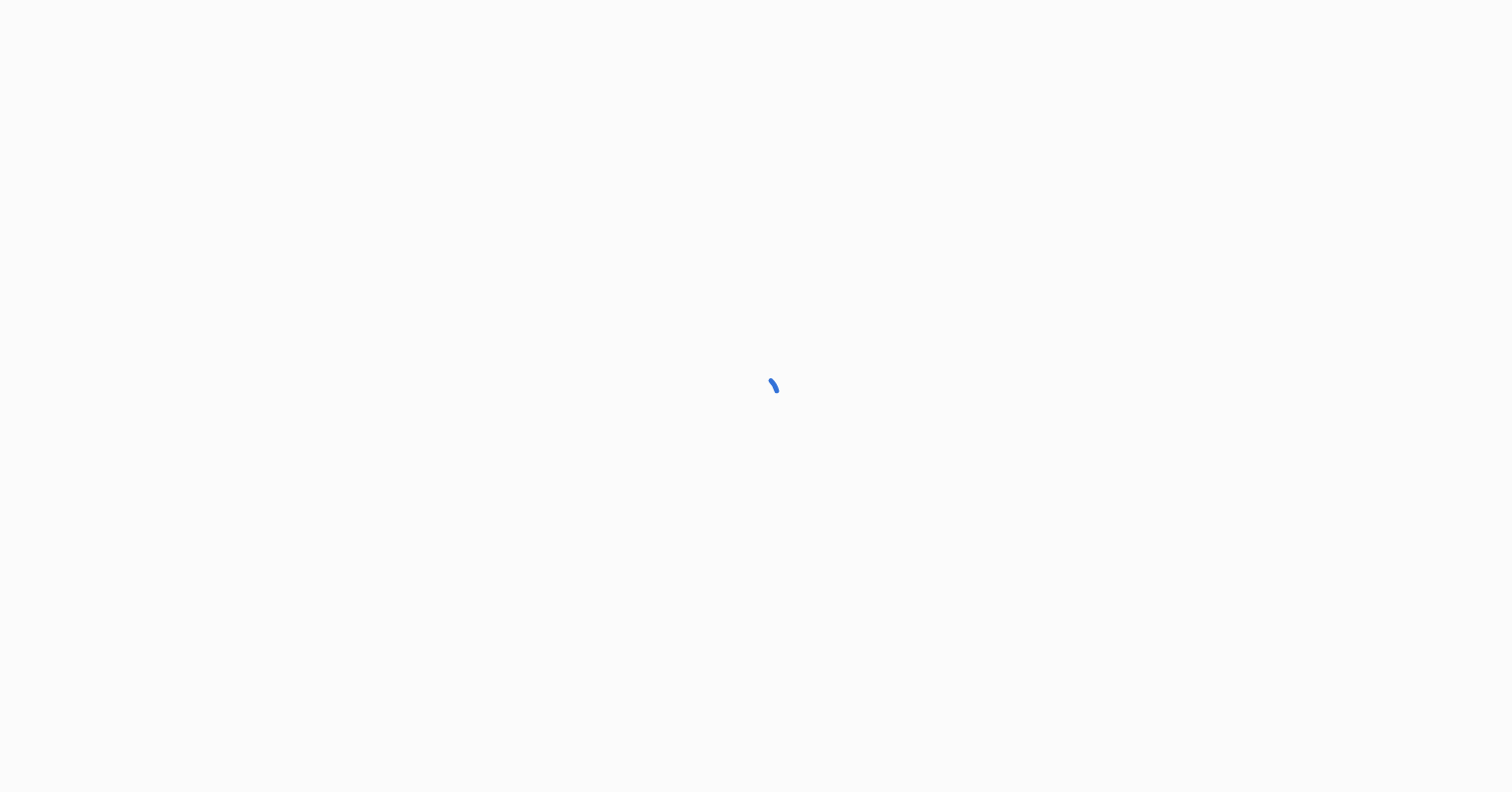 scroll, scrollTop: 0, scrollLeft: 0, axis: both 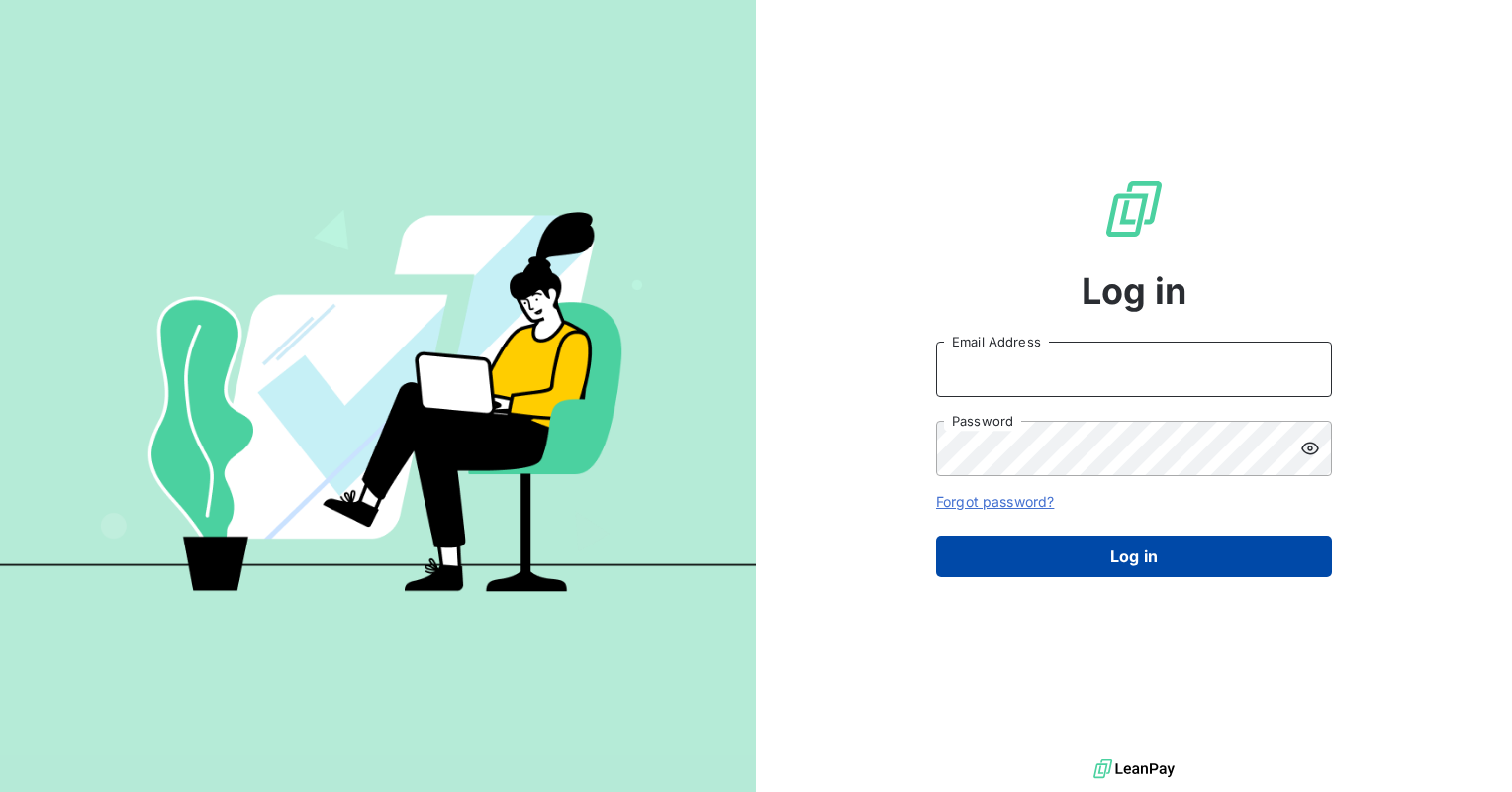 type on "[PERSON_NAME][EMAIL_ADDRESS][PERSON_NAME][DOMAIN_NAME]" 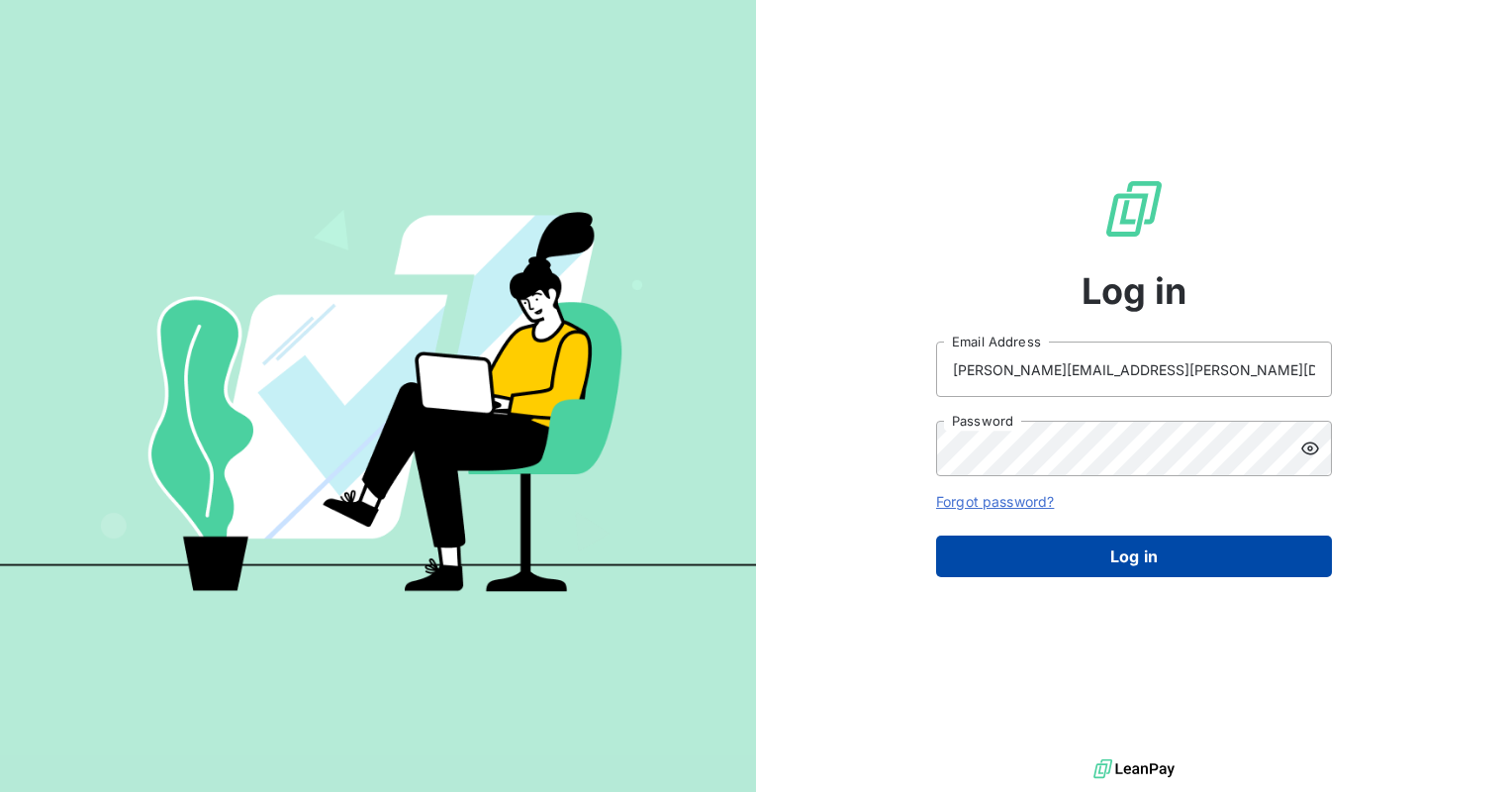 click on "Log in" at bounding box center (1134, 556) 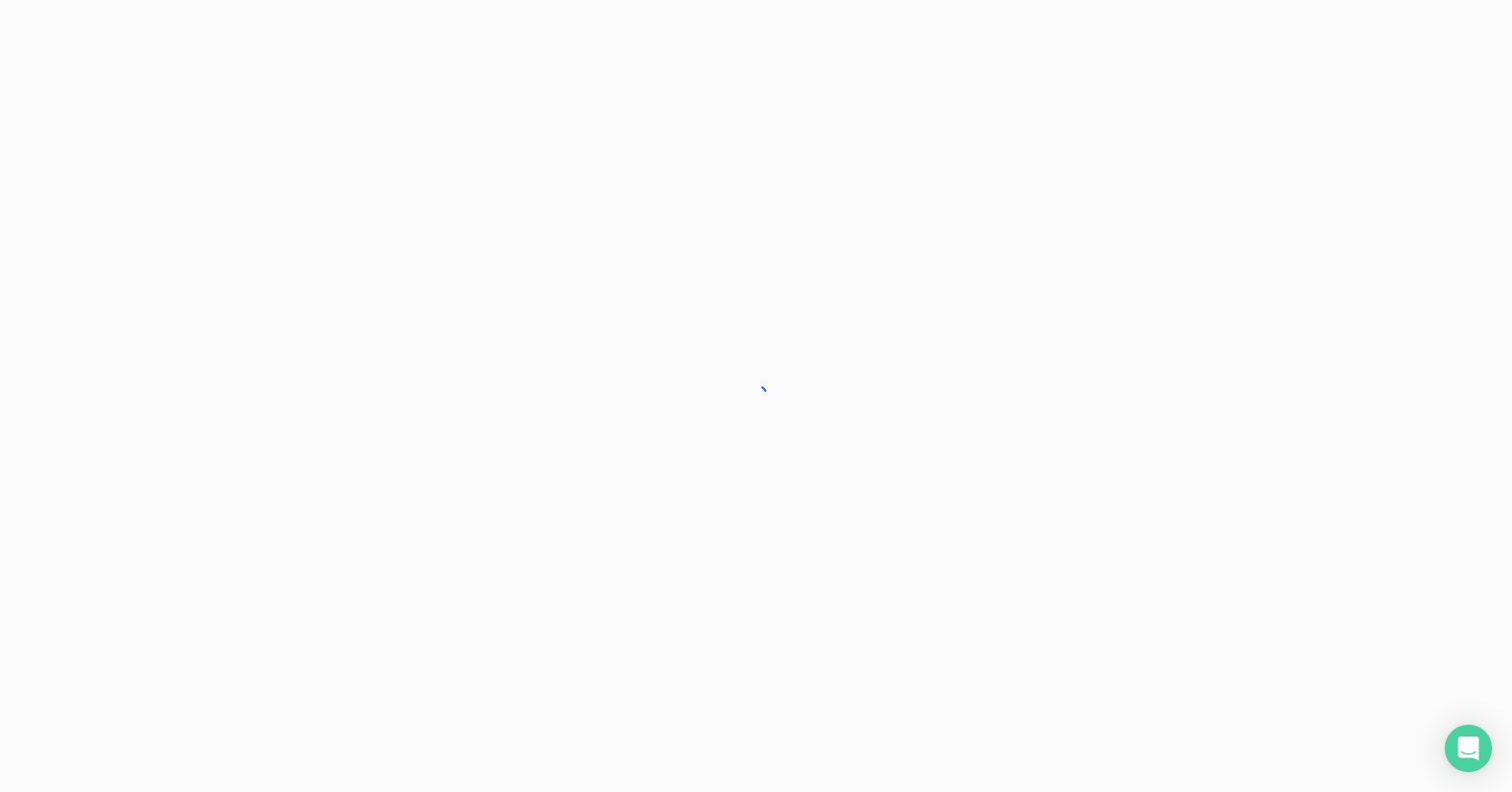 scroll, scrollTop: 0, scrollLeft: 0, axis: both 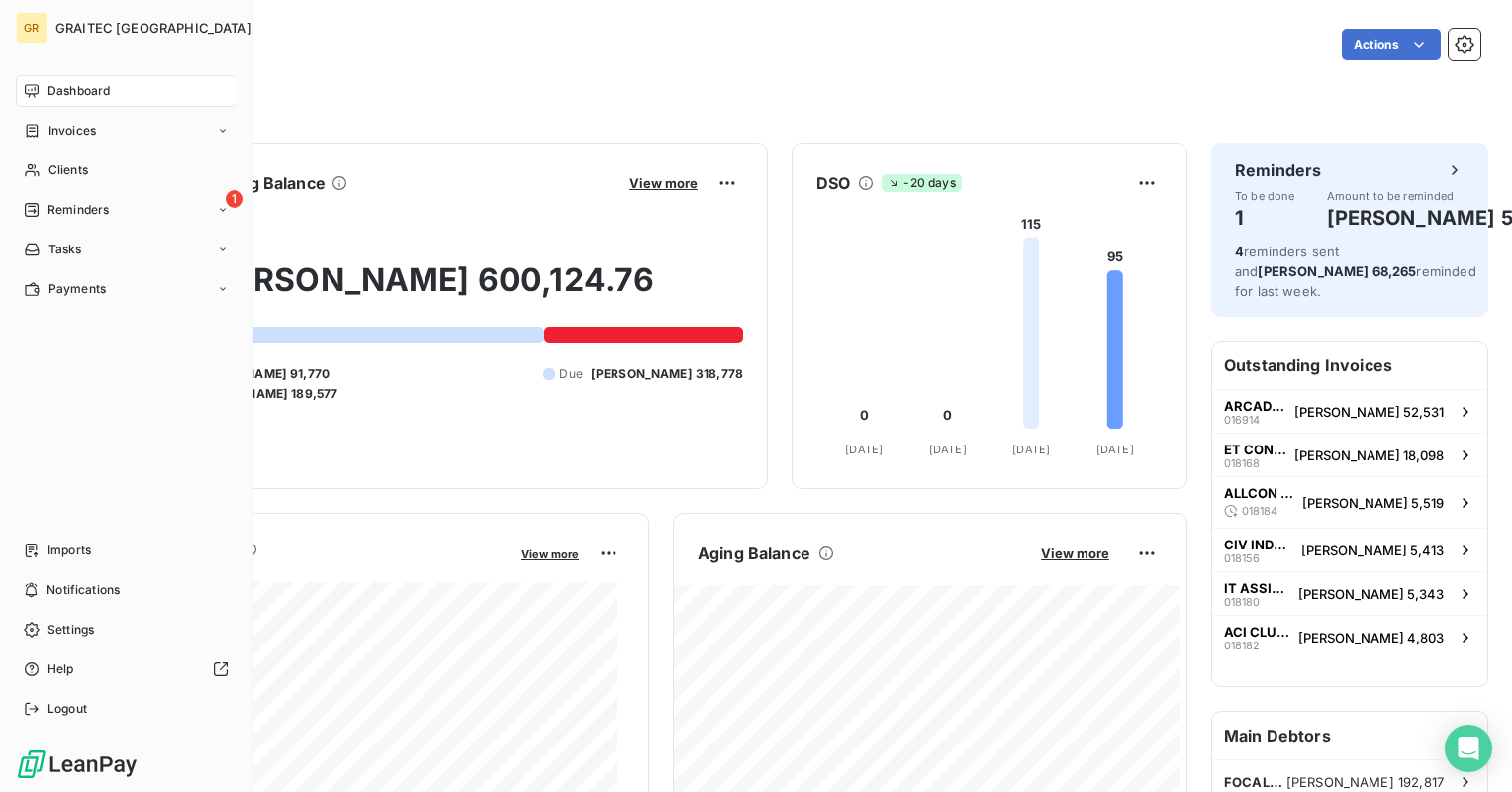 click on "Dashboard Invoices Clients 1 Reminders Tasks Payments" at bounding box center (126, 190) 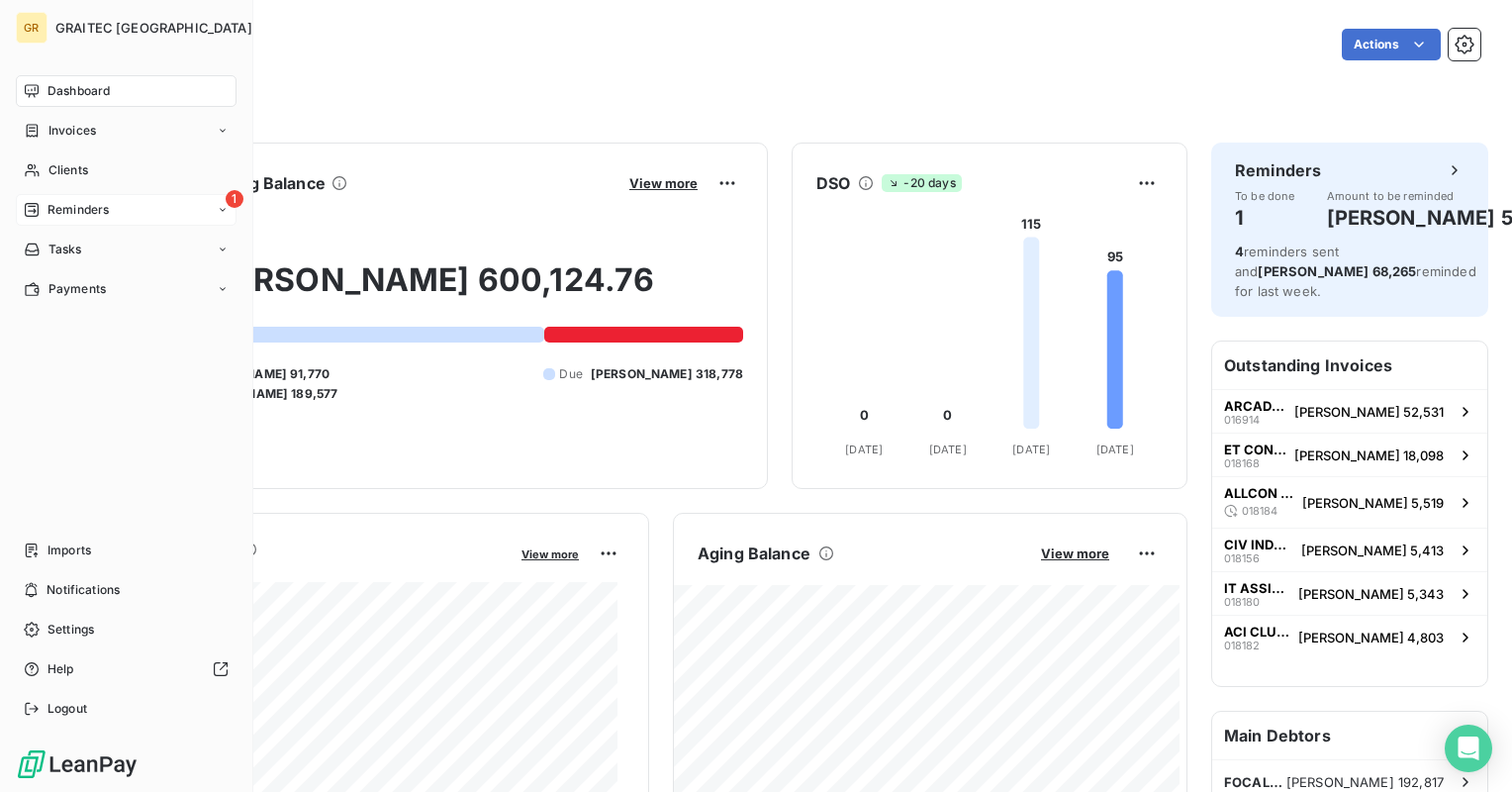 click on "Reminders" at bounding box center (78, 210) 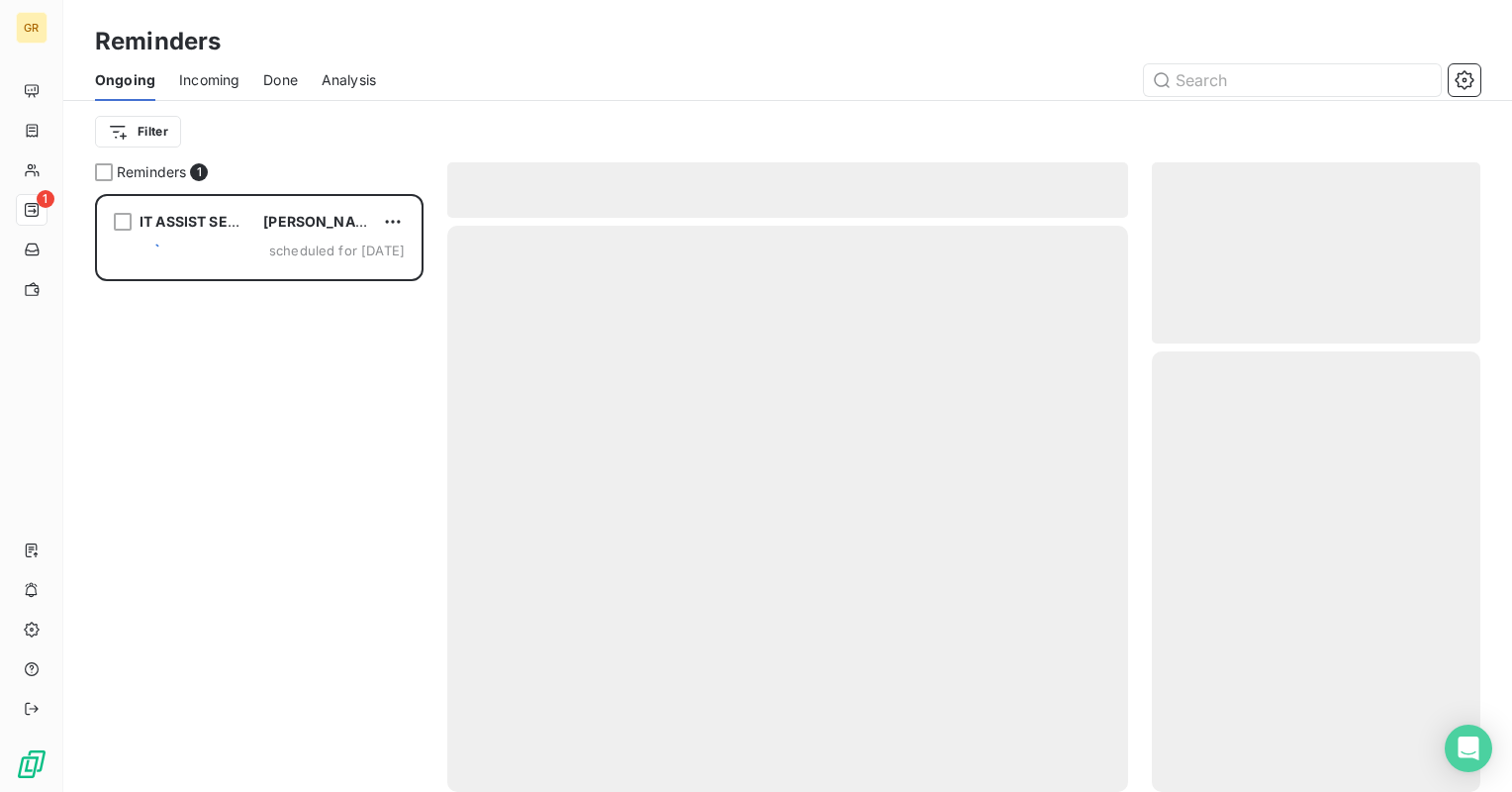 scroll, scrollTop: 16, scrollLeft: 16, axis: both 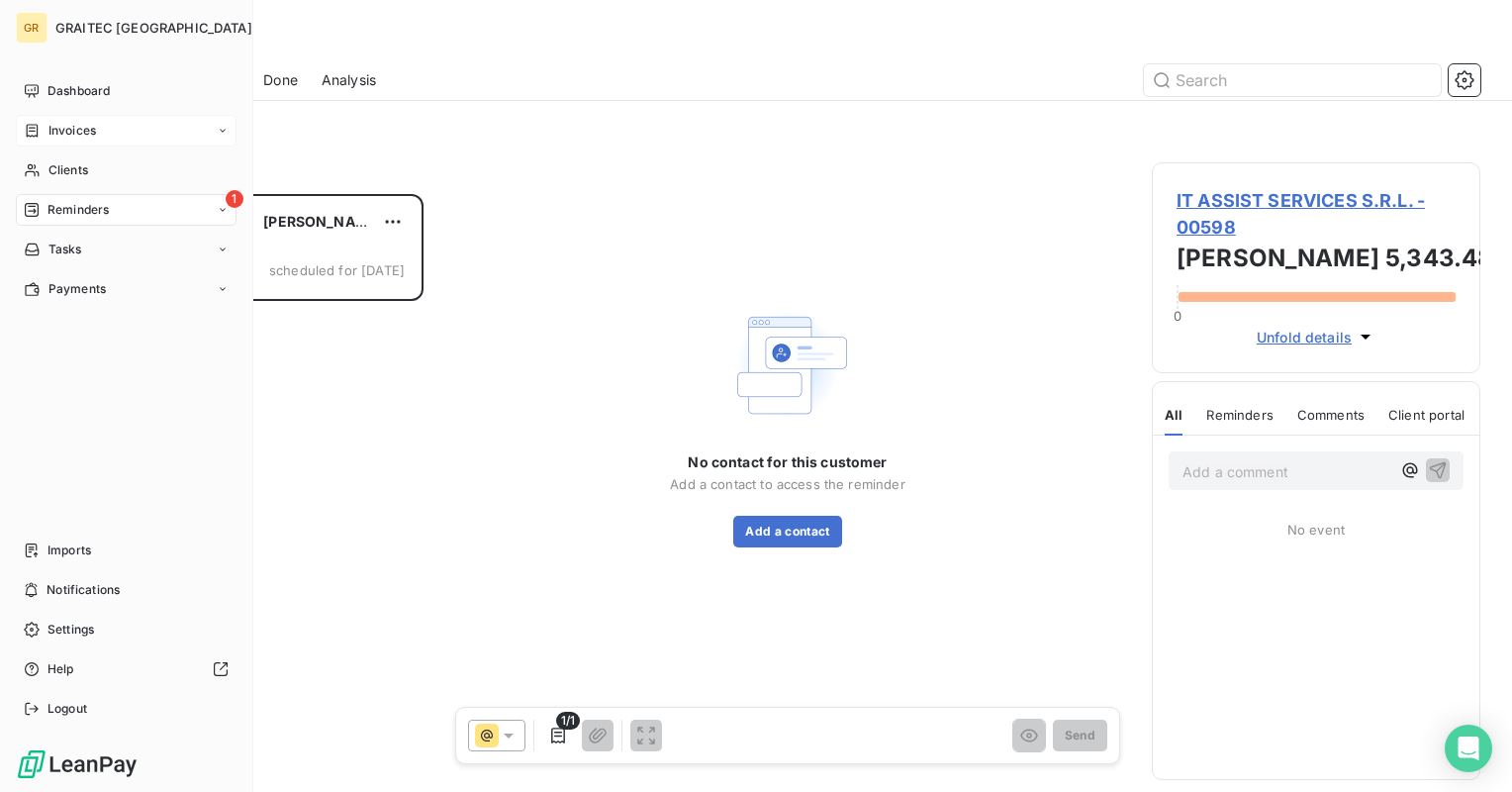 click on "Invoices" at bounding box center [72, 131] 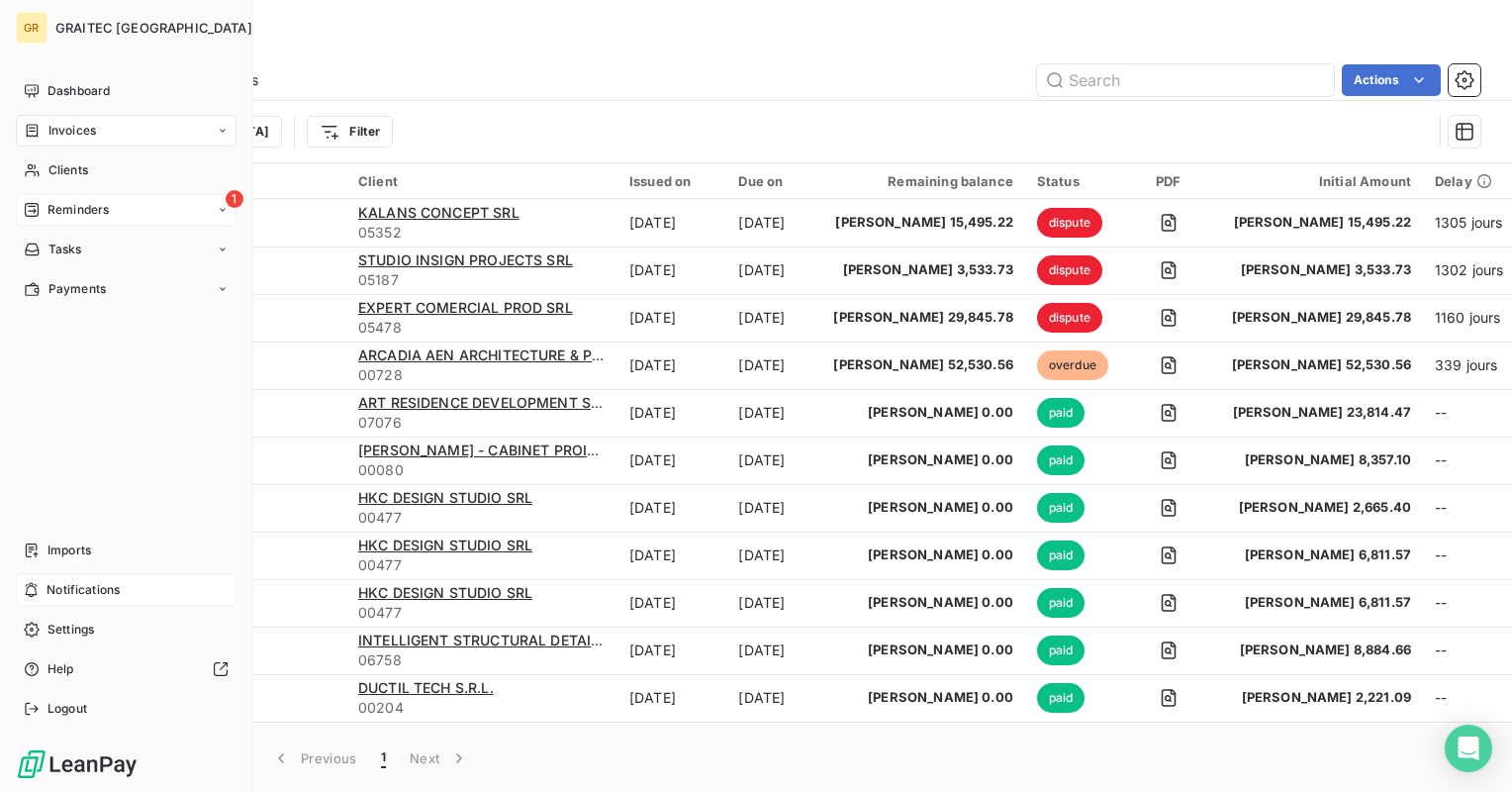 click on "Notifications" at bounding box center (83, 590) 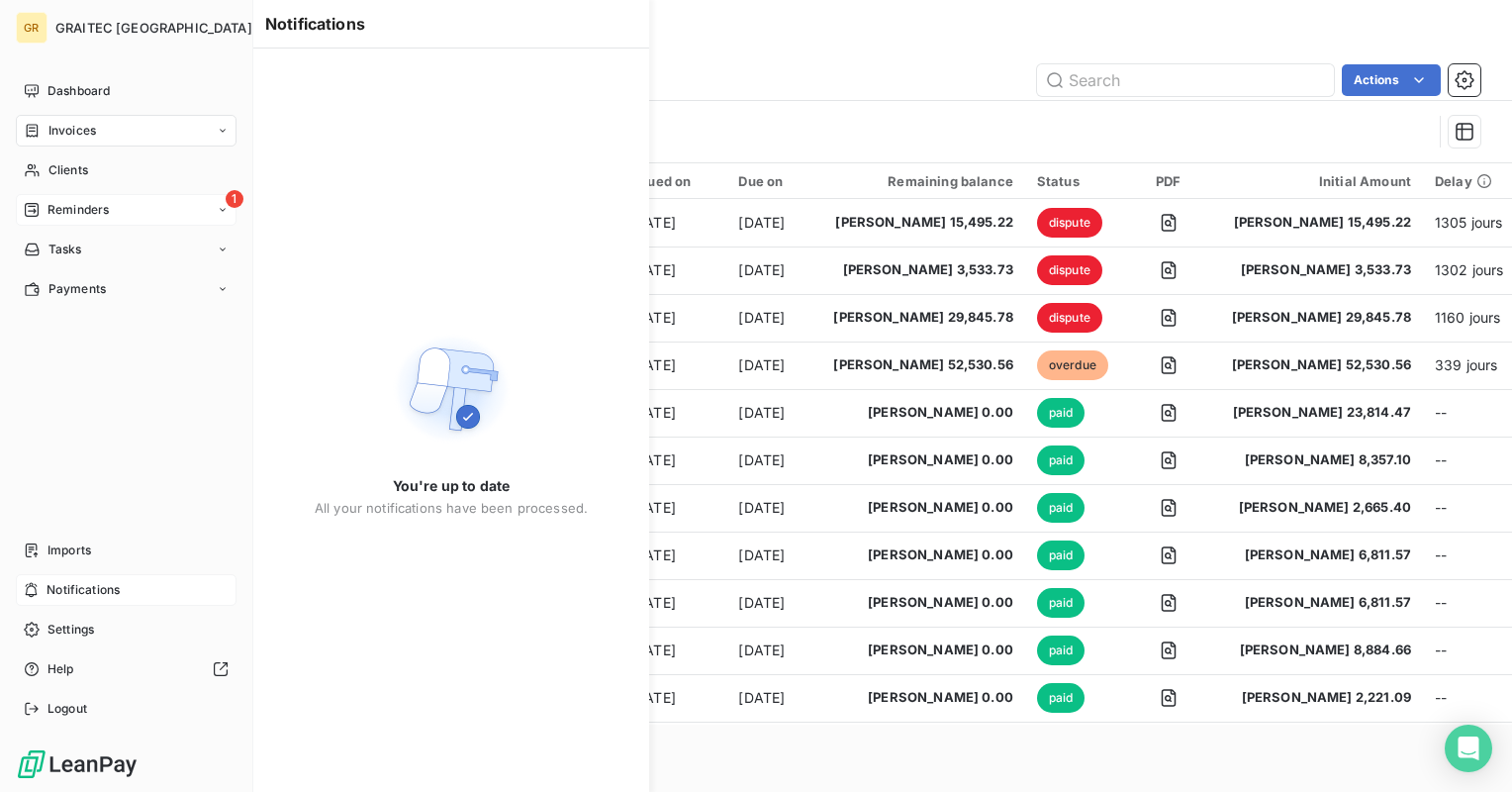 click on "Notifications" at bounding box center [83, 590] 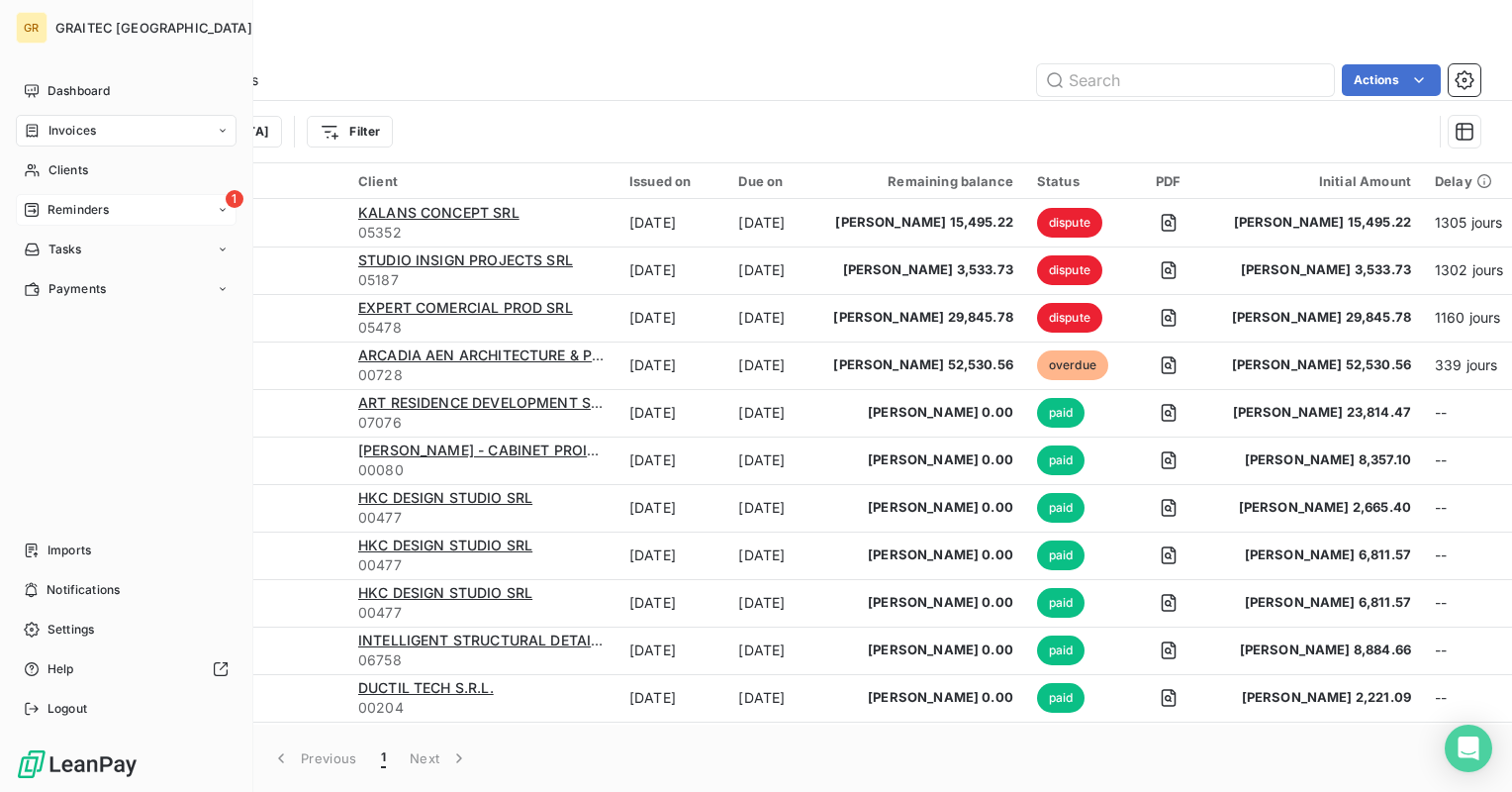 click on "Reminders" at bounding box center (78, 210) 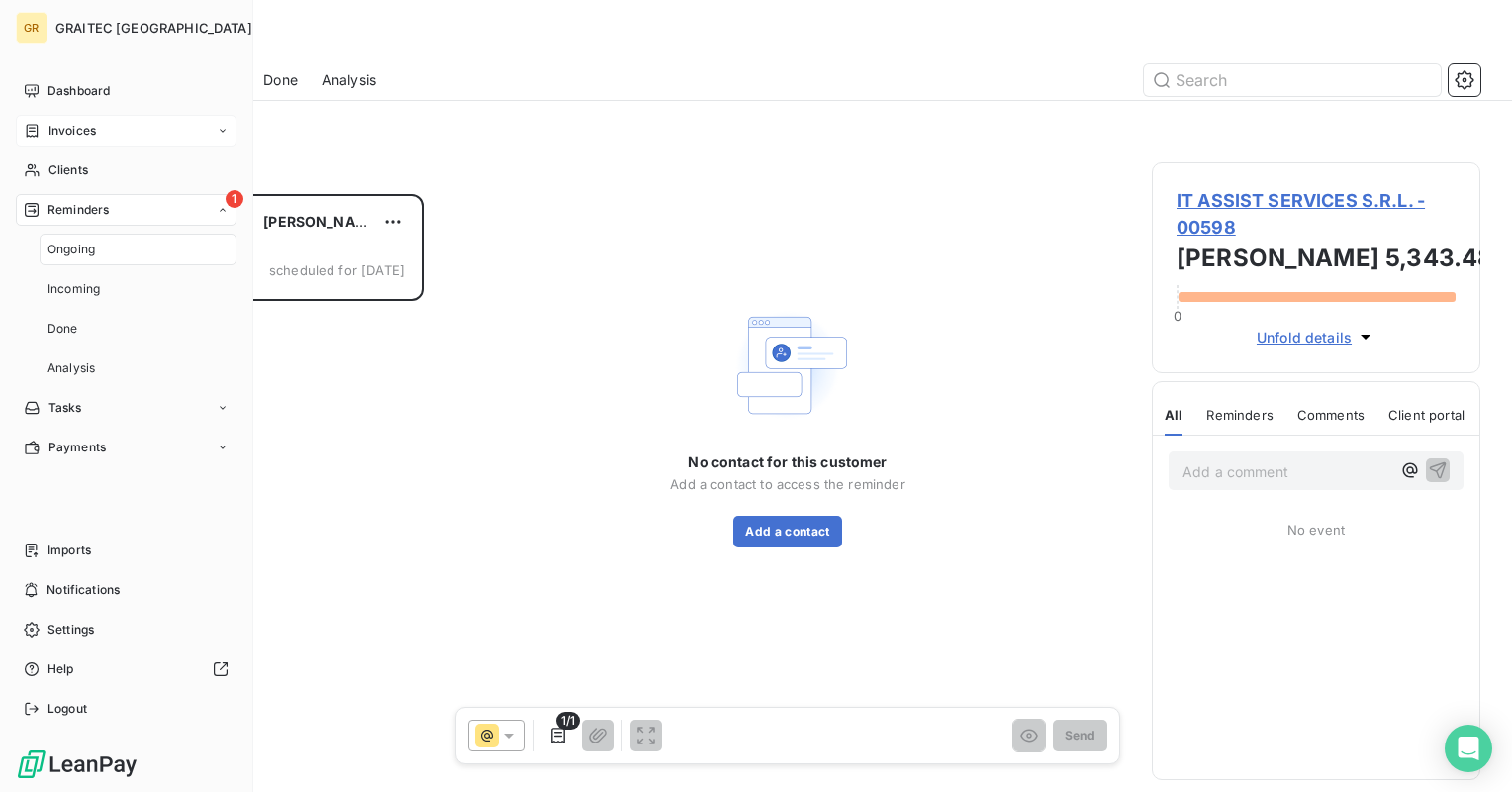 scroll, scrollTop: 16, scrollLeft: 16, axis: both 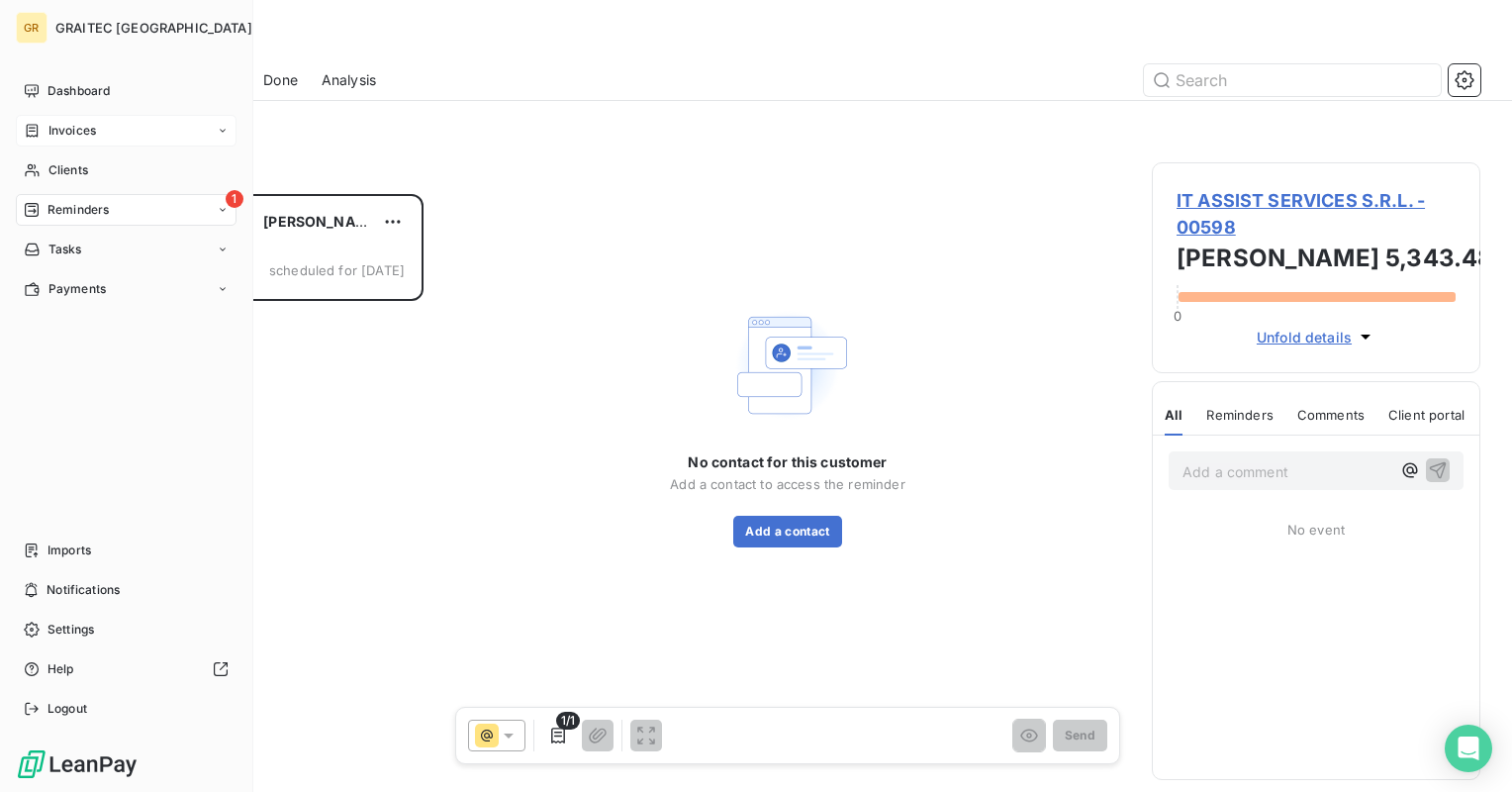 click on "Invoices" at bounding box center (72, 131) 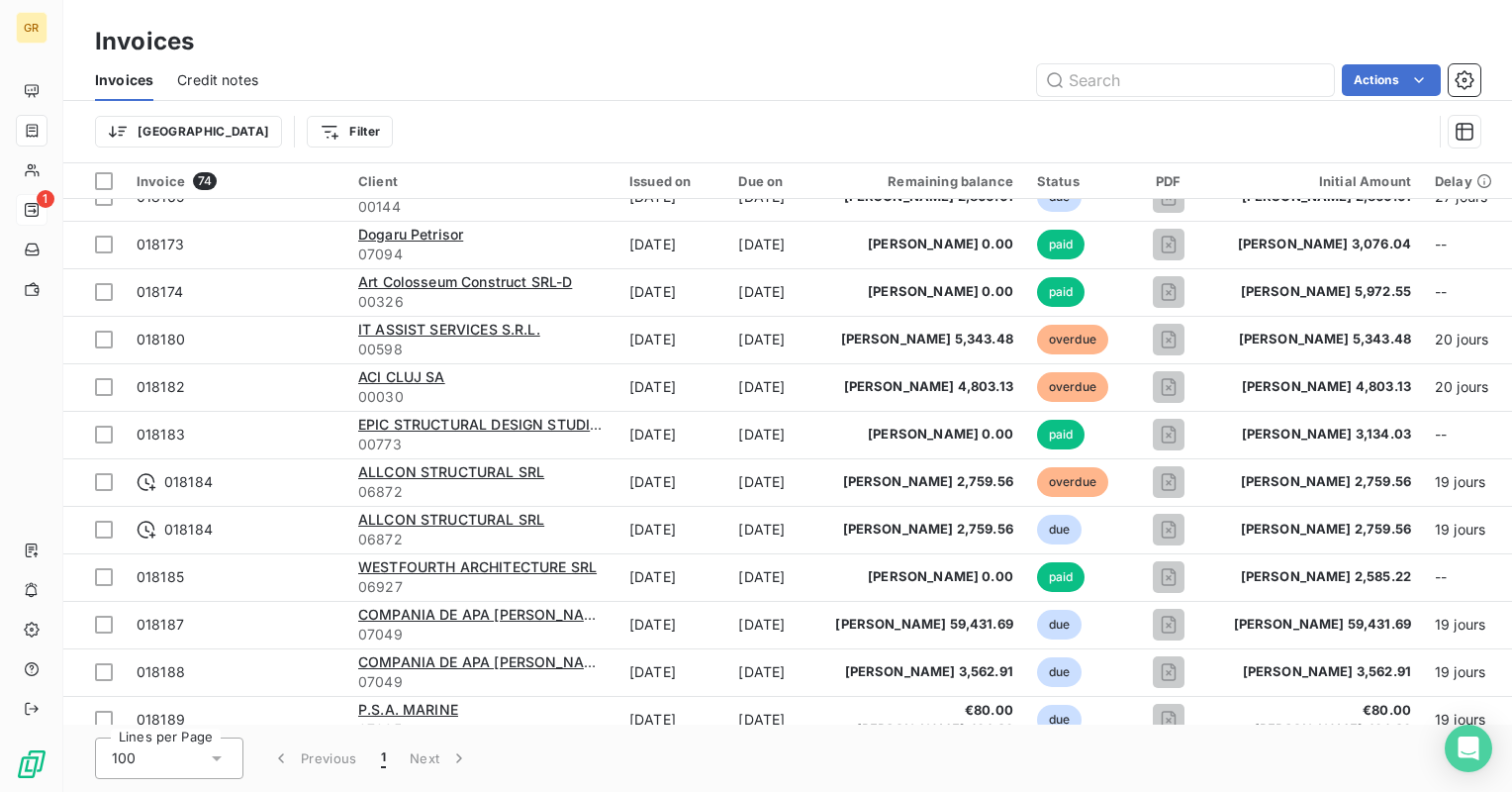 scroll, scrollTop: 1881, scrollLeft: 0, axis: vertical 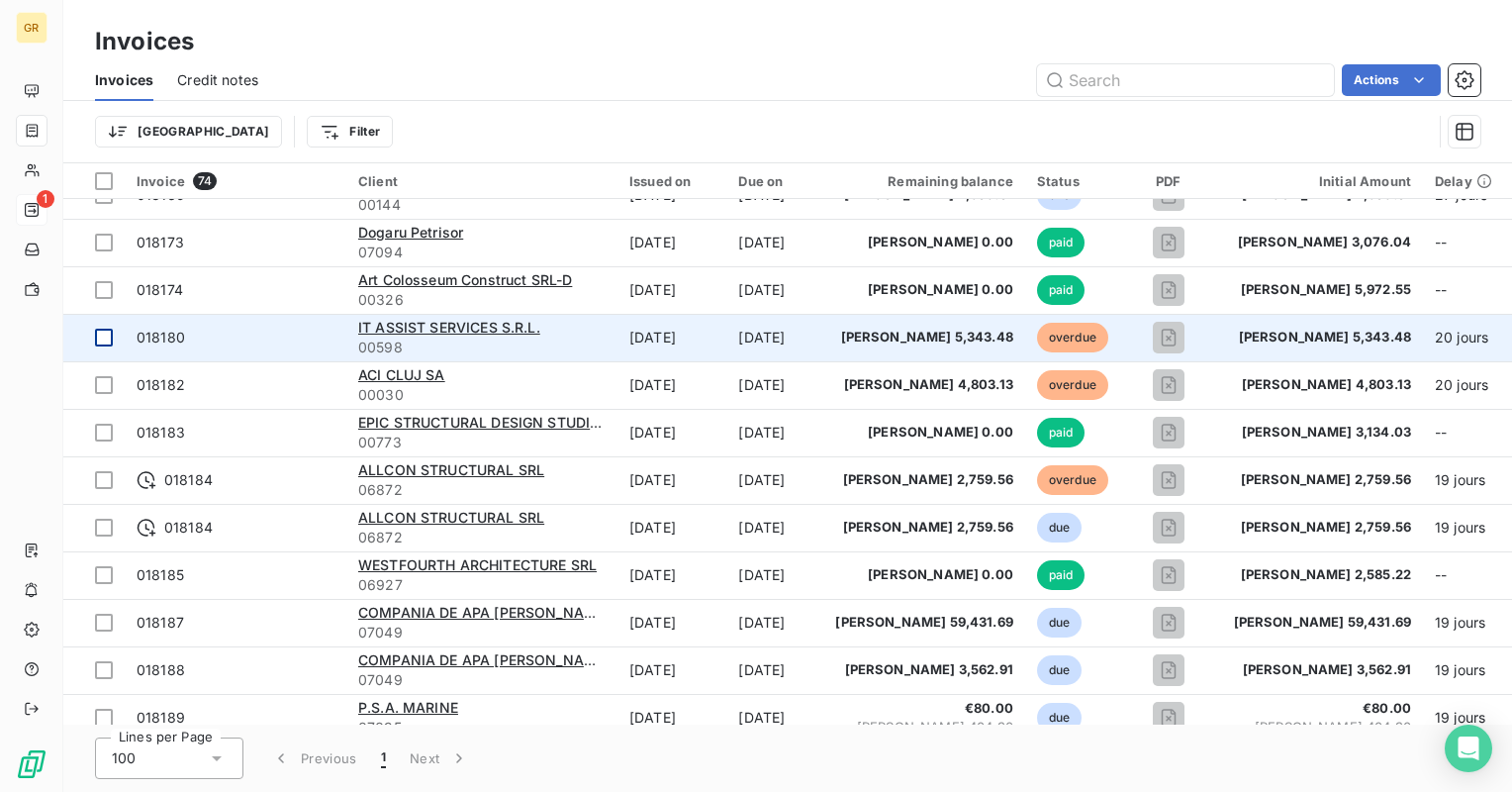 click at bounding box center [104, 338] 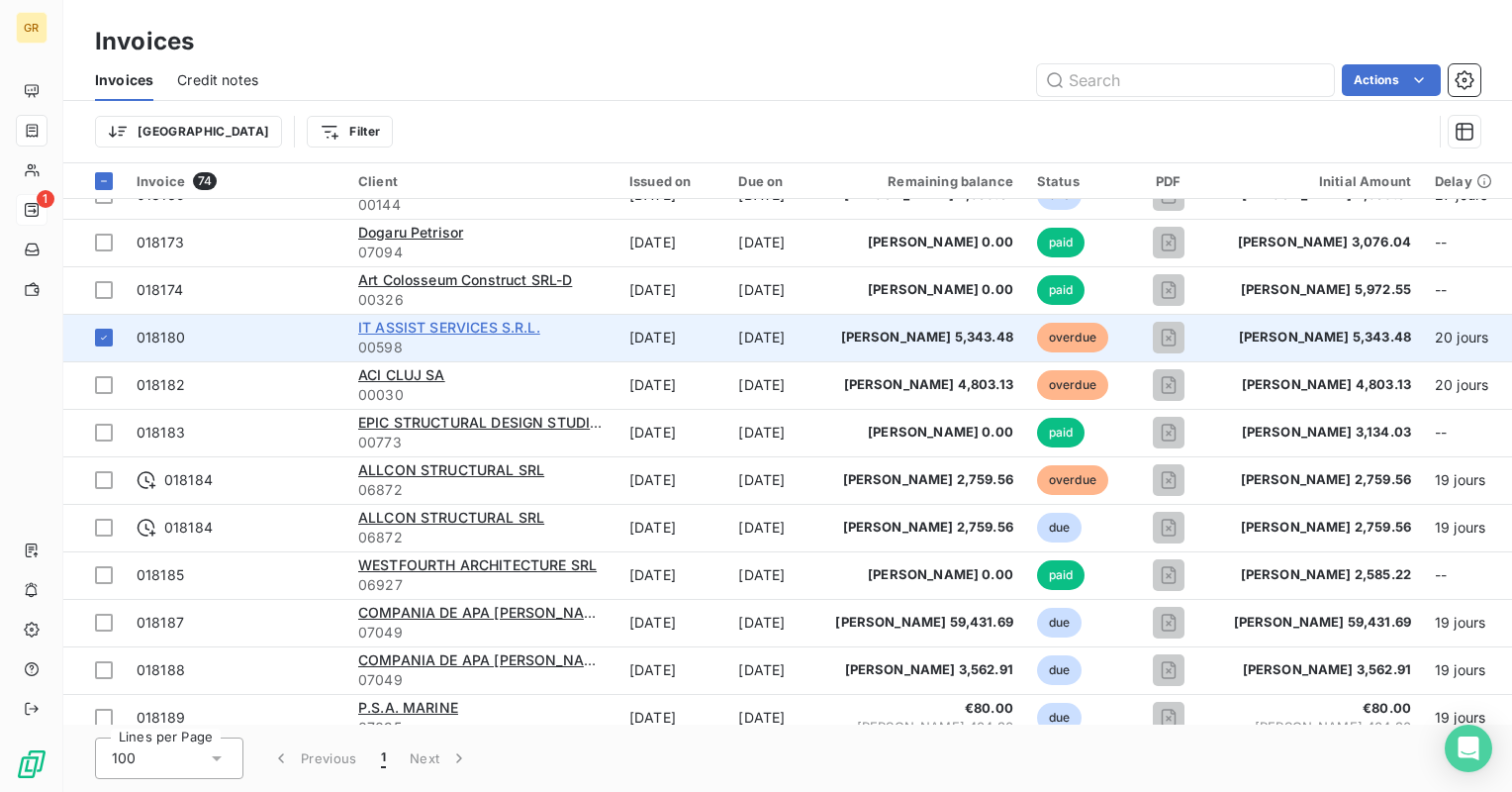 click on "IT ASSIST SERVICES S.R.L." at bounding box center [449, 327] 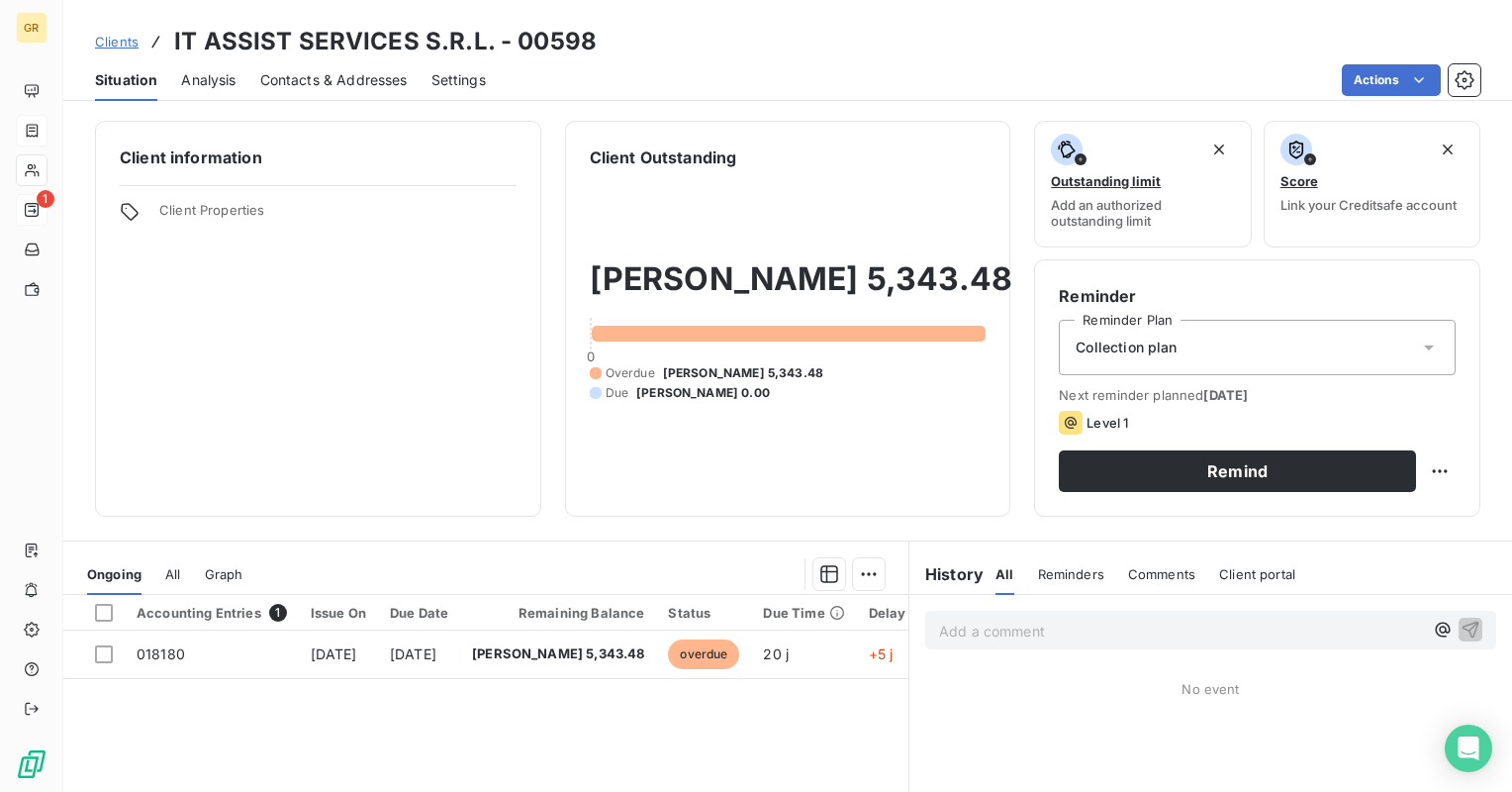 click 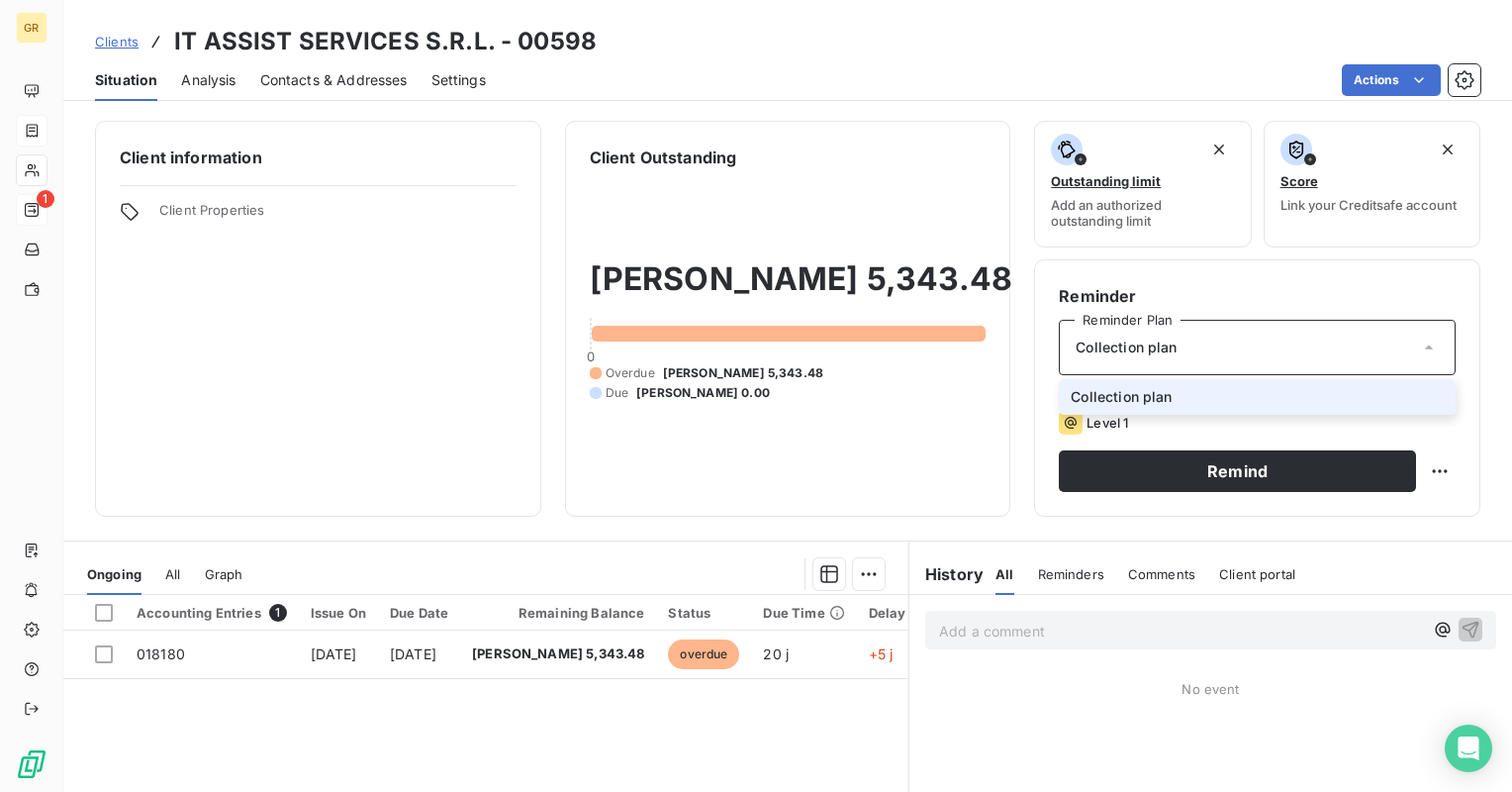 click on "[PERSON_NAME] 5,343.48 0 Overdue [PERSON_NAME] 5,343.48 Due [PERSON_NAME] 0.00" at bounding box center (788, 331) 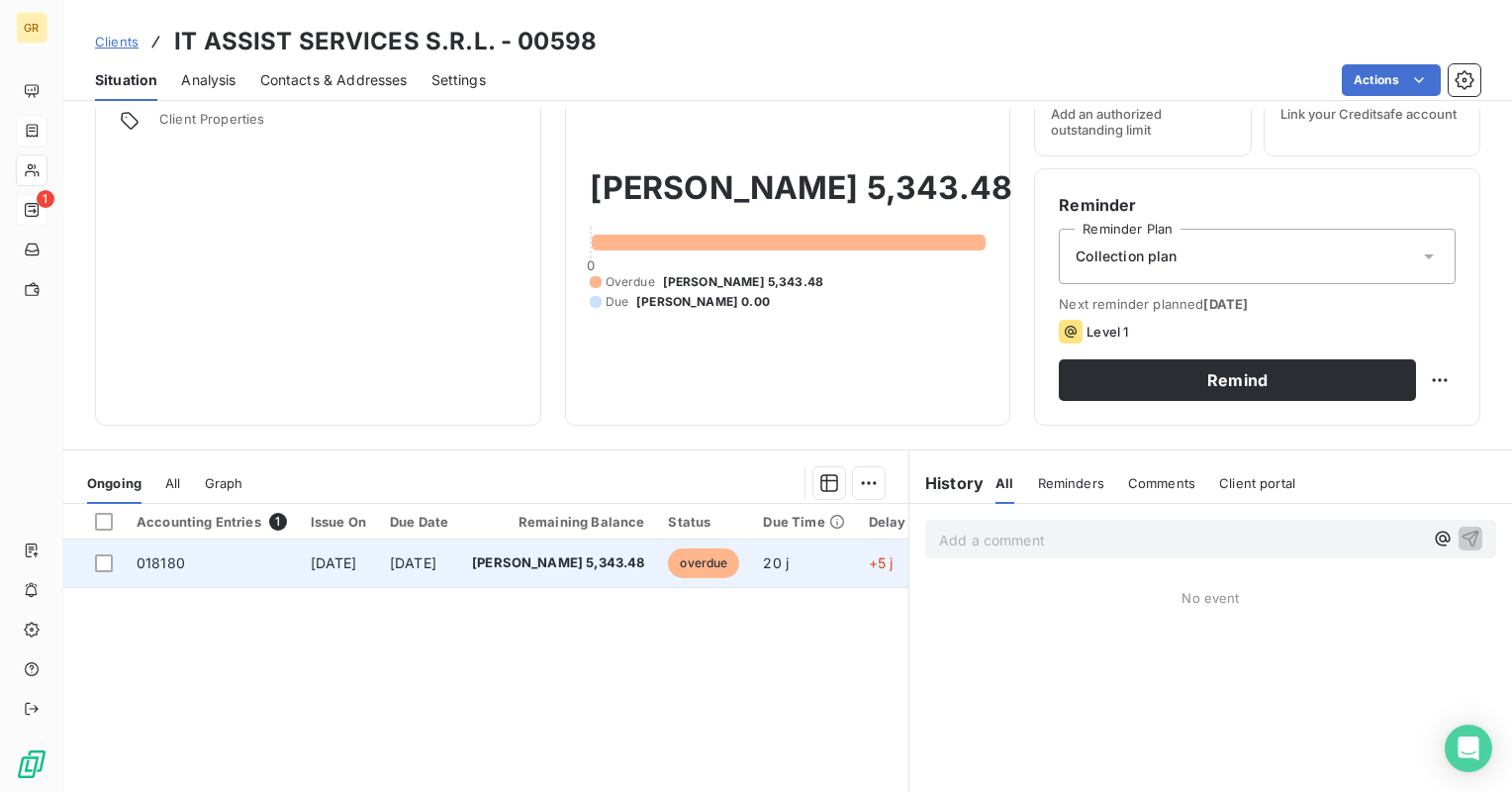 scroll, scrollTop: 198, scrollLeft: 0, axis: vertical 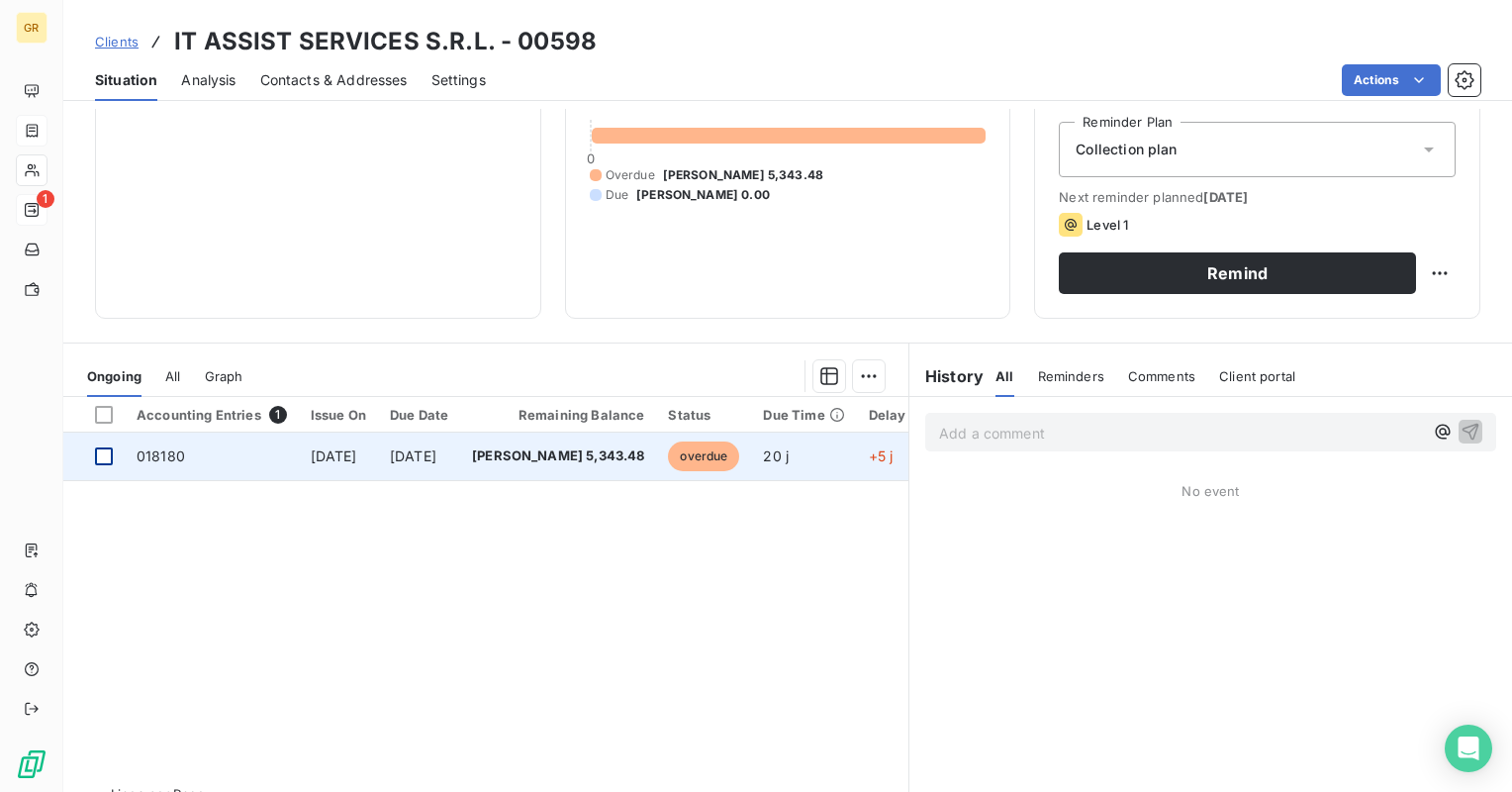 click at bounding box center (104, 456) 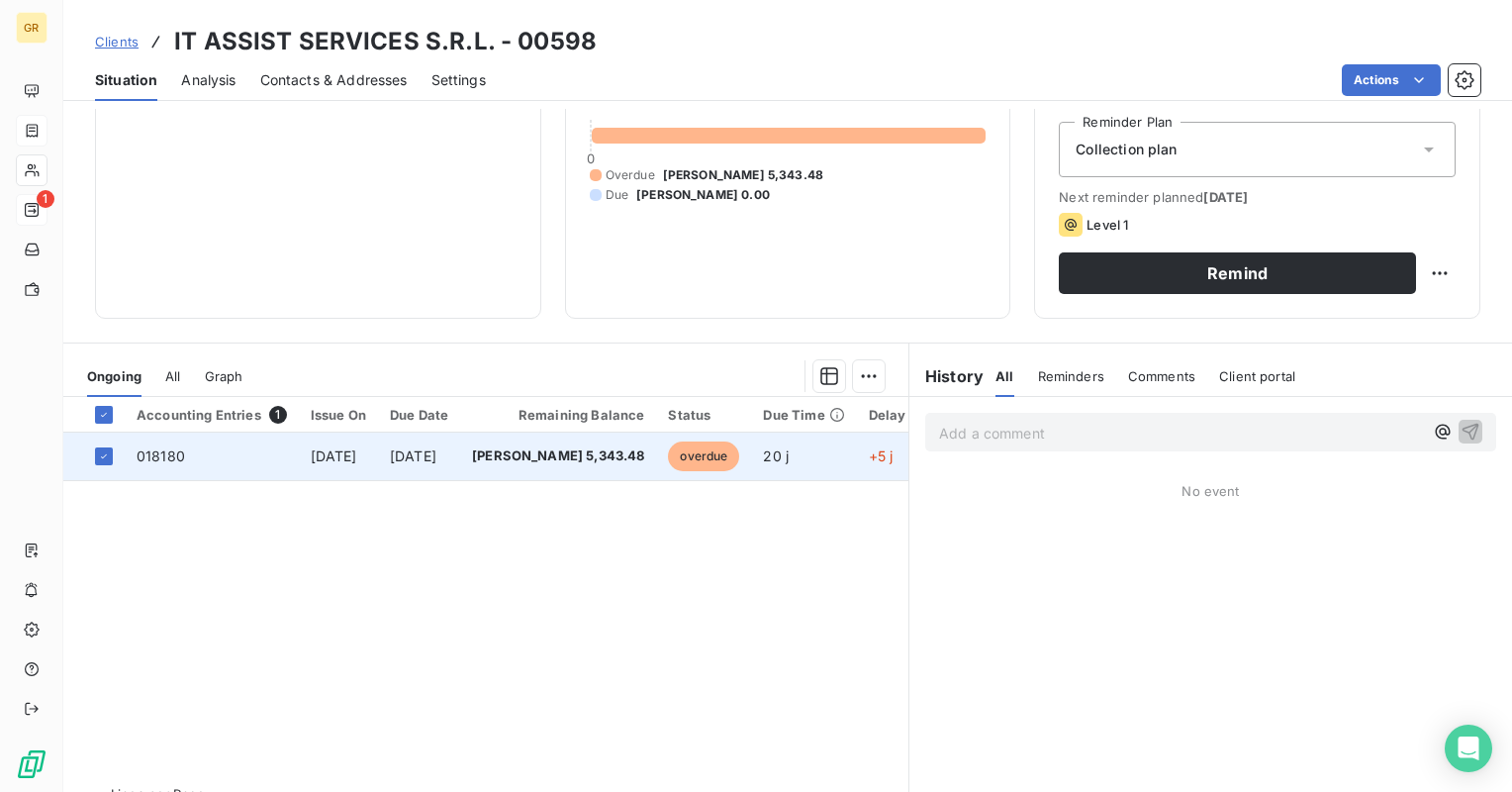 click on "[PERSON_NAME] 5,343.48" at bounding box center (558, 456) 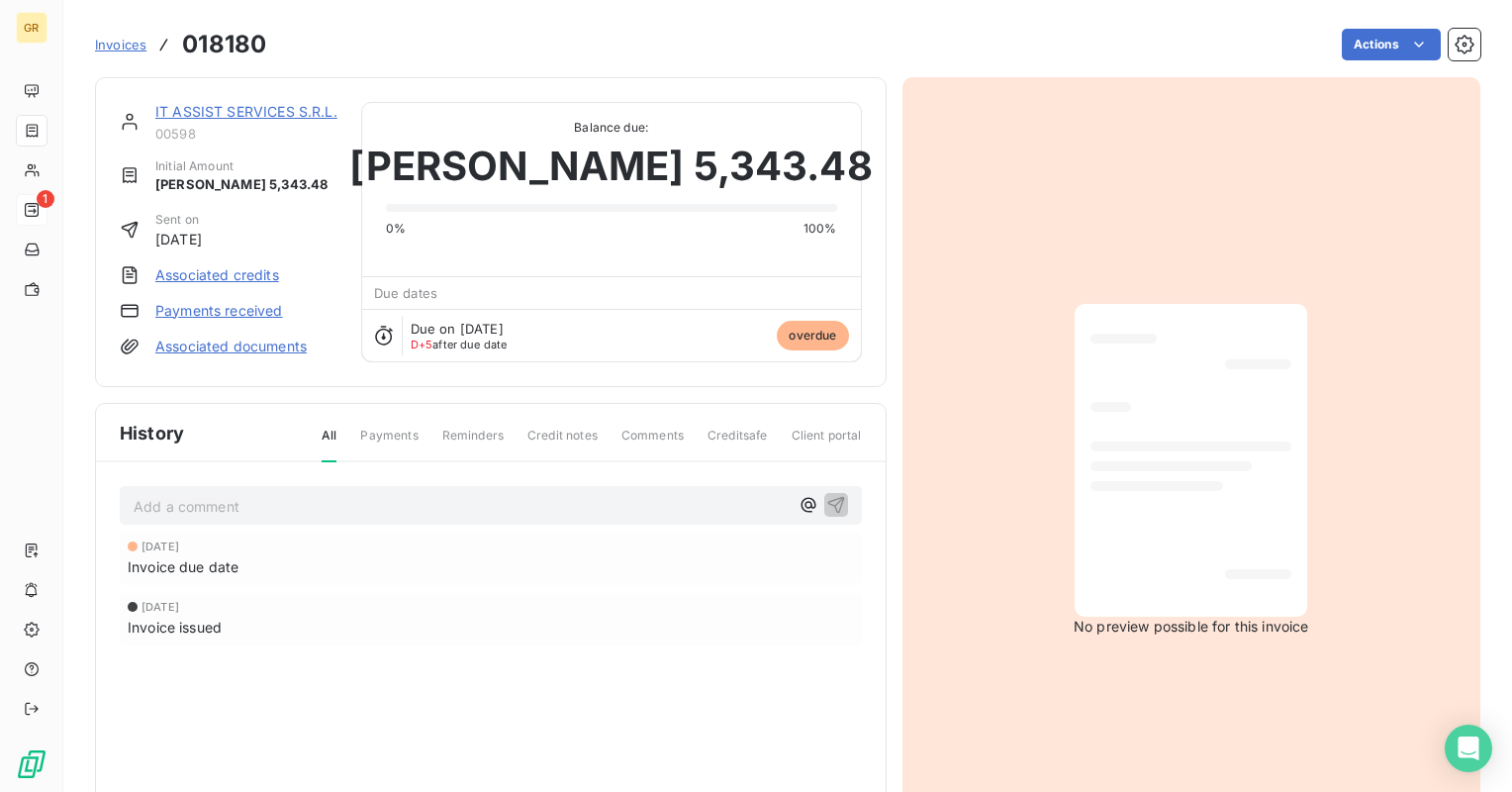 click on "overdue" at bounding box center (812, 336) 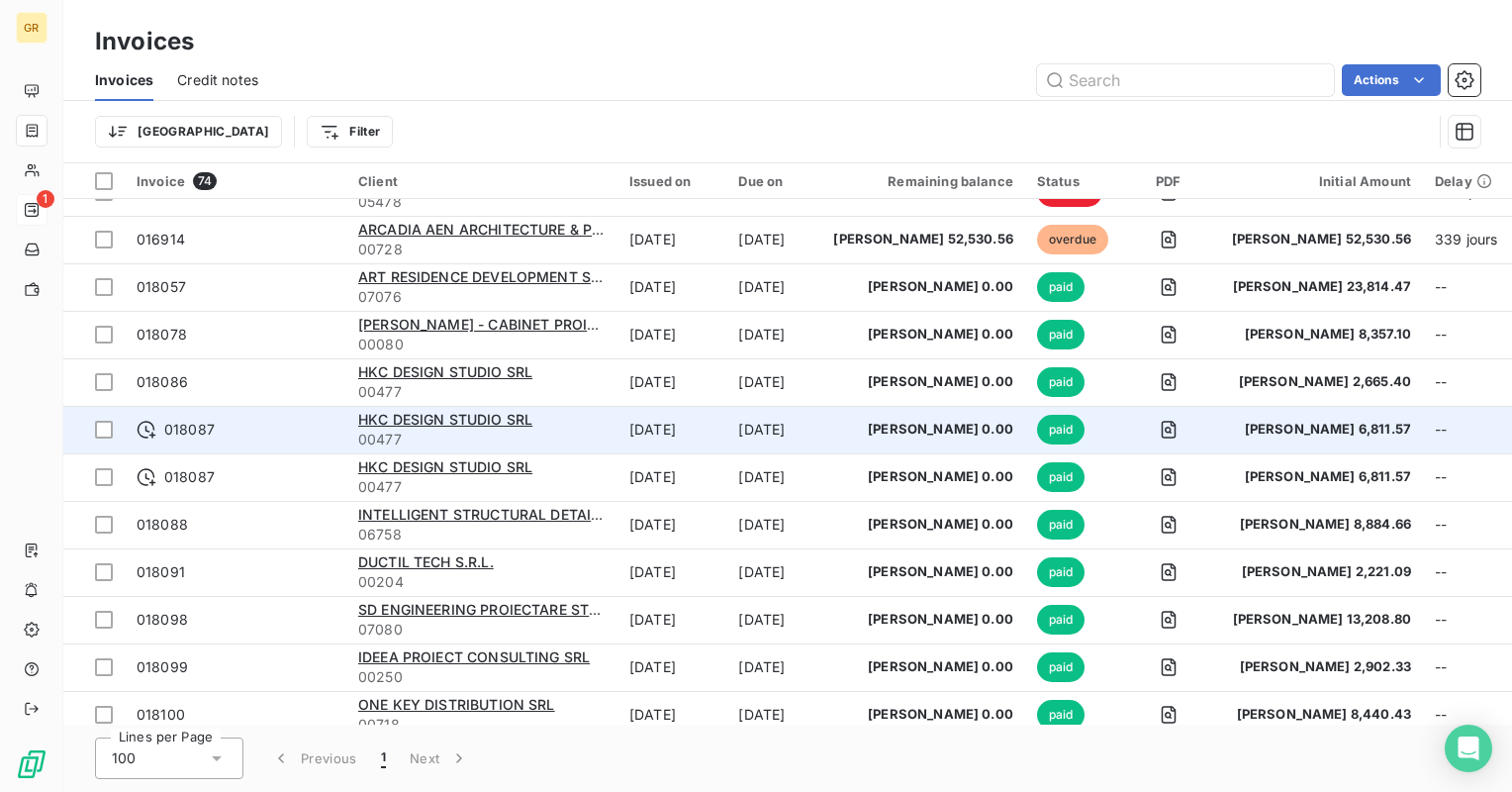 scroll, scrollTop: 0, scrollLeft: 0, axis: both 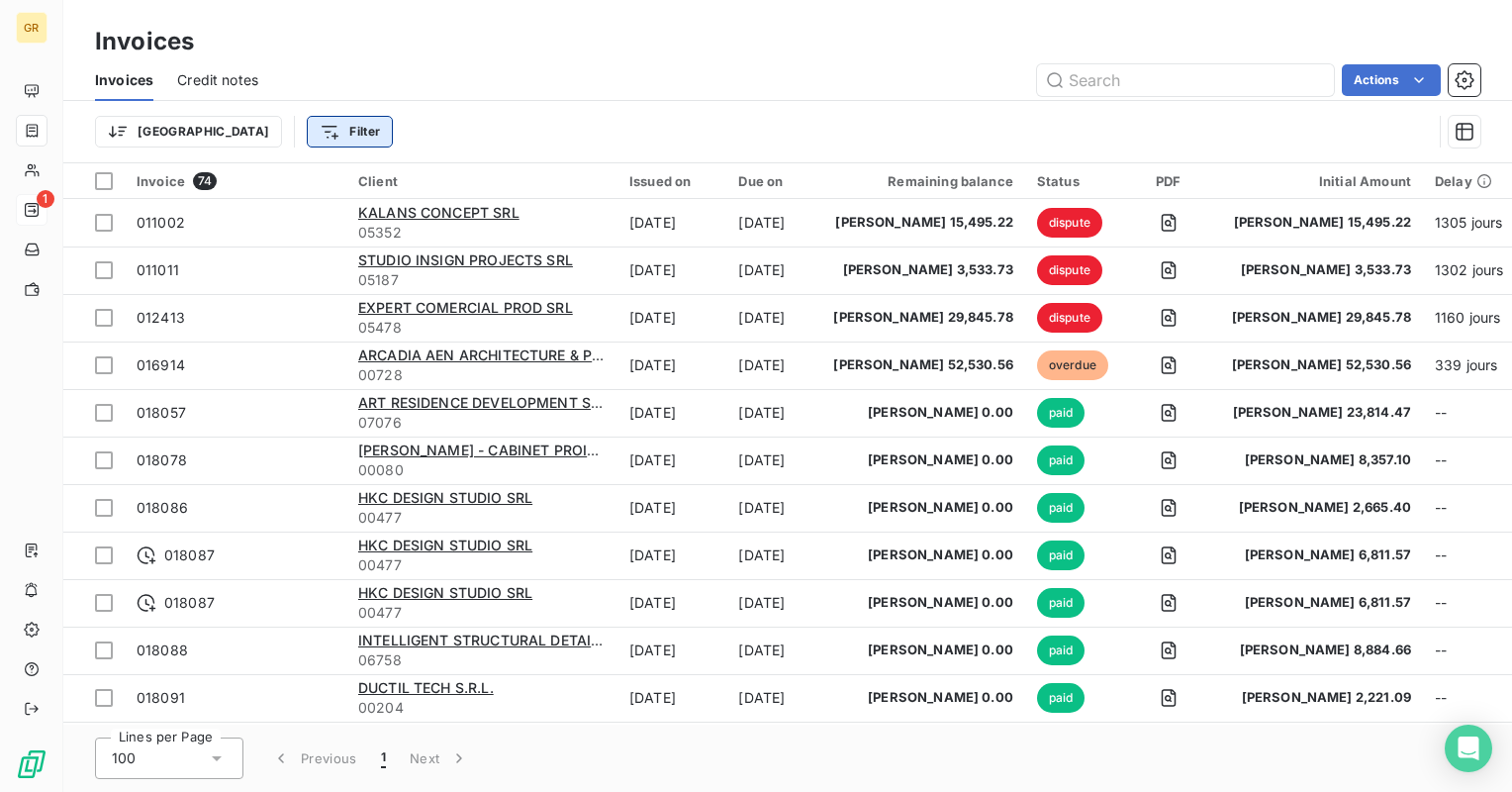 click on "GR 1 Invoices Invoices Credit notes Actions Trier Filter Invoice 74 Client Issued on Due on Remaining balance Status PDF Initial Amount Delay delay   Dispute 011002 KALANS CONCEPT SRL 05352 [DATE] [DATE] [PERSON_NAME] 15,495.22 dispute [PERSON_NAME] 15,495.22 1305 jours +1186 j _ 011011 STUDIO INSIGN PROJECTS SRL 05187 [DATE] [DATE] [PERSON_NAME] 3,533.73 dispute [PERSON_NAME] 3,533.73 1302 jours +1292 j _ 012413 EXPERT COMERCIAL PROD SRL 05478 [DATE] [DATE] [PERSON_NAME] 29,845.78 dispute [PERSON_NAME] 29,845.78 1160 jours +1079 j _ 016914 ARCADIA AEN ARCHITECTURE & PM SRL 00728 [DATE] [DATE] [PERSON_NAME] 52,530.56 overdue [PERSON_NAME] 52,530.56 339 jours +208 j _ 018057 ART RESIDENCE DEVELOPMENT SRL 07076 [DATE] [DATE] [PERSON_NAME] 0.00 paid [PERSON_NAME] 23,814.47 -- _ 018078 [PERSON_NAME] - CABINET PROIECTARE 00080 [DATE] [DATE] [PERSON_NAME] 0.00 paid [PERSON_NAME] 8,357.10 -- _ 018086 HKC DESIGN STUDIO SRL 00477 [DATE] [DATE] [PERSON_NAME] 0.00 paid [PERSON_NAME] 2,665.40 -- _ 018087 HKC DESIGN STUDIO SRL 00477 [DATE]" at bounding box center (756, 396) 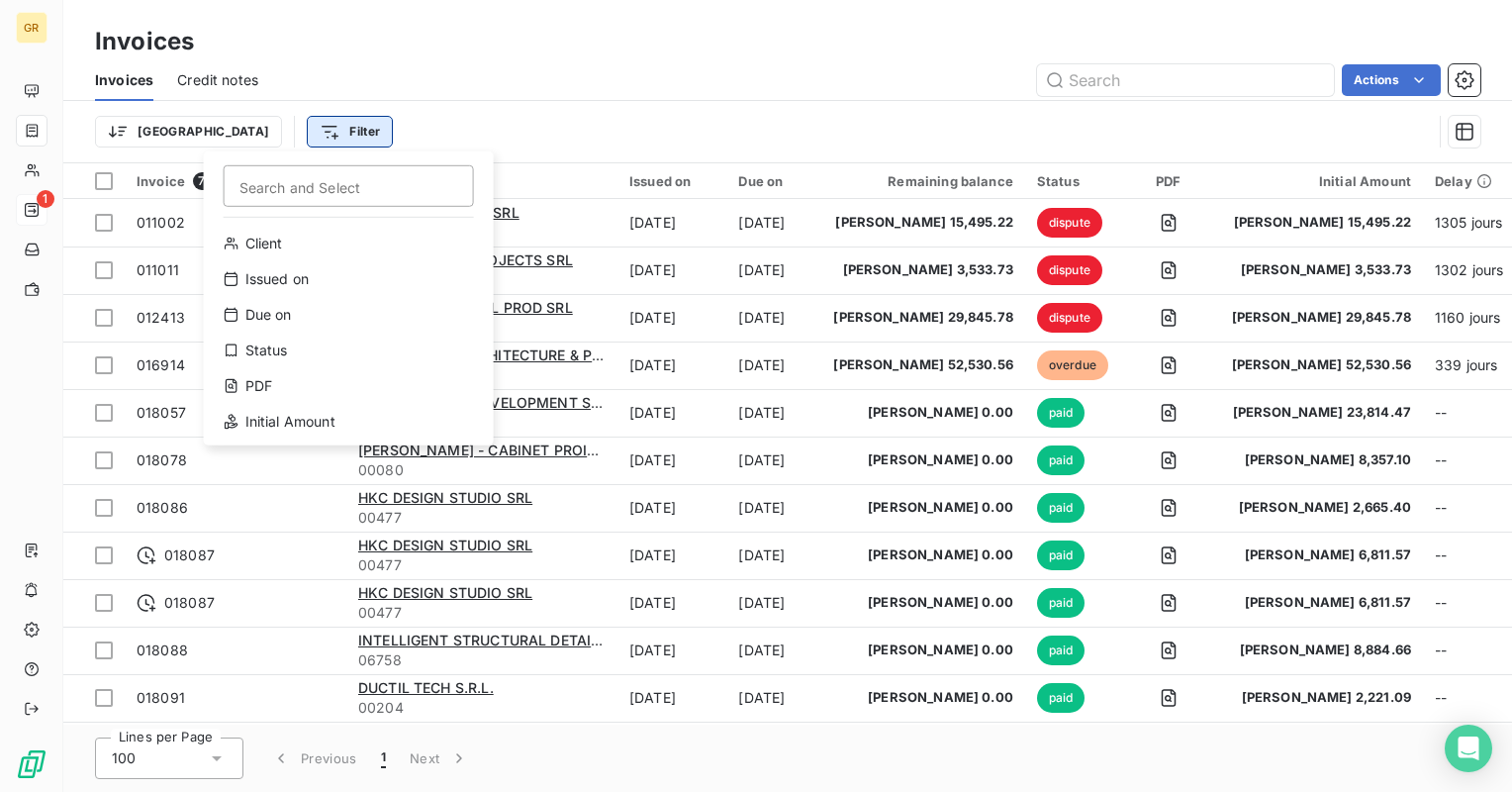 type on "i" 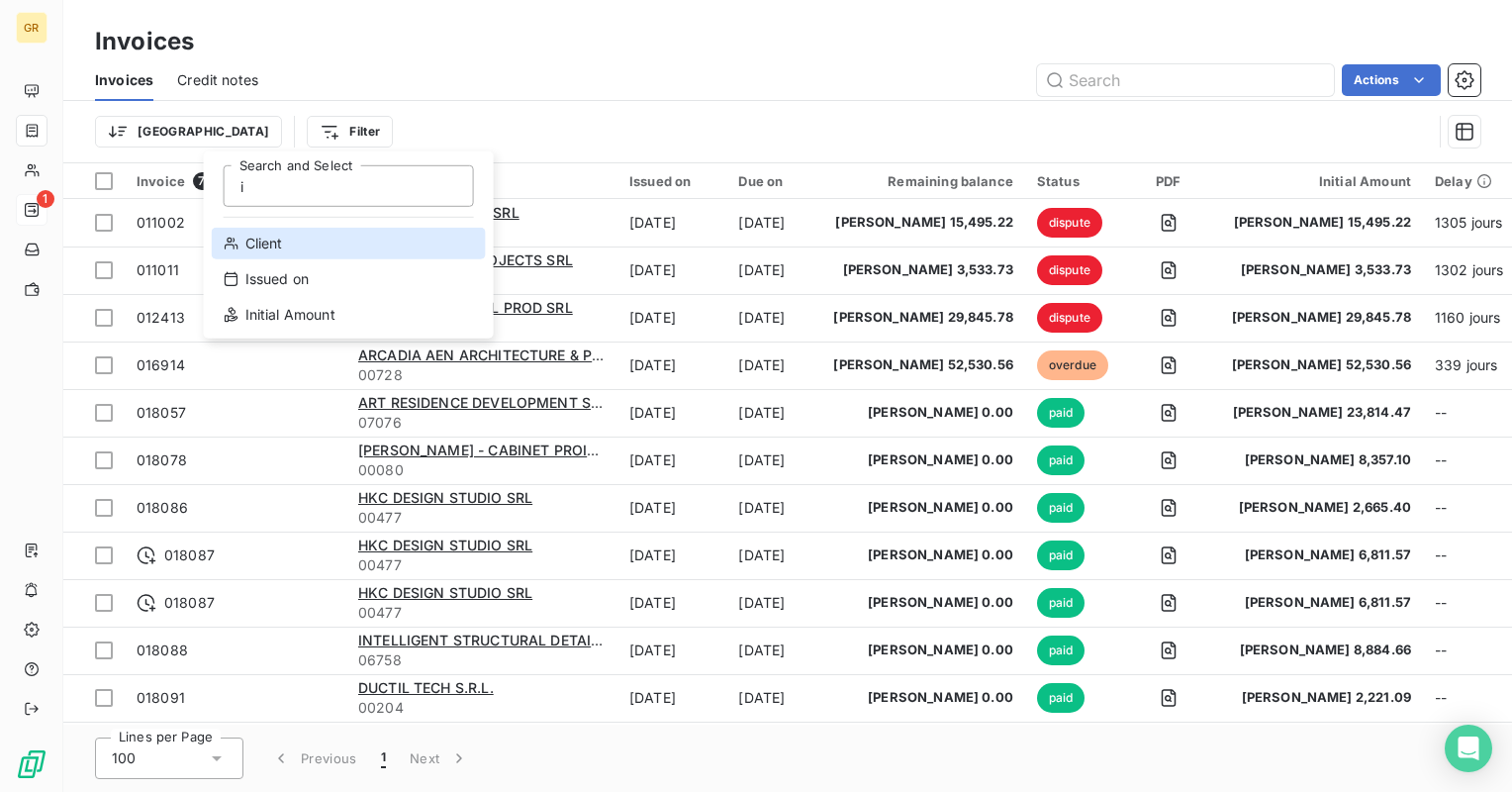 click on "Client" at bounding box center (348, 244) 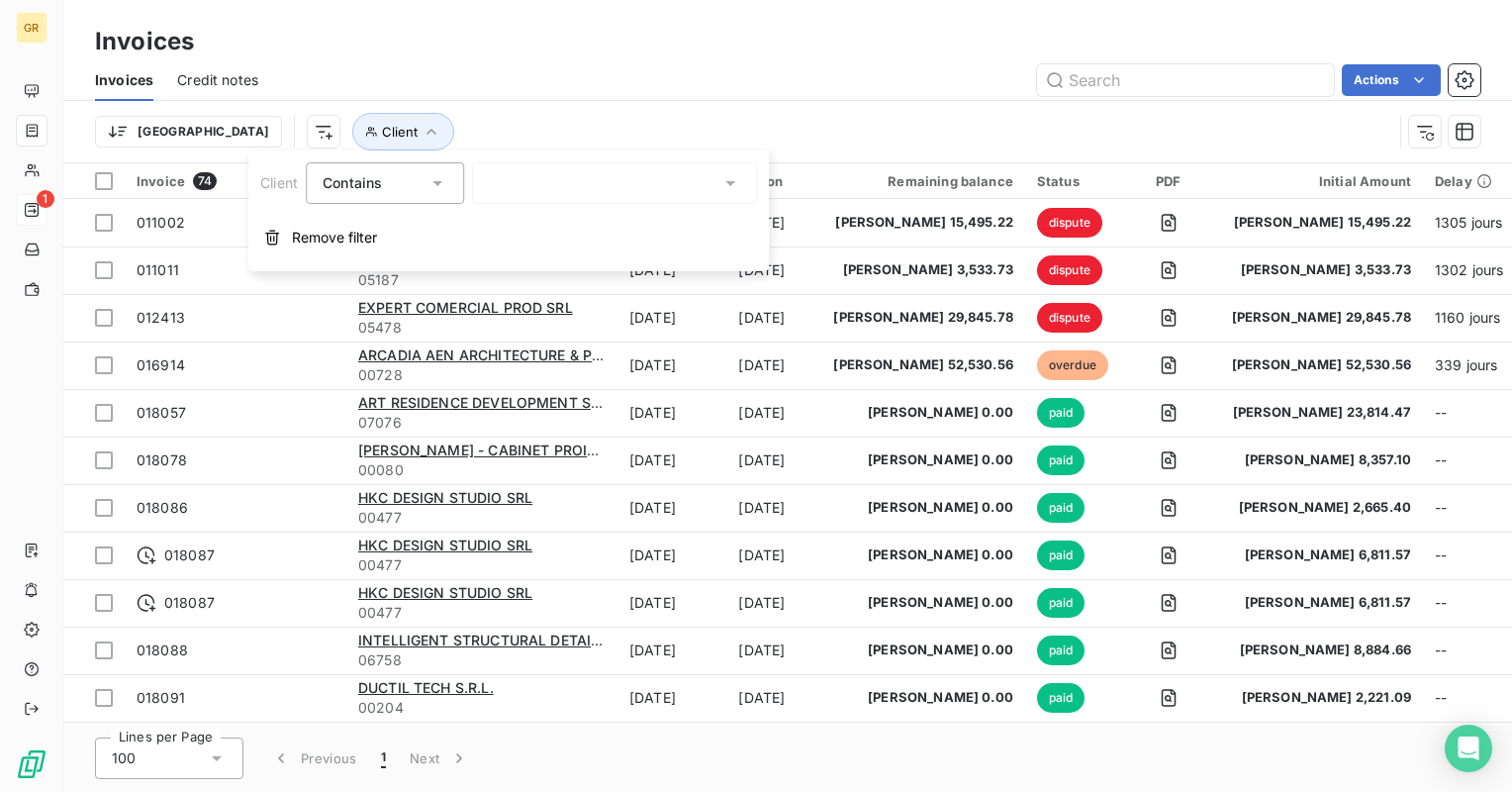 click on "Actions" at bounding box center [881, 80] 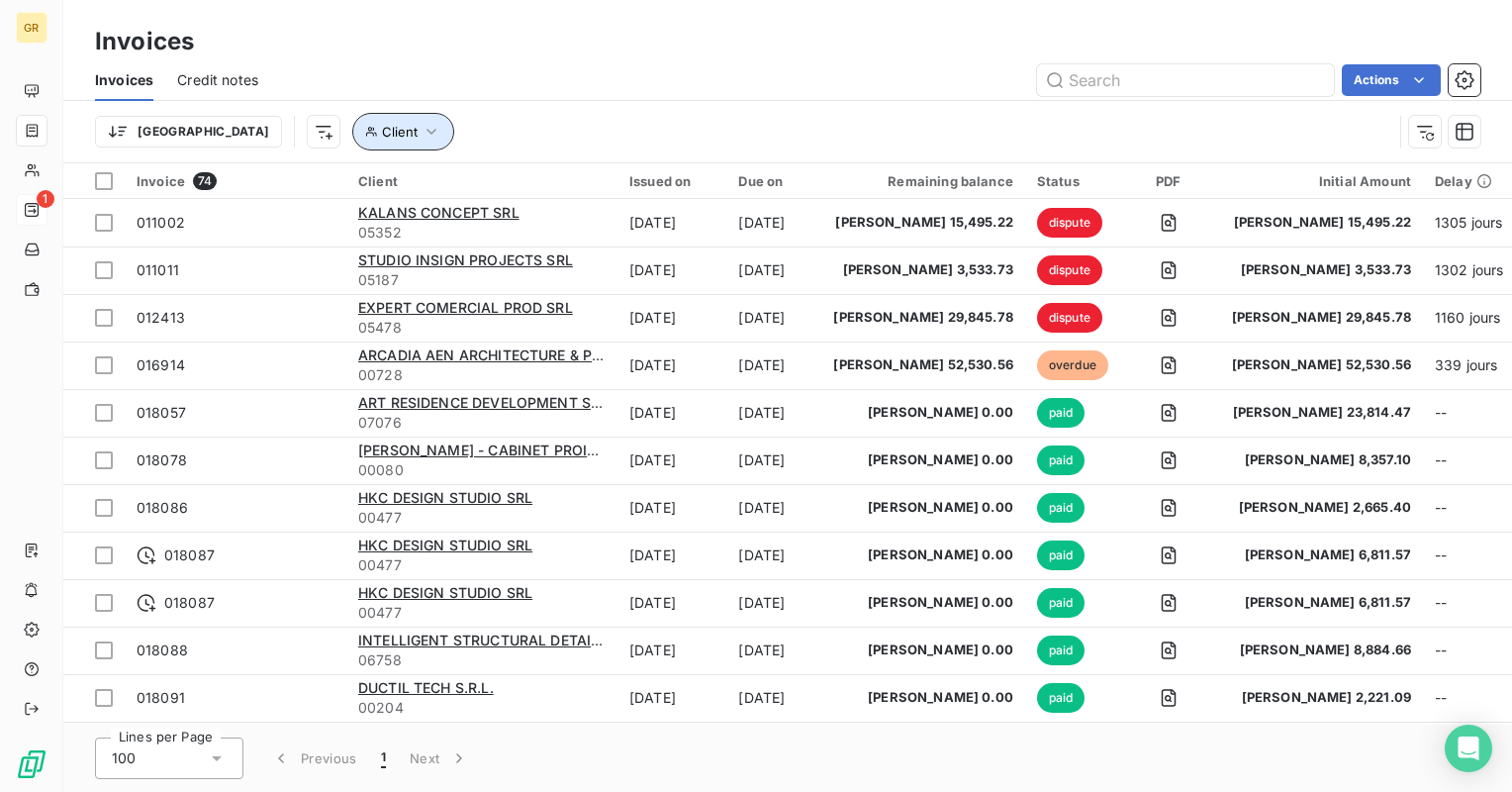 click 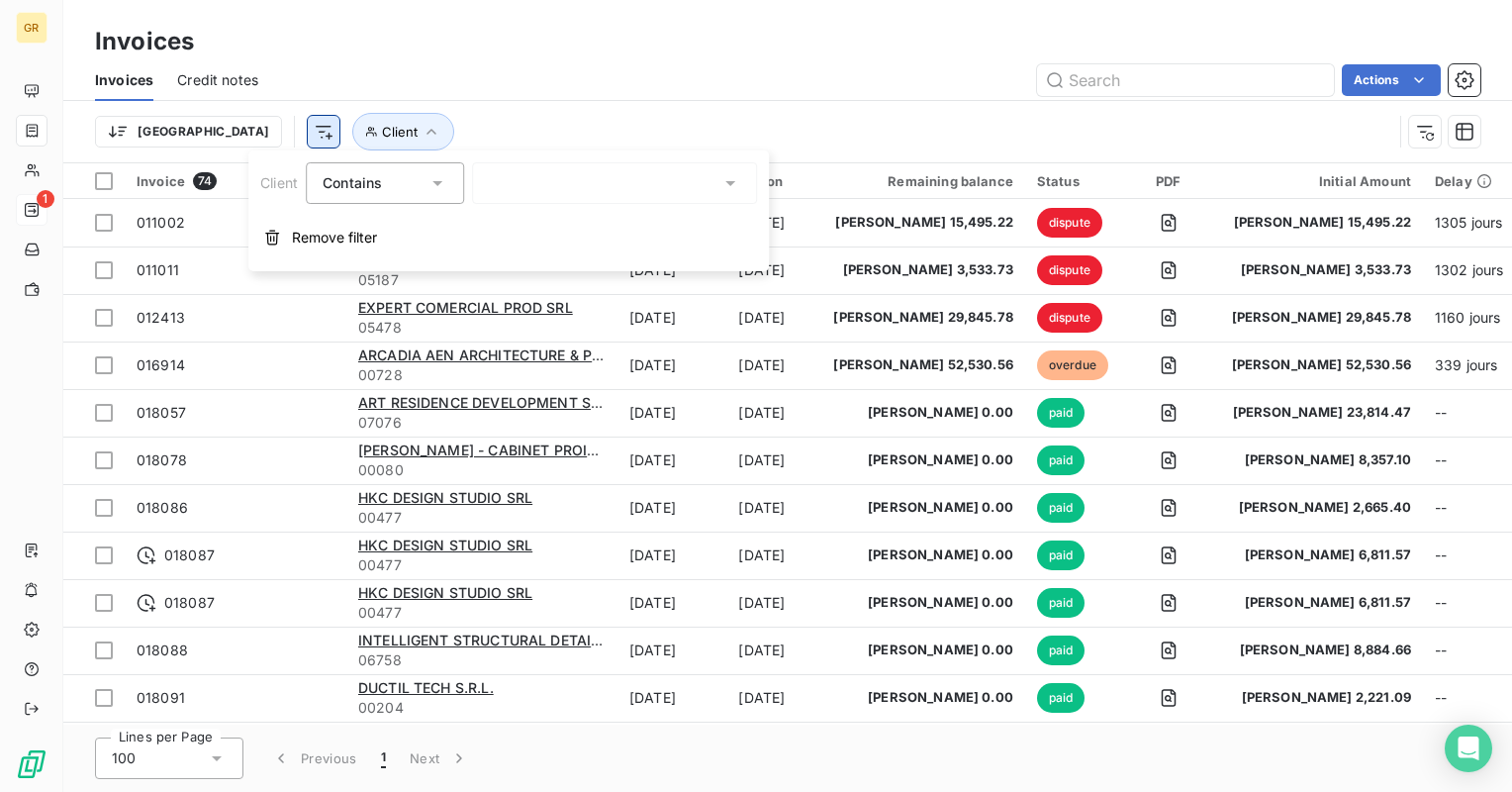 click on "GR 1 Invoices Invoices Credit notes Actions Trier Client  Invoice 74 Client Issued on Due on Remaining balance Status PDF Initial Amount Delay delay   Dispute 011002 KALANS CONCEPT SRL 05352 [DATE] [DATE] [PERSON_NAME] 15,495.22 dispute [PERSON_NAME] 15,495.22 1305 jours +1186 j _ 011011 STUDIO INSIGN PROJECTS SRL 05187 [DATE] [DATE] [PERSON_NAME] 3,533.73 dispute [PERSON_NAME] 3,533.73 1302 jours +1292 j _ 012413 EXPERT COMERCIAL PROD SRL 05478 [DATE] [DATE] [PERSON_NAME] 29,845.78 dispute [PERSON_NAME] 29,845.78 1160 jours +1079 j _ 016914 ARCADIA AEN ARCHITECTURE & PM SRL 00728 [DATE] [DATE] [PERSON_NAME] 52,530.56 overdue [PERSON_NAME] 52,530.56 339 jours +208 j _ 018057 ART RESIDENCE DEVELOPMENT SRL 07076 [DATE] [DATE] [PERSON_NAME] 0.00 paid [PERSON_NAME] 23,814.47 -- _ 018078 [PERSON_NAME] - CABINET PROIECTARE 00080 [DATE] [DATE] [PERSON_NAME] 0.00 paid [PERSON_NAME] 8,357.10 -- _ 018086 HKC DESIGN STUDIO SRL 00477 [DATE] [DATE] [PERSON_NAME] 0.00 paid [PERSON_NAME] 2,665.40 -- _ 018087 HKC DESIGN STUDIO SRL 00477 [PERSON_NAME] 0.00" at bounding box center (756, 396) 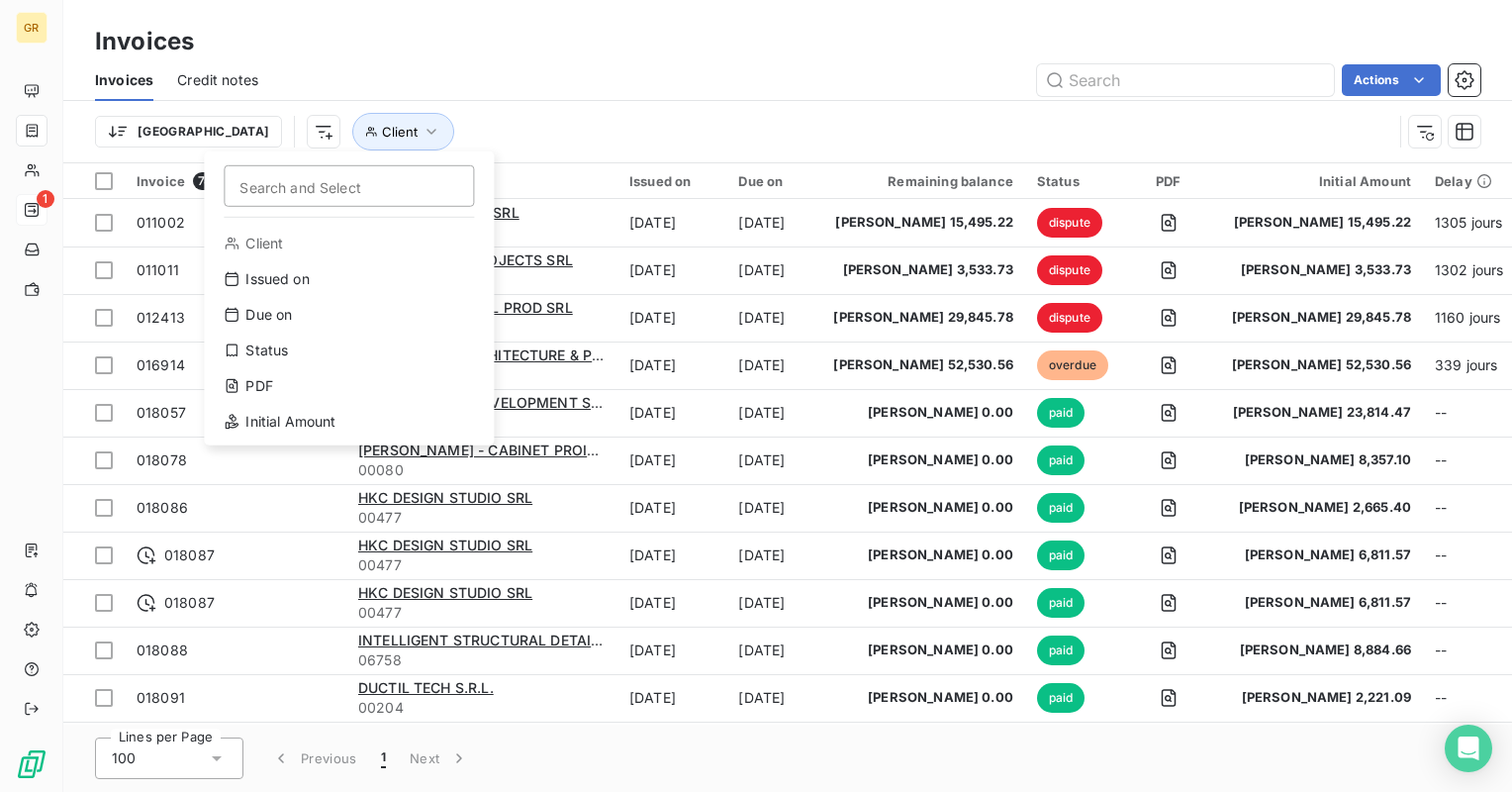 type on "i" 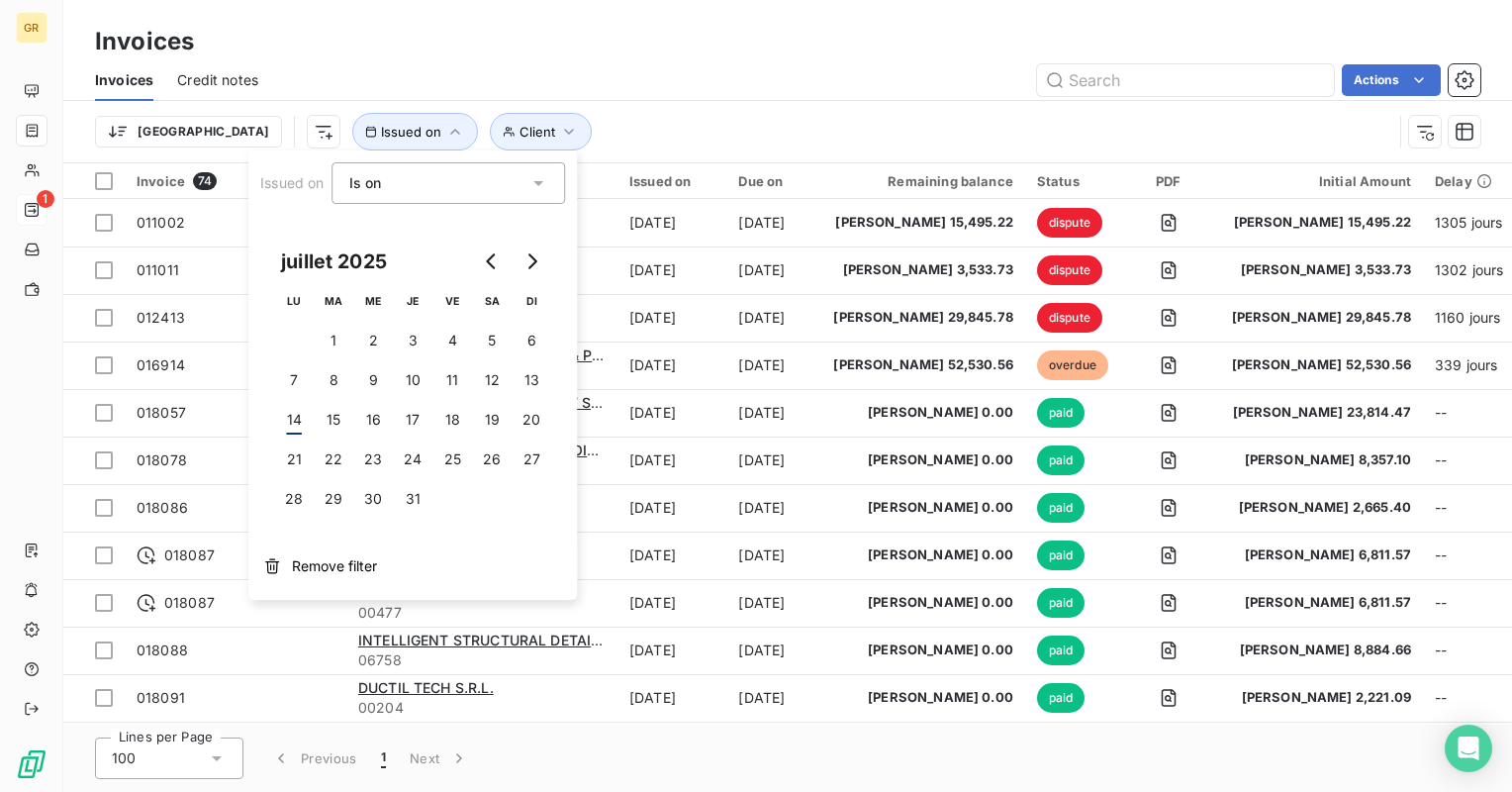 click on "Trier Client  Issued on" at bounding box center (788, 132) 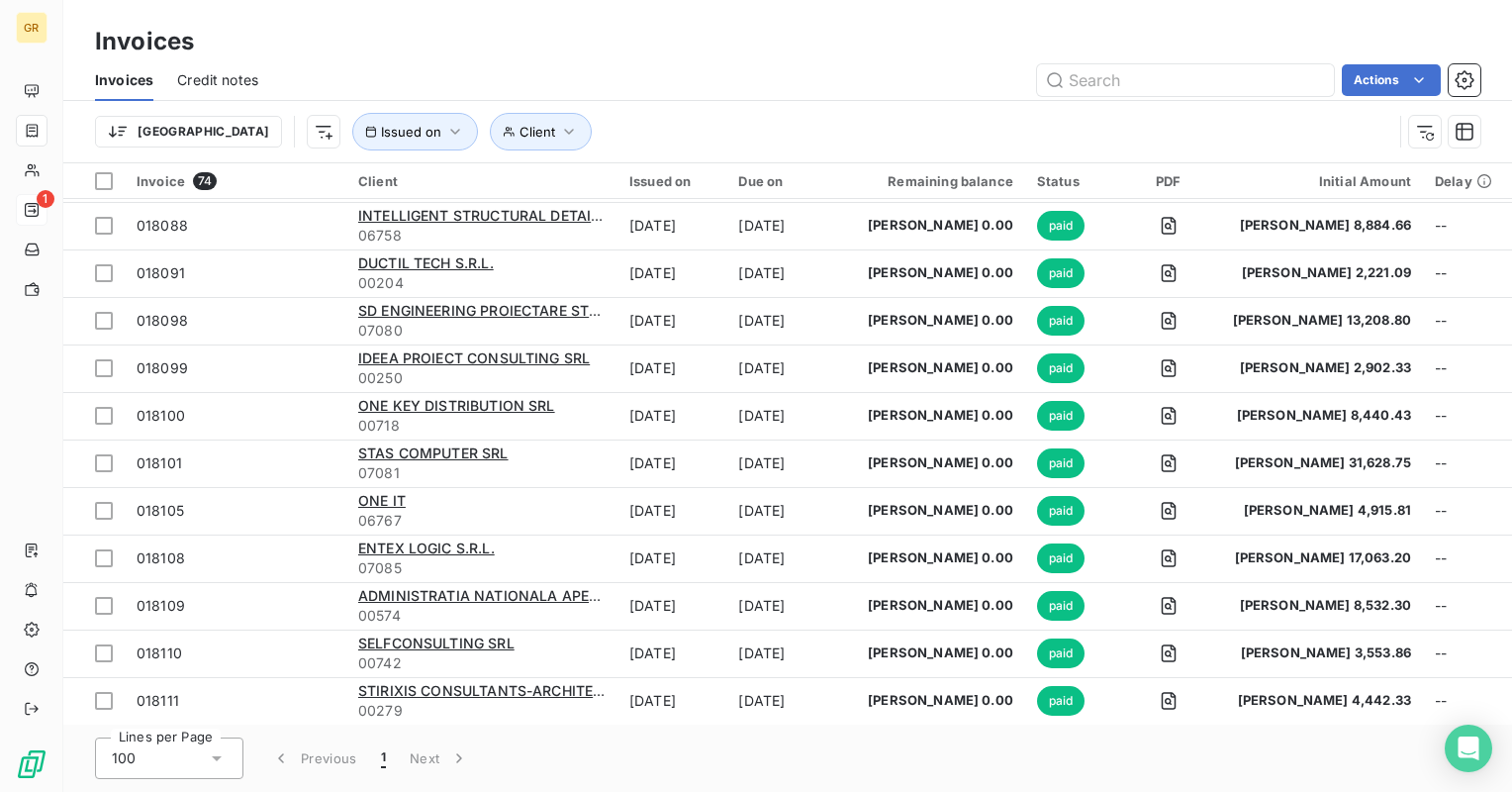 scroll, scrollTop: 891, scrollLeft: 0, axis: vertical 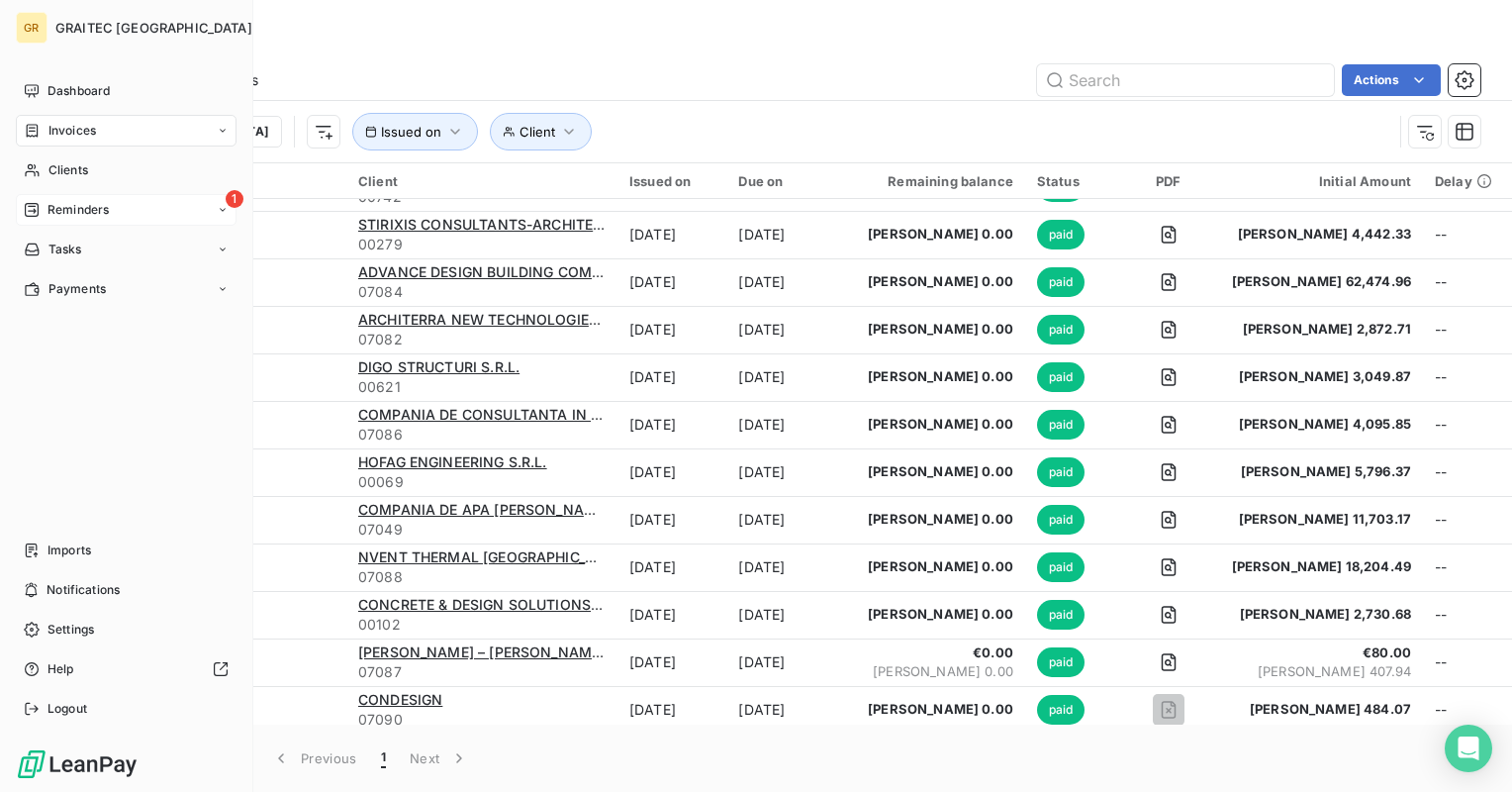 click on "Reminders" at bounding box center (78, 210) 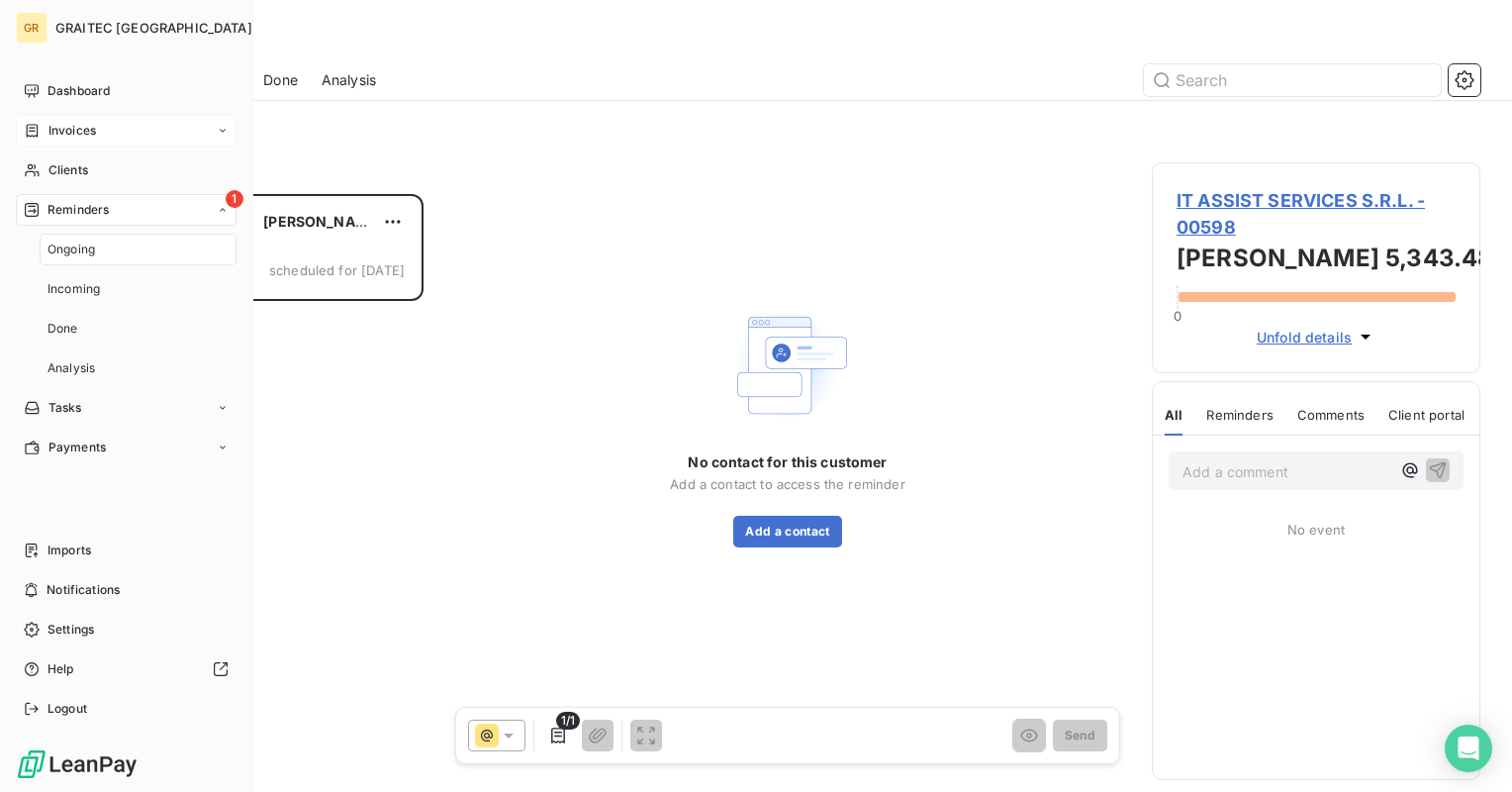 scroll, scrollTop: 16, scrollLeft: 16, axis: both 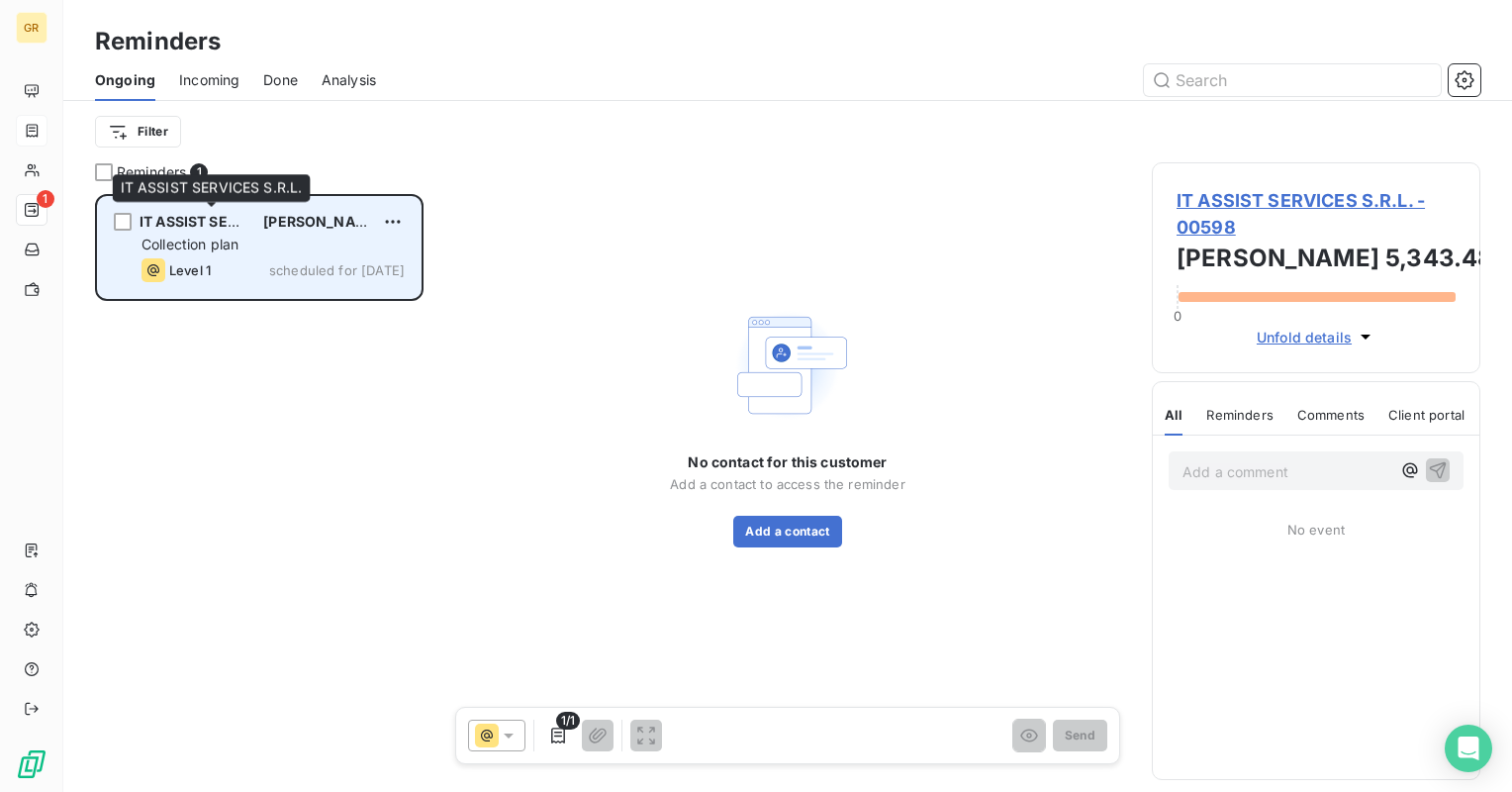click on "IT ASSIST SERVICES S.R.L." at bounding box center (232, 221) 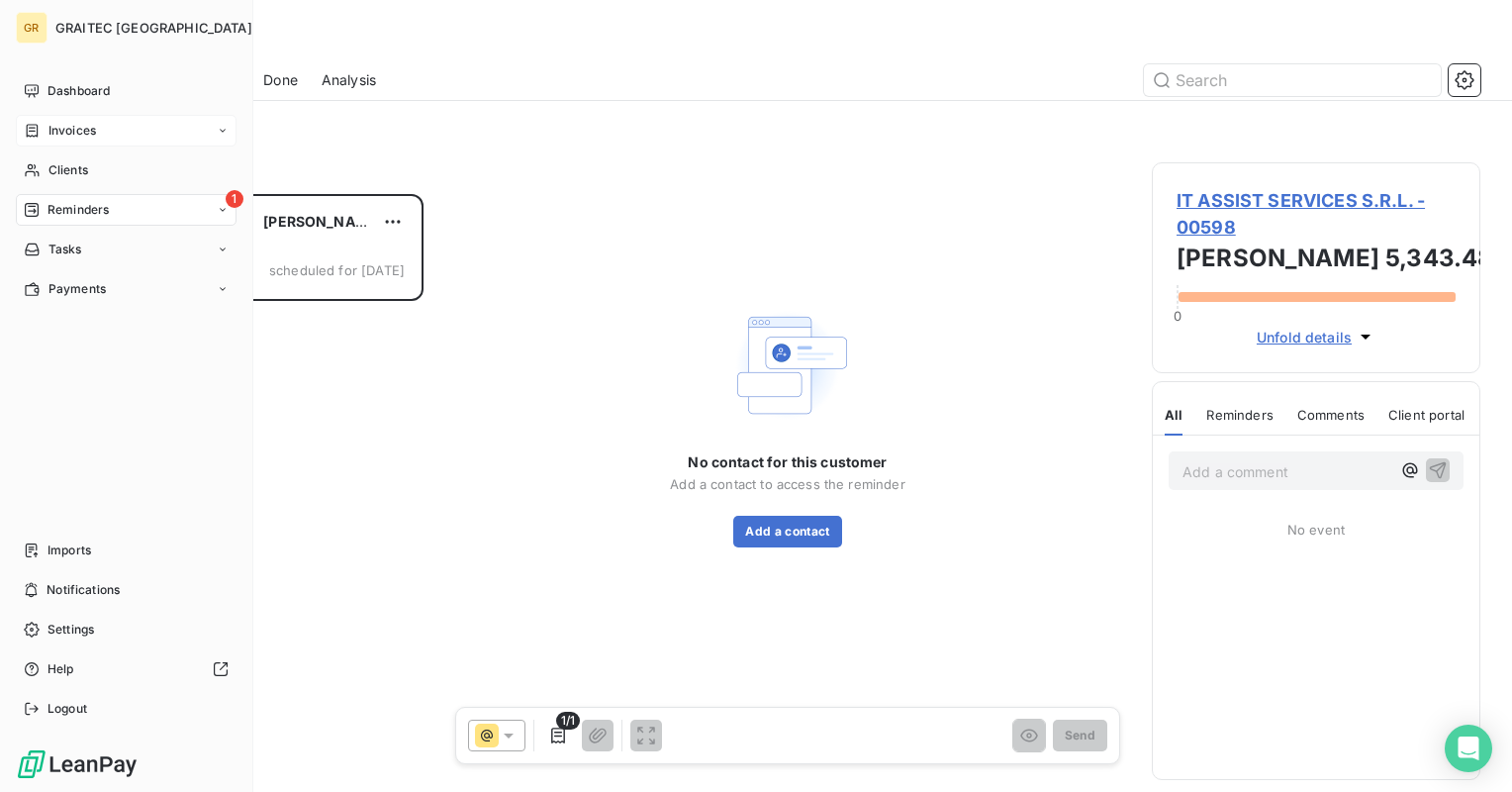 click on "Invoices" at bounding box center [72, 131] 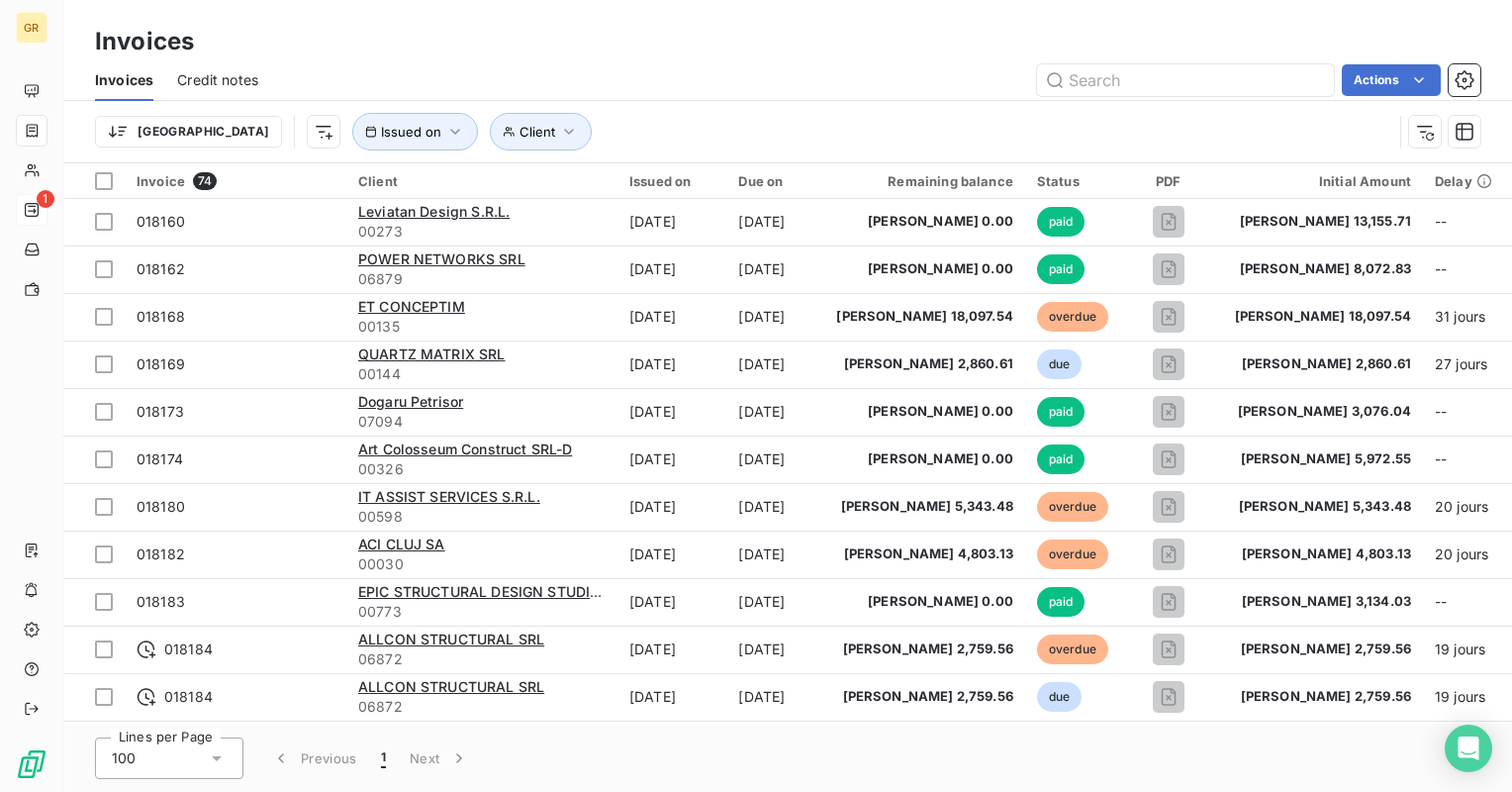 scroll, scrollTop: 1881, scrollLeft: 0, axis: vertical 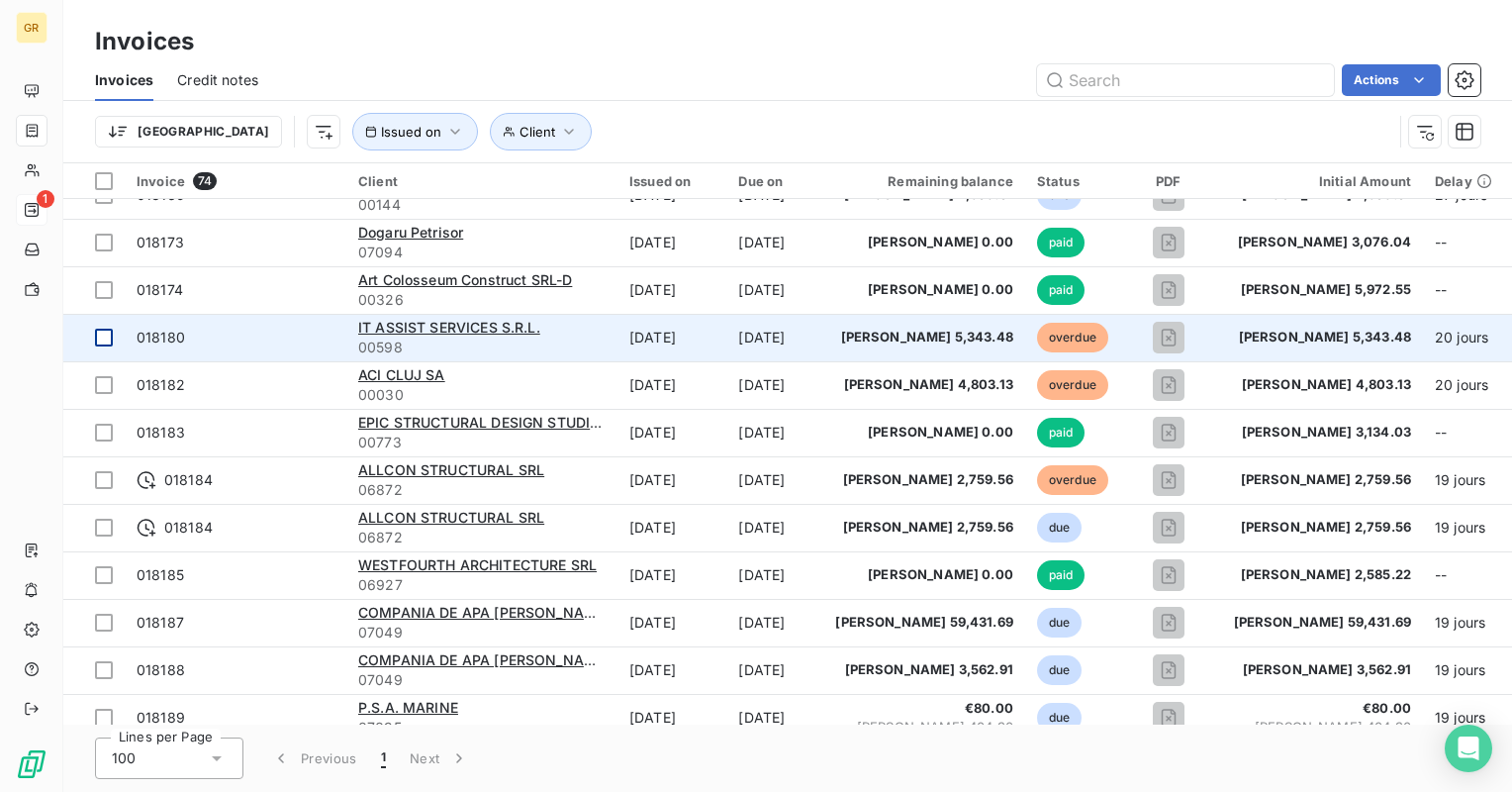 click at bounding box center [104, 338] 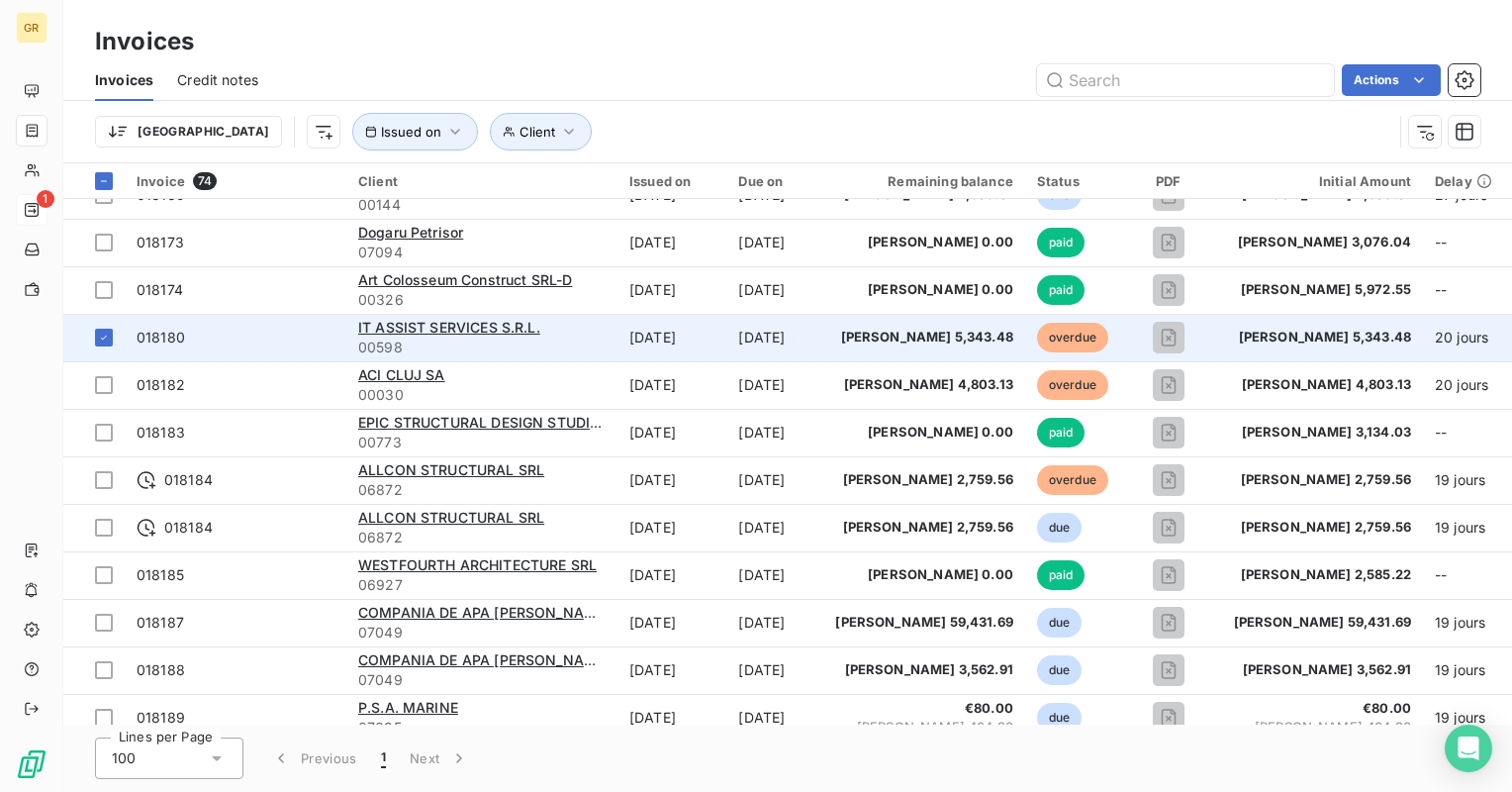 click on "overdue" at bounding box center [1073, 338] 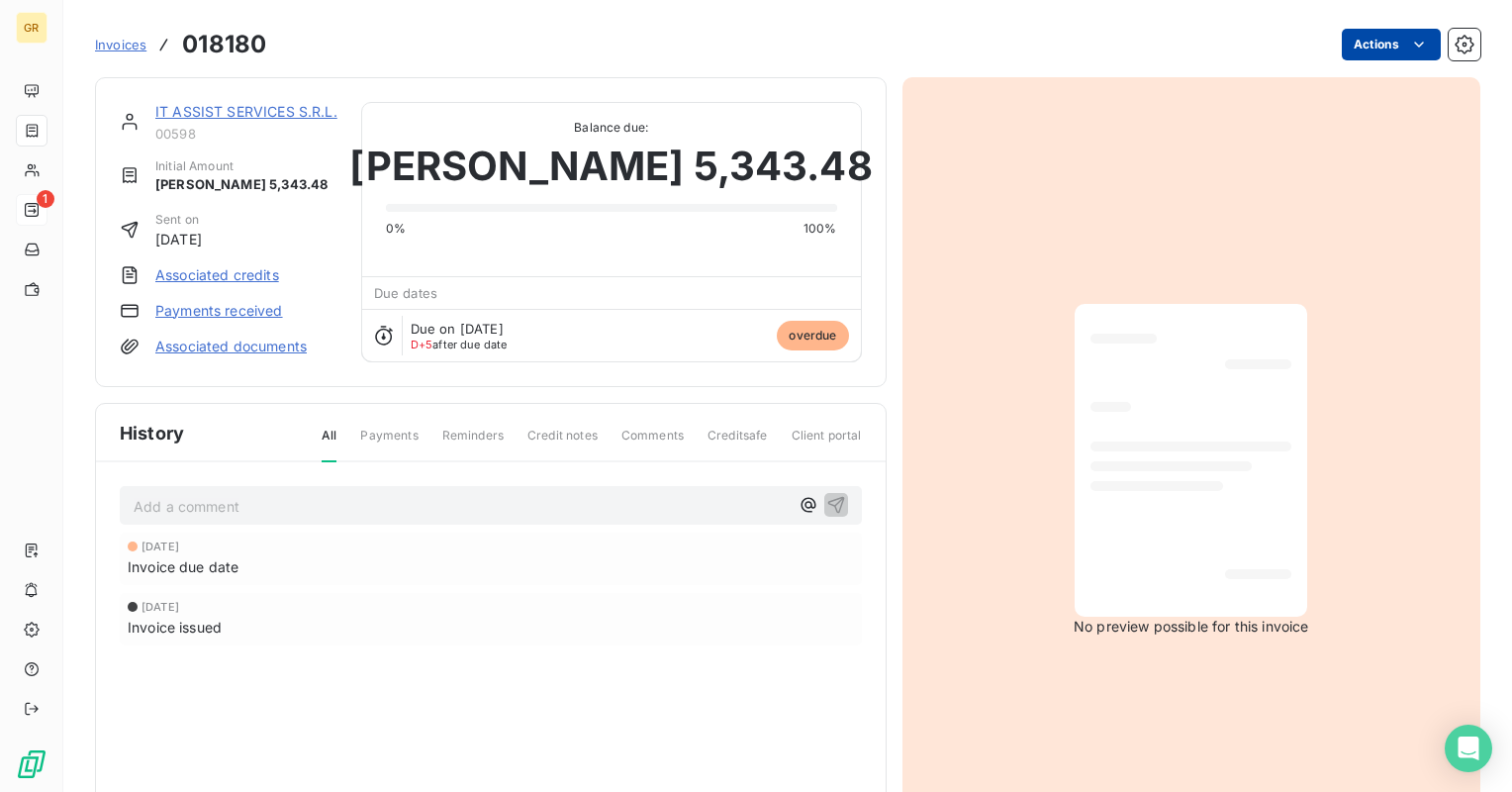 click on "GR 1 Invoices 018180 Actions IT ASSIST SERVICES S.R.L. 00598 Initial Amount [PERSON_NAME] 5,343.48 Sent on [DATE] Associated credits Payments received Associated documents Balance due: [PERSON_NAME] 5,343.48 0% 100% Due dates Due on [DATE] D+5  after due date overdue History All Payments Reminders Credit notes Comments Creditsafe Client portal Add a comment ﻿ [DATE] Invoice due date [DATE] Invoice issued No preview possible for this invoice" at bounding box center [756, 396] 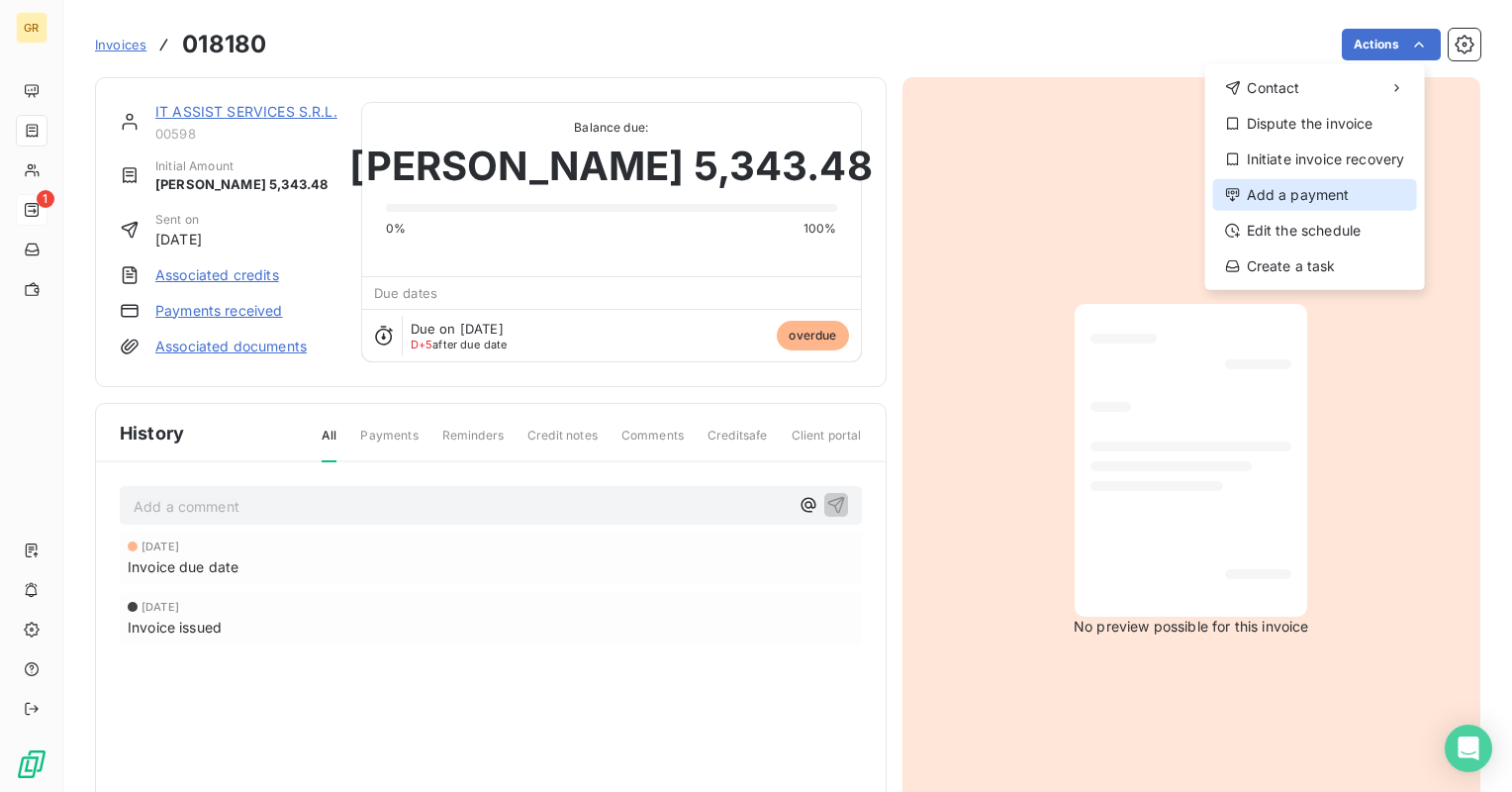 click on "Add a payment" at bounding box center [1315, 195] 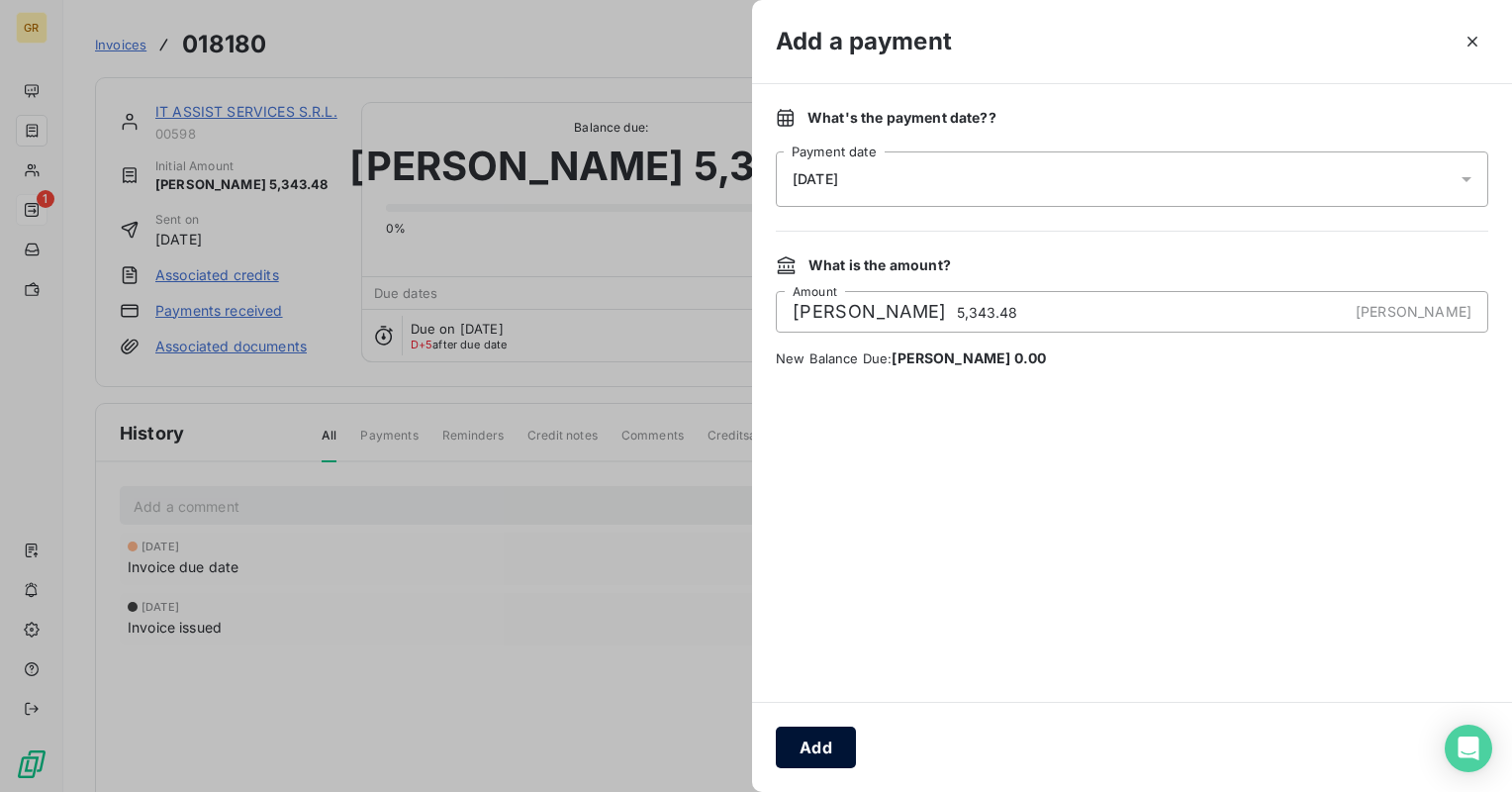 click on "Add" at bounding box center (815, 747) 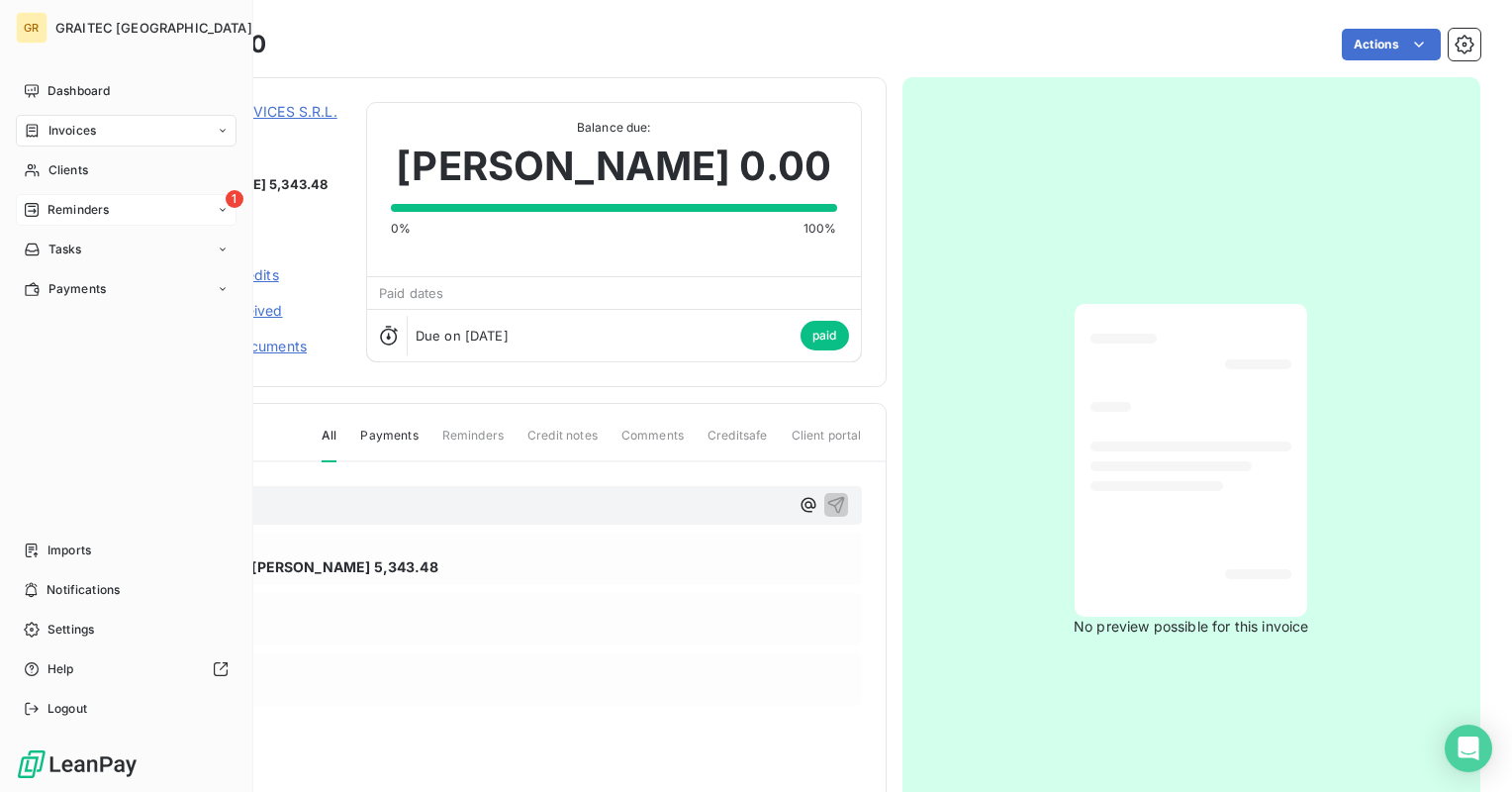 click on "GR GRAITEC ROMANIA Dashboard Invoices Clients 1 Reminders Tasks Payments Imports Notifications Settings Help Logout Invoices 018180 Actions IT ASSIST SERVICES S.R.L. 00598 Initial Amount [PERSON_NAME] 5,343.48 Sent on [DATE] Associated credits Payments received Associated documents Balance due: [PERSON_NAME] 0.00 0% 100% Paid dates Due on [DATE] paid History All Payments Reminders Credit notes Comments Creditsafe Client portal Add a comment ﻿ il y a 11 secondes Payment received [PERSON_NAME] 5,343.48 [DATE] Invoice due date [DATE] Invoice issued No preview possible for this invoice" at bounding box center [756, 396] 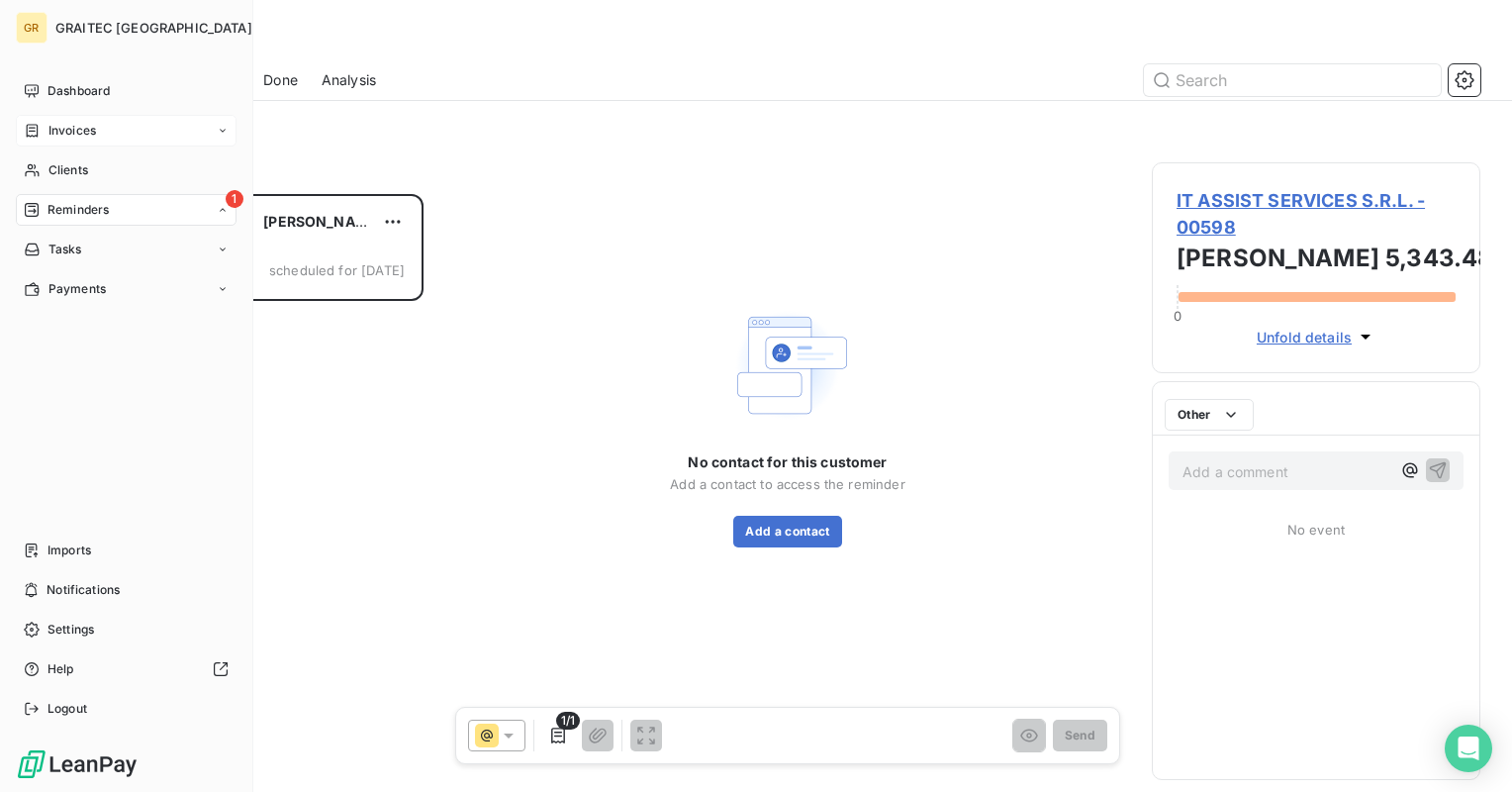scroll, scrollTop: 16, scrollLeft: 16, axis: both 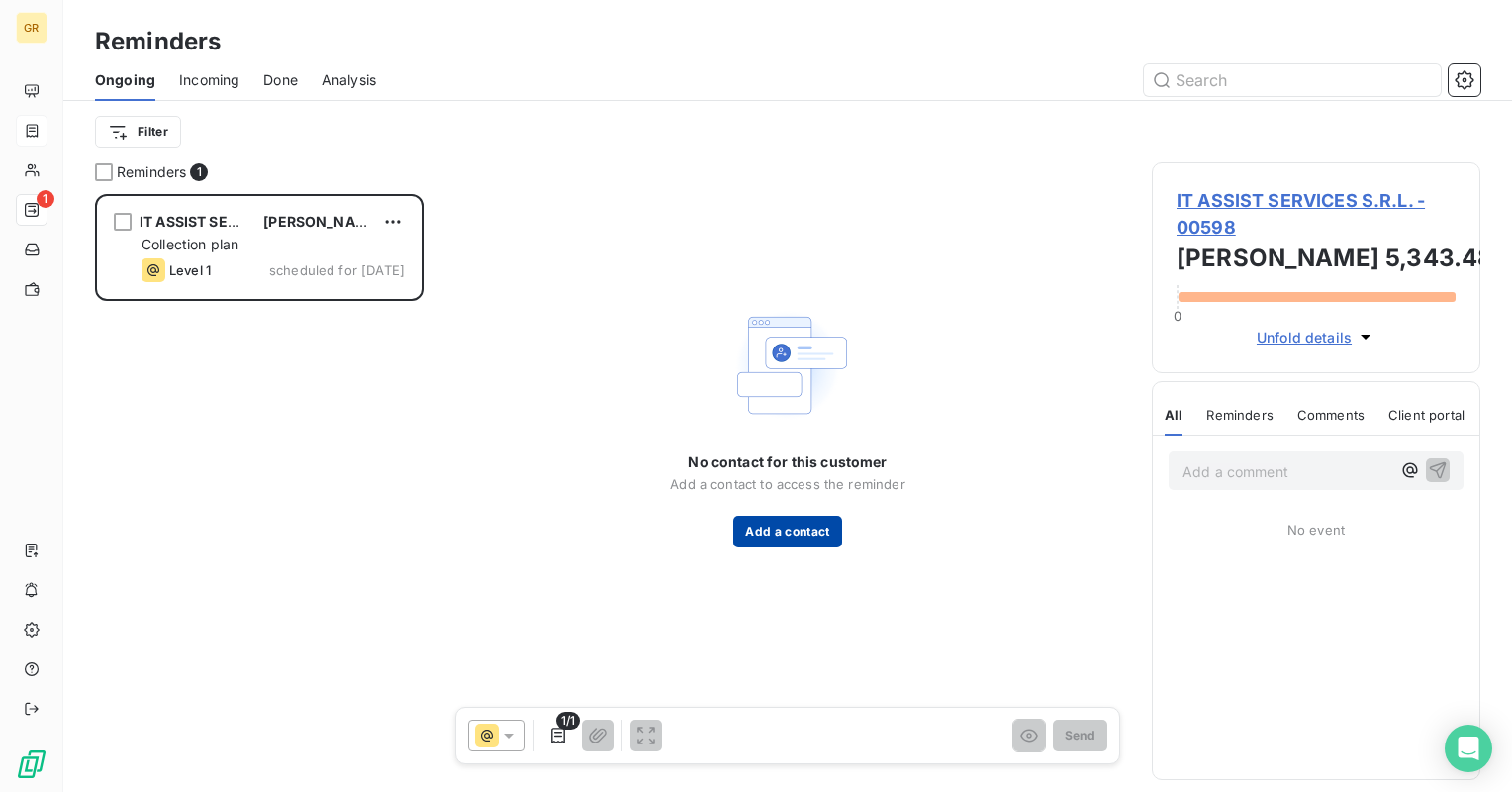 click on "Add a contact" at bounding box center (787, 532) 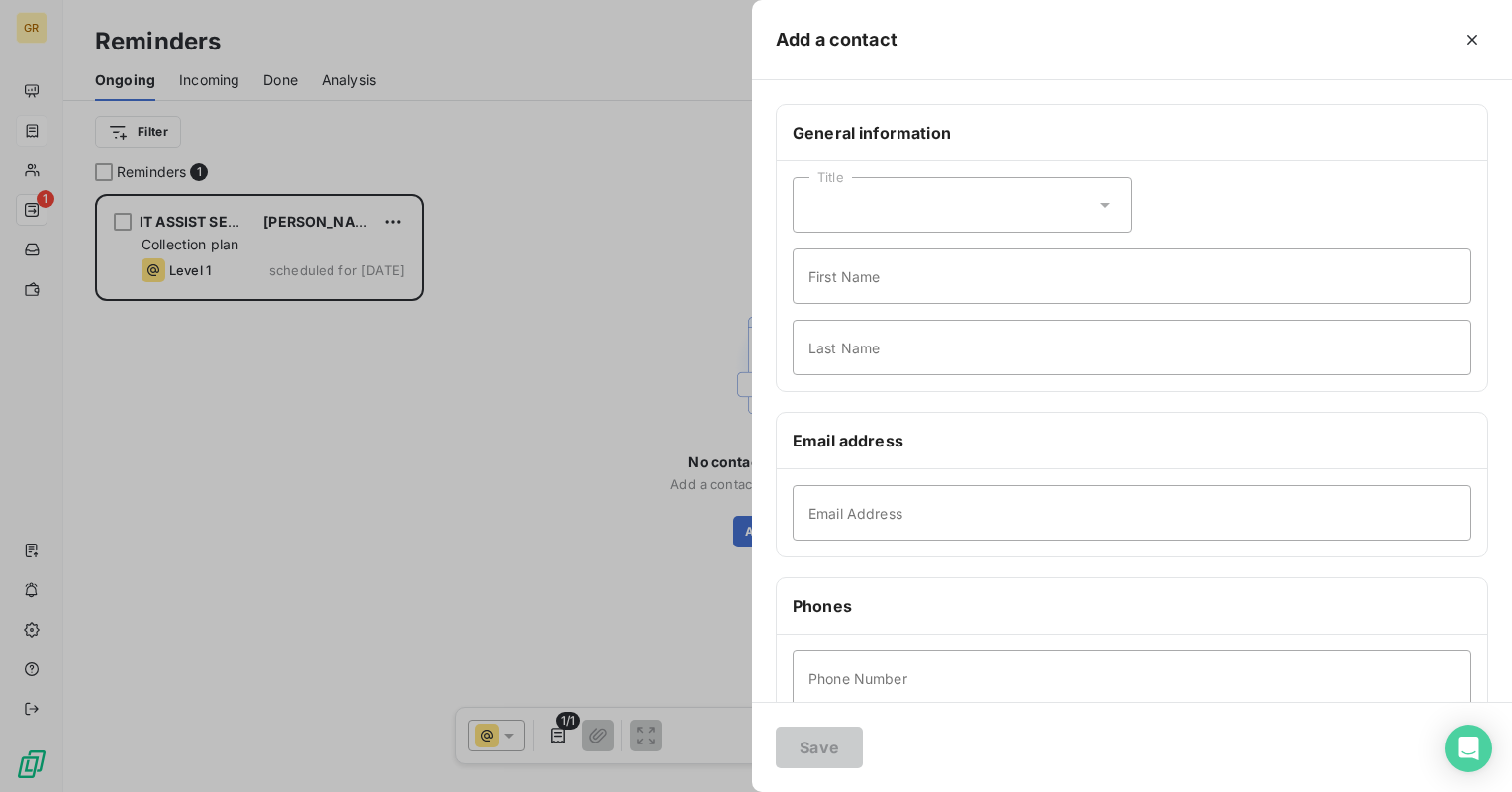 click on "Title" at bounding box center (962, 205) 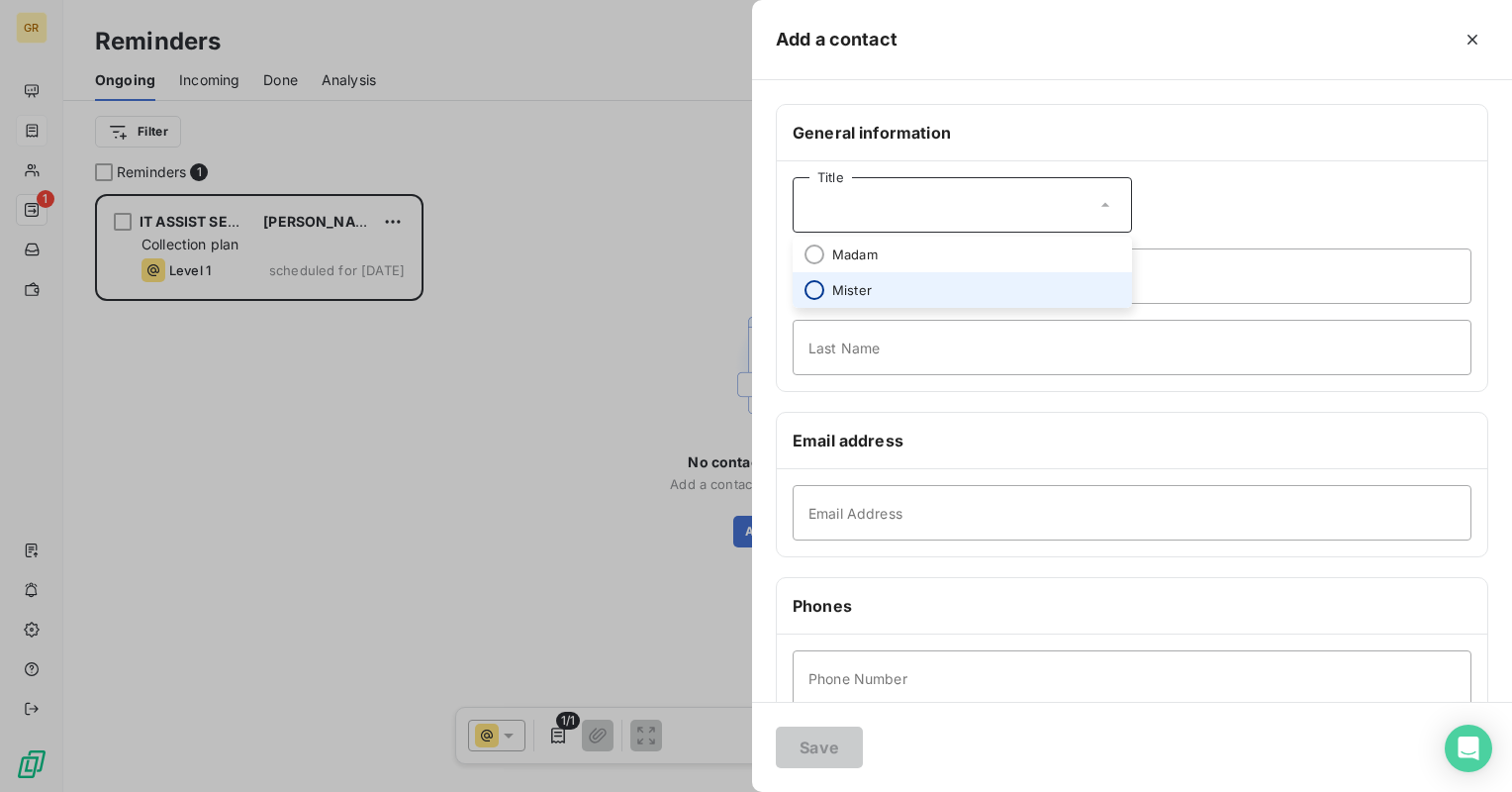 click at bounding box center [814, 290] 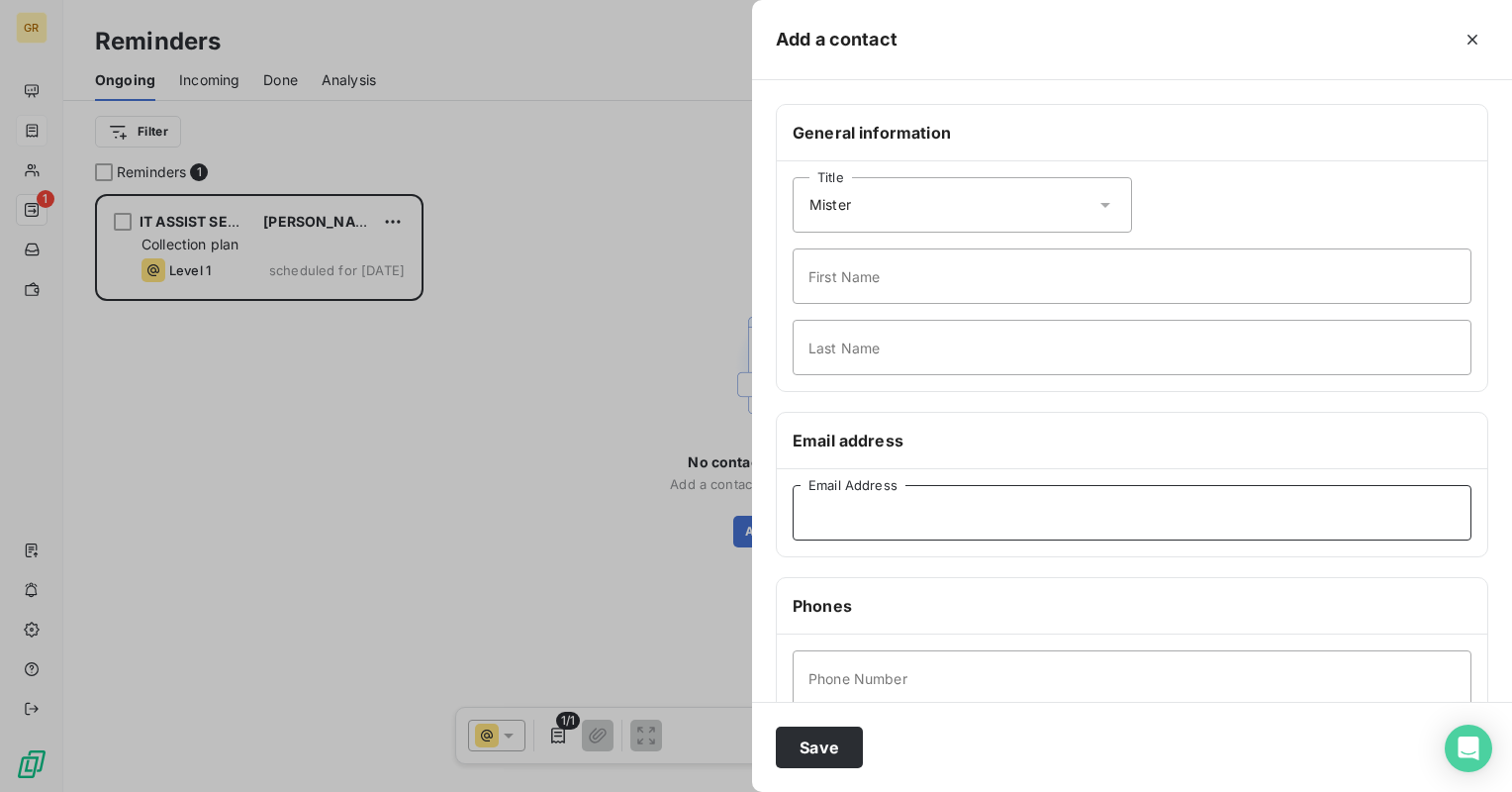 click on "Email Address" at bounding box center [1132, 513] 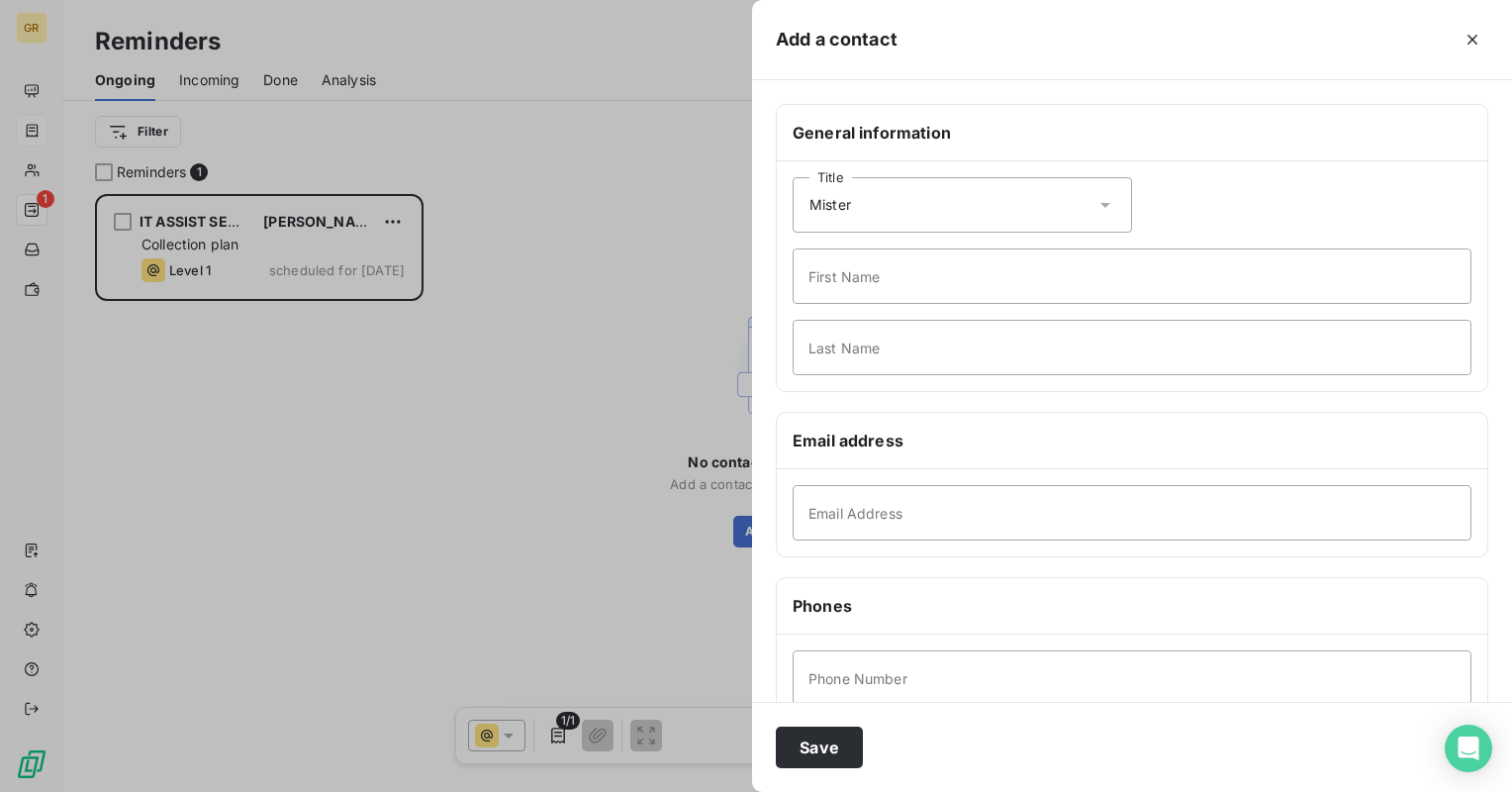 click on "Title Mister First Name Last Name" at bounding box center (1132, 276) 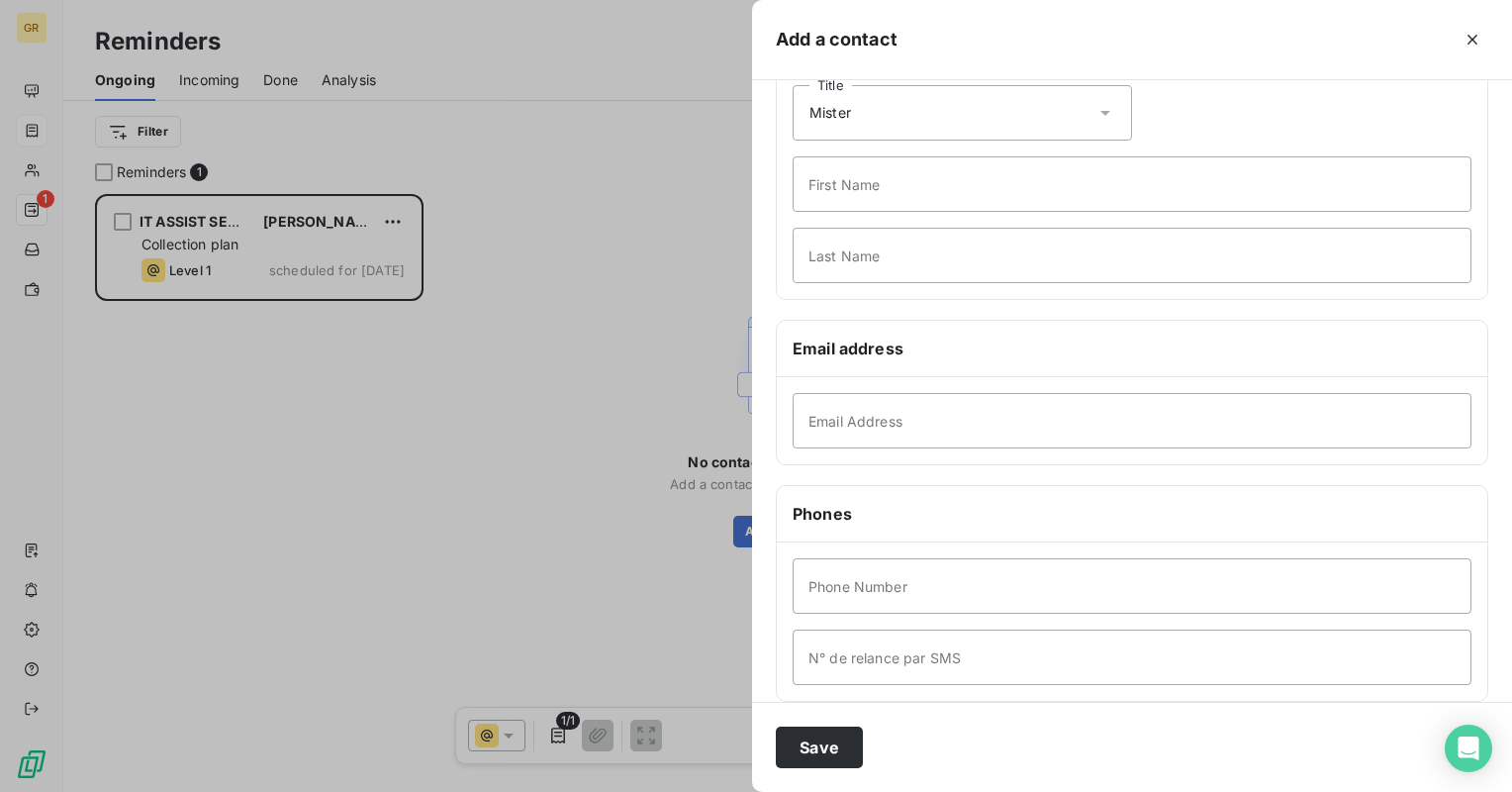 scroll, scrollTop: 0, scrollLeft: 0, axis: both 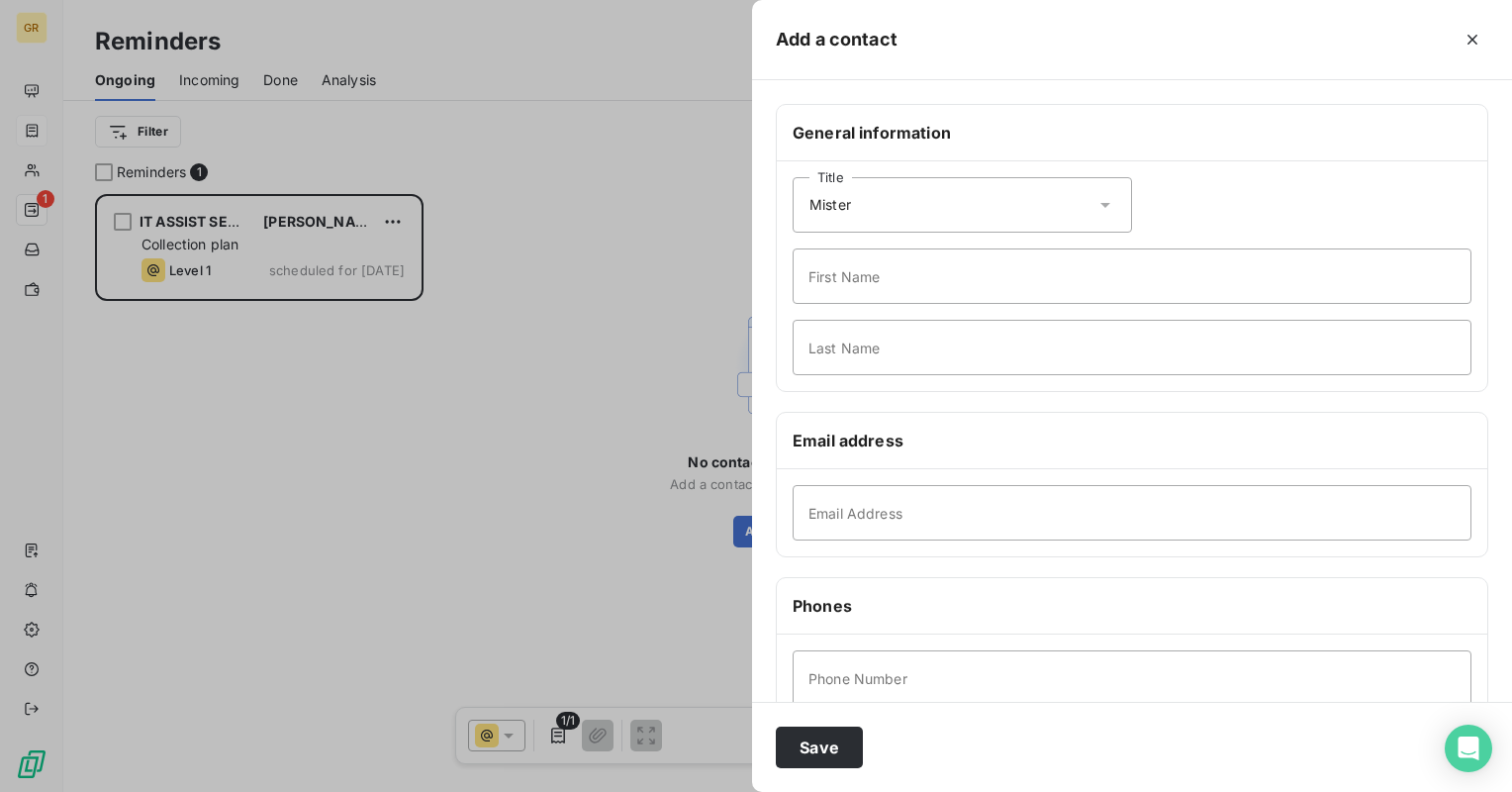 click at bounding box center [756, 396] 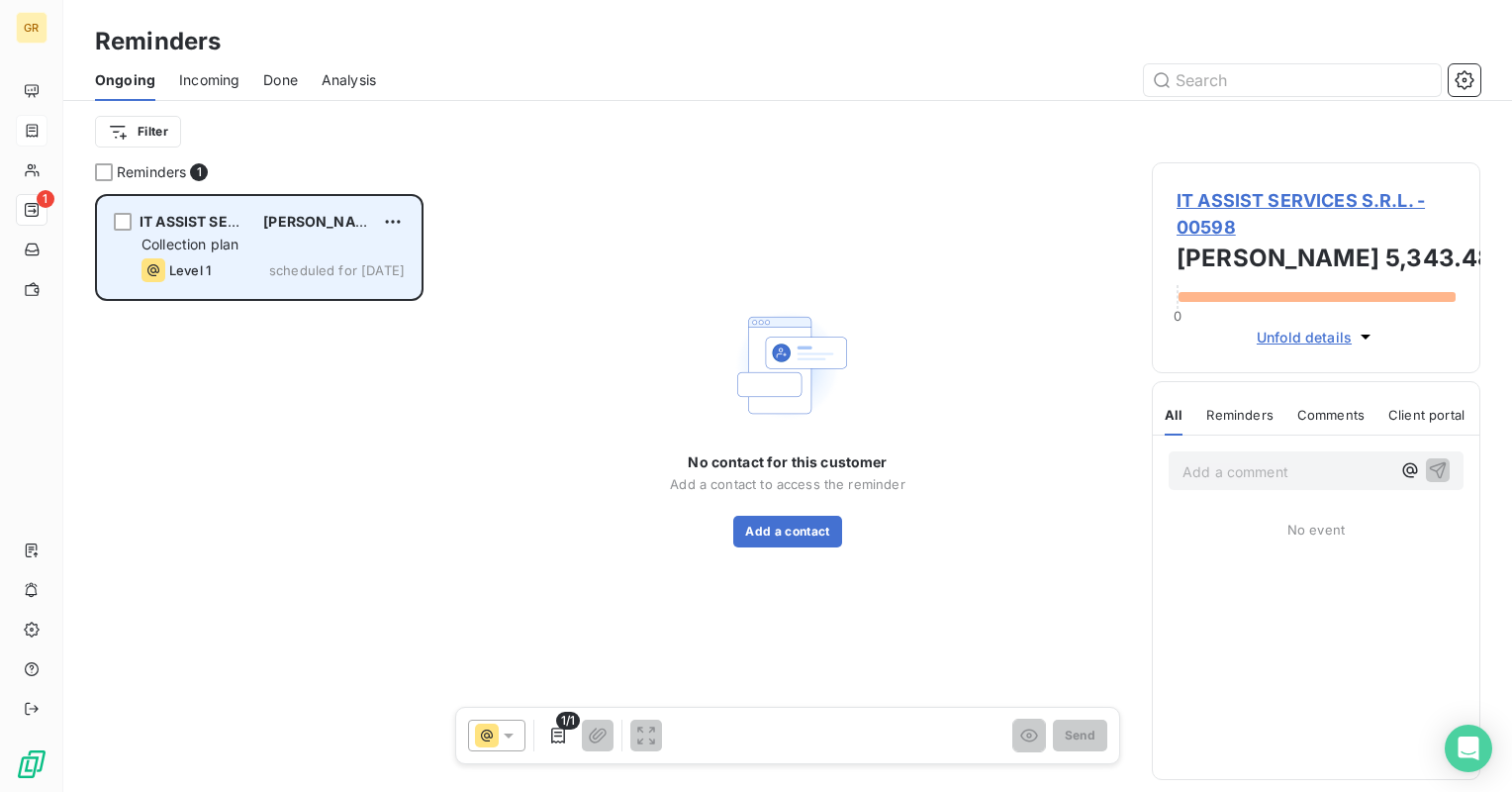click on "IT ASSIST SERVICES S.R.L." at bounding box center (232, 221) 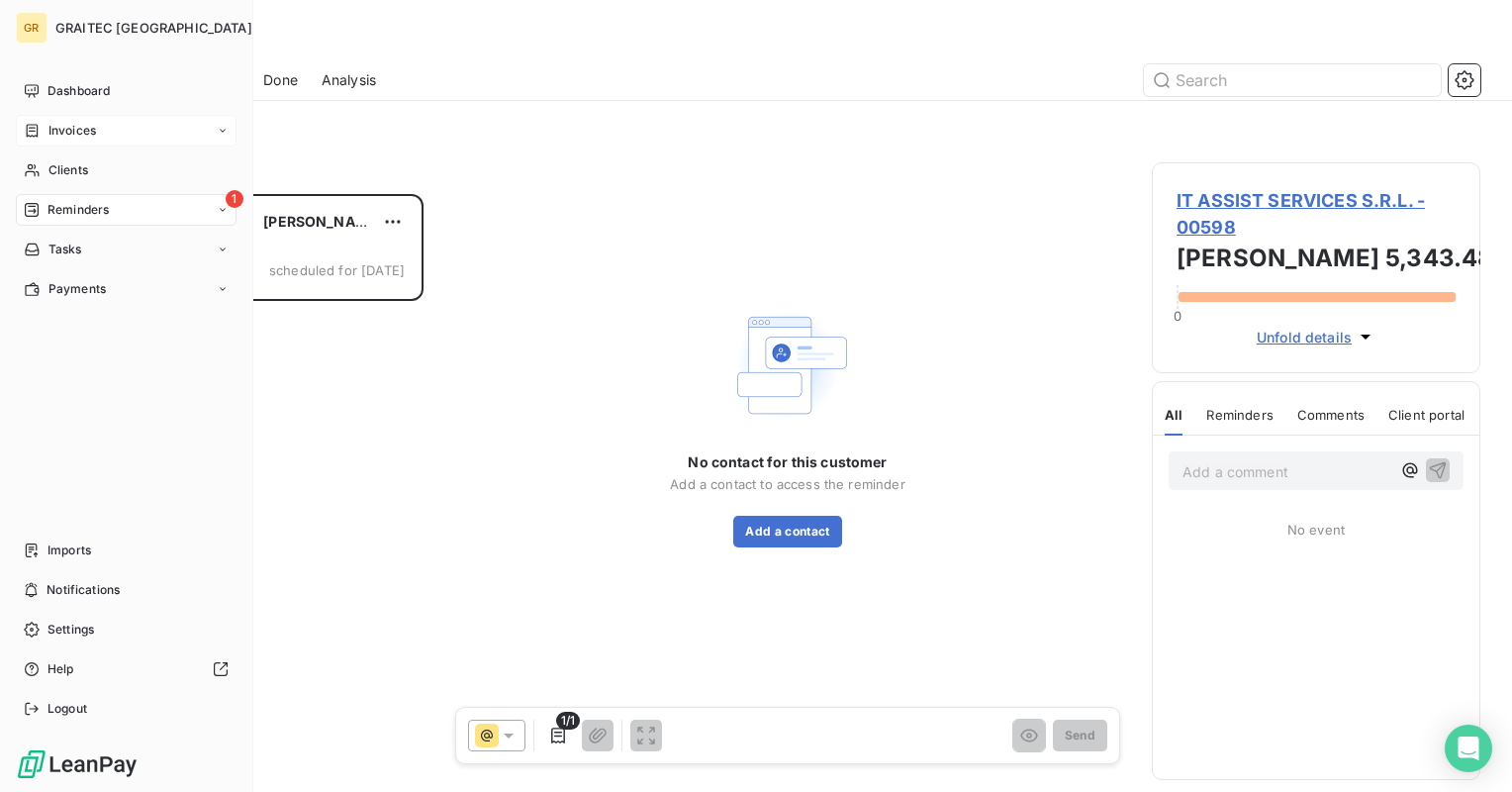 click on "Reminders" at bounding box center (78, 210) 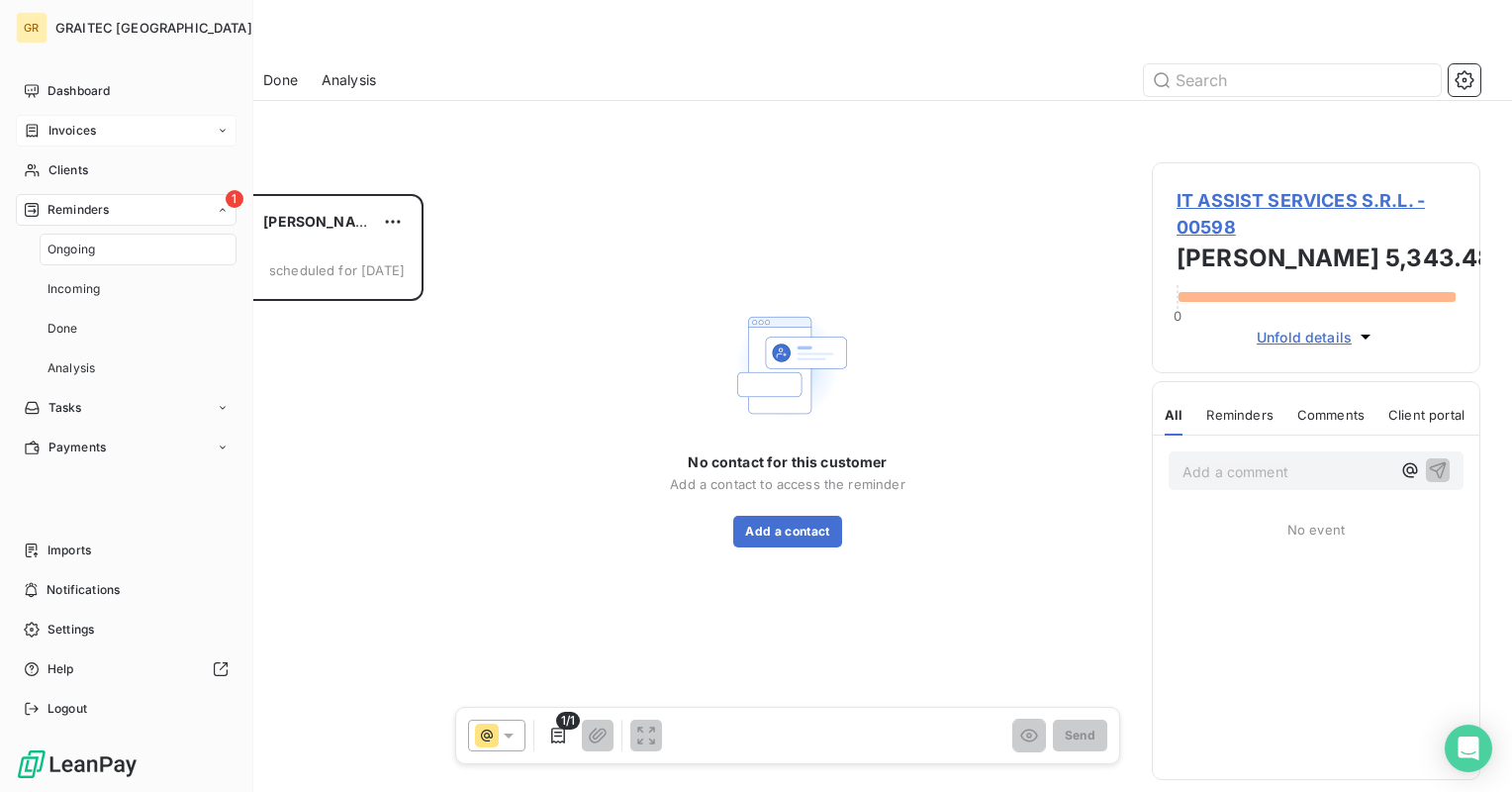click on "Reminders" at bounding box center [78, 210] 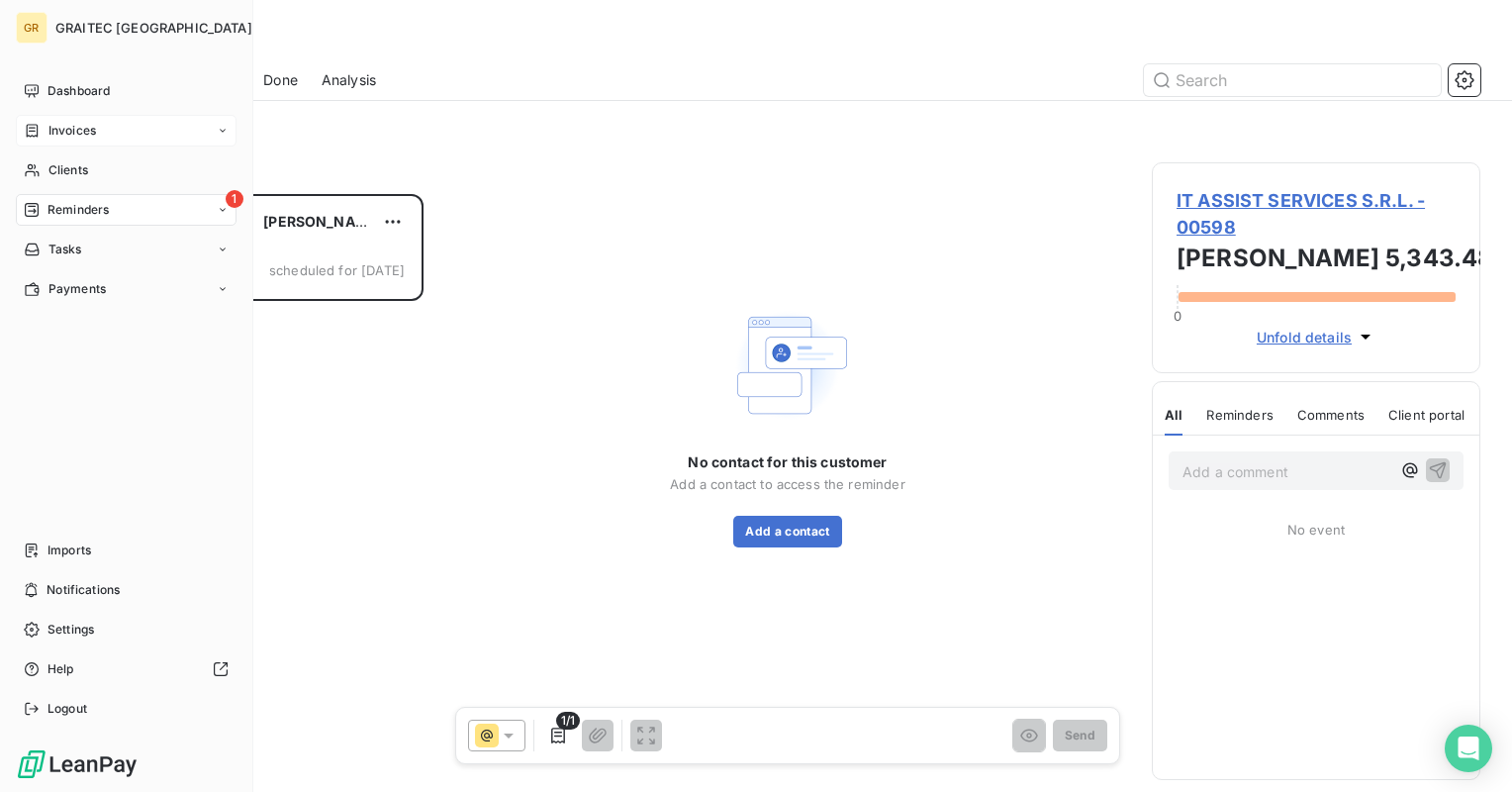 click on "Invoices" at bounding box center [72, 131] 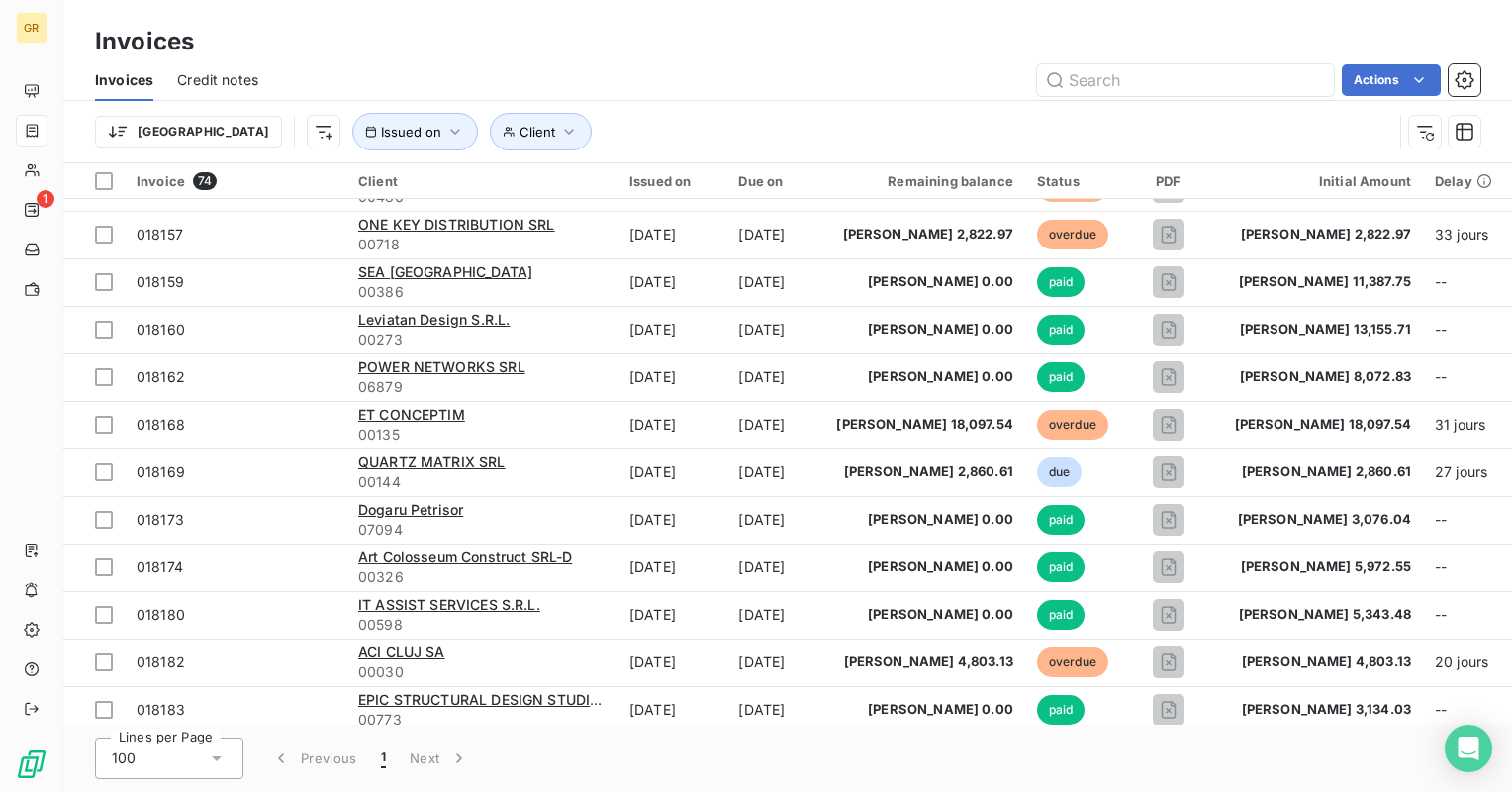 scroll, scrollTop: 1782, scrollLeft: 0, axis: vertical 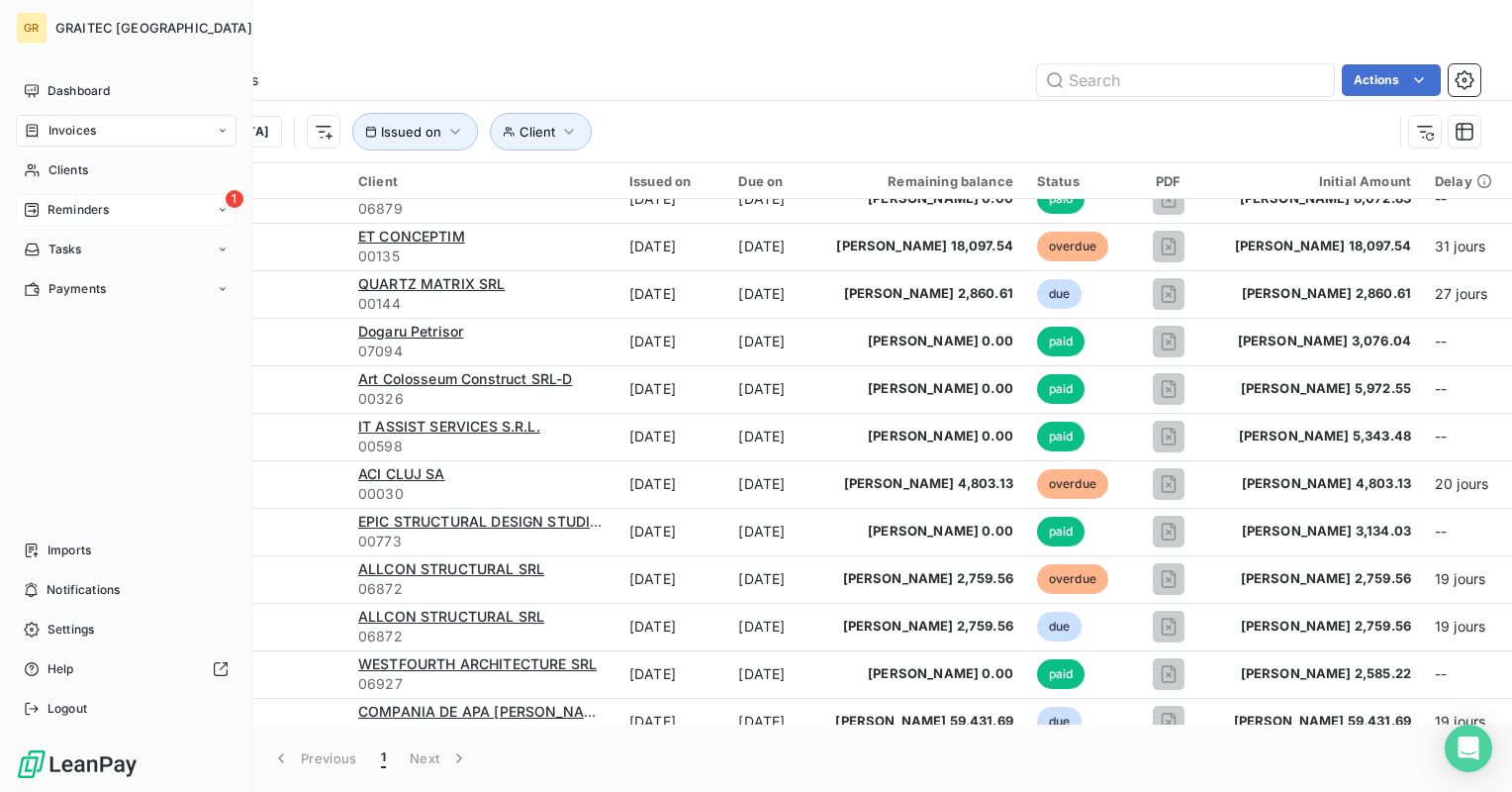 click on "Reminders" at bounding box center (78, 210) 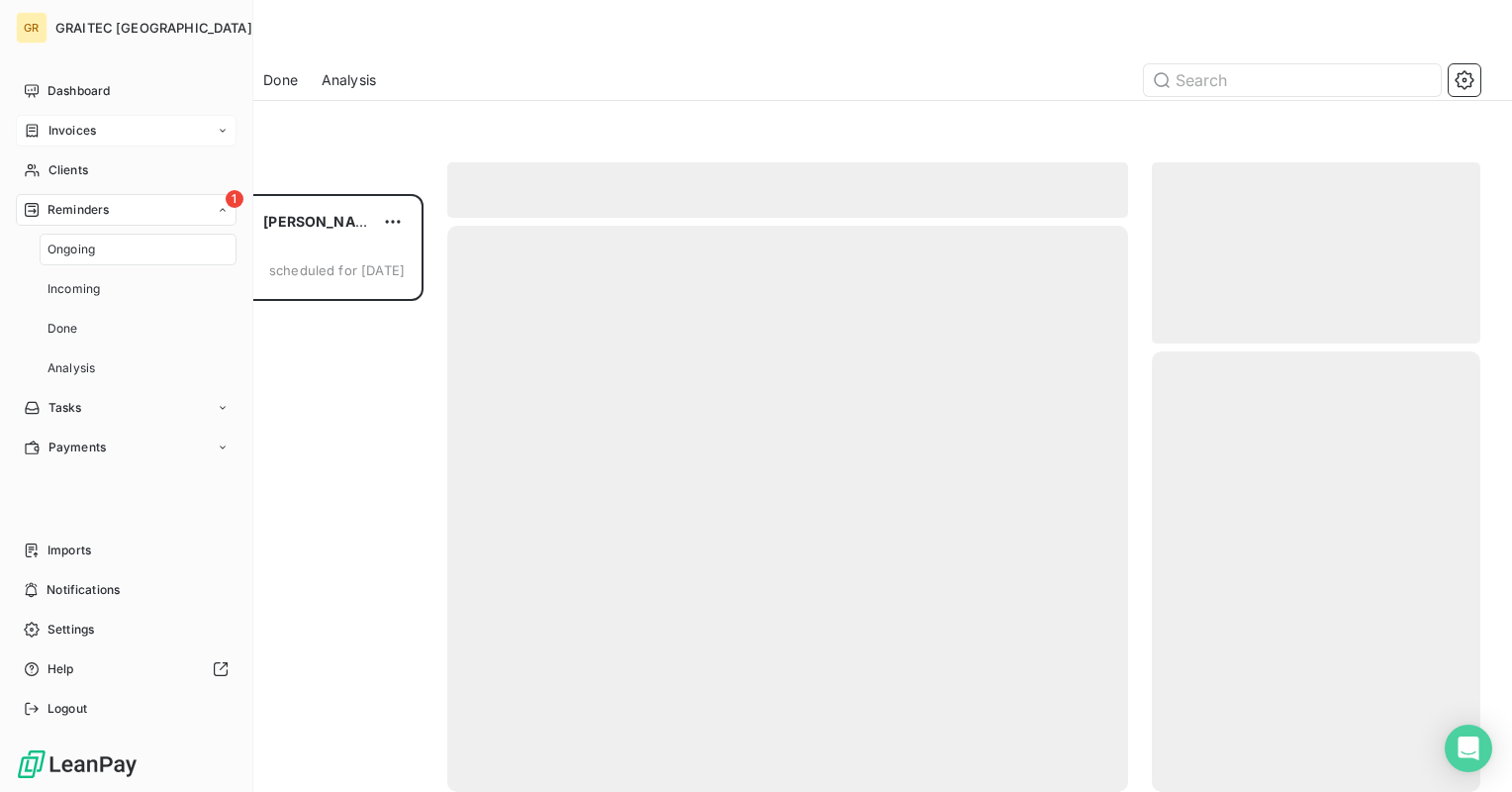 scroll, scrollTop: 16, scrollLeft: 16, axis: both 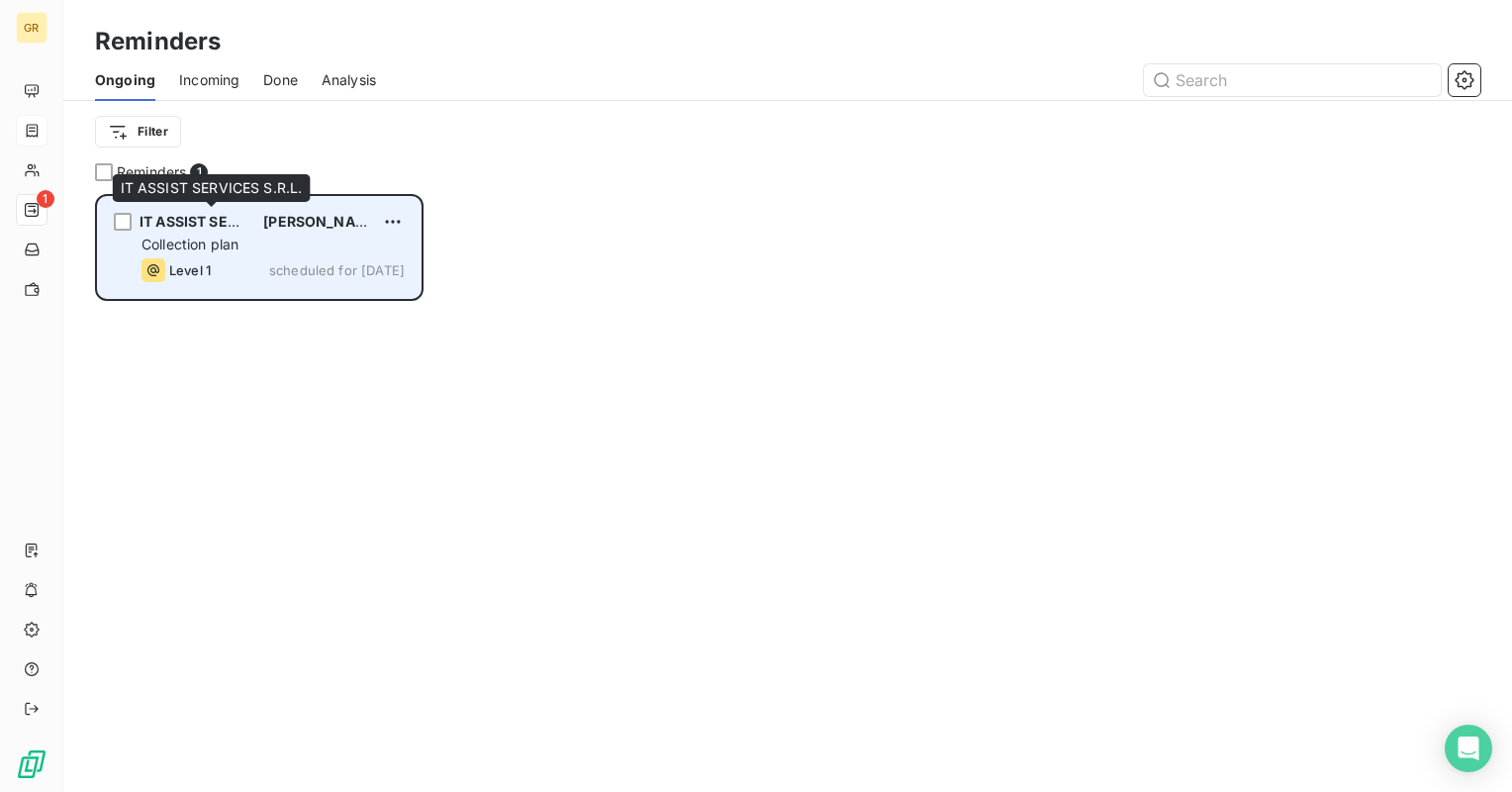 click on "IT ASSIST SERVICES S.R.L." at bounding box center [232, 221] 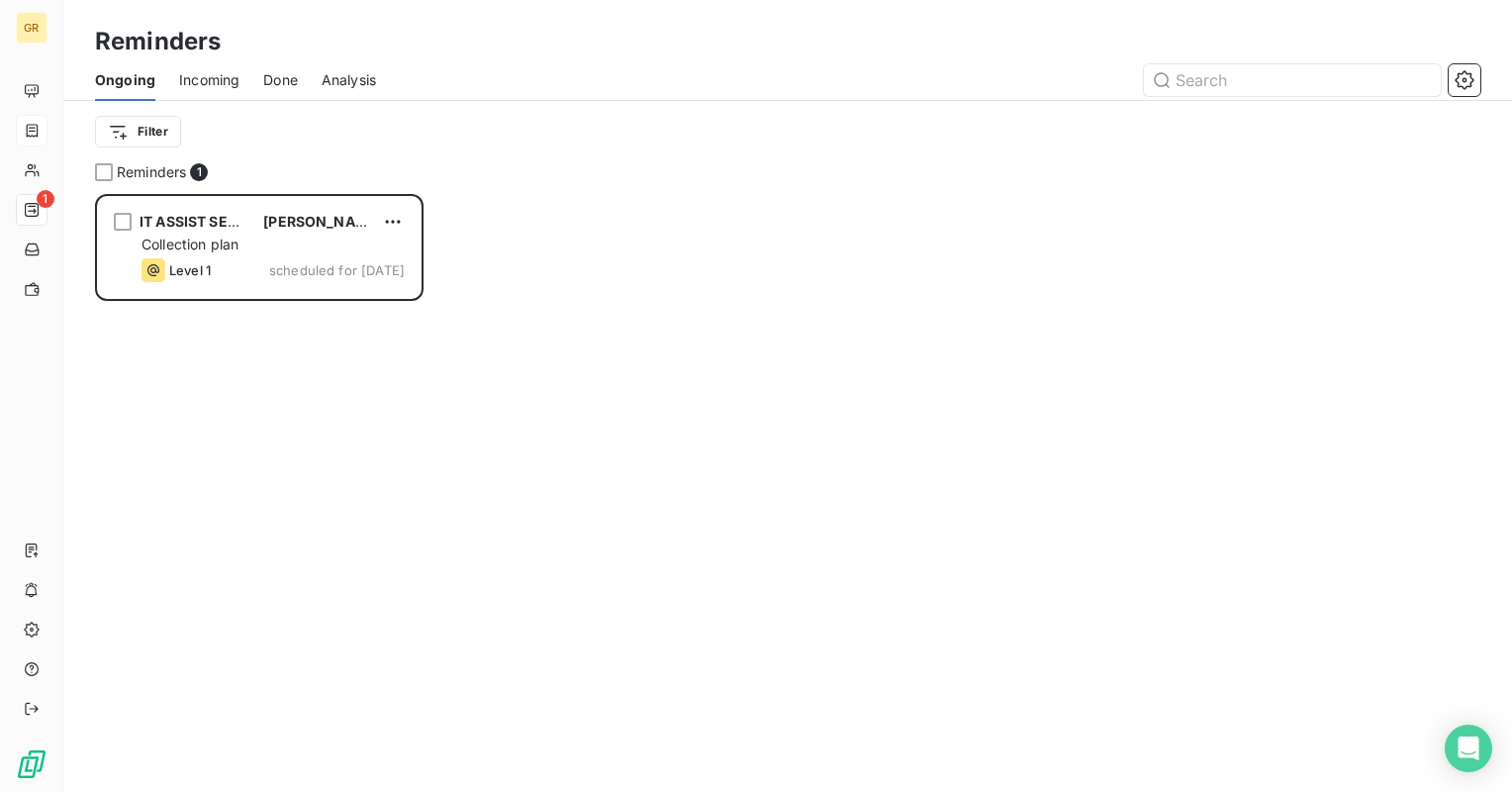 click on "Reminders 1 IT ASSIST SERVICES S.R.L. [PERSON_NAME] 5,343.48 Collection plan Level 1 scheduled for [DATE]" at bounding box center (788, 477) 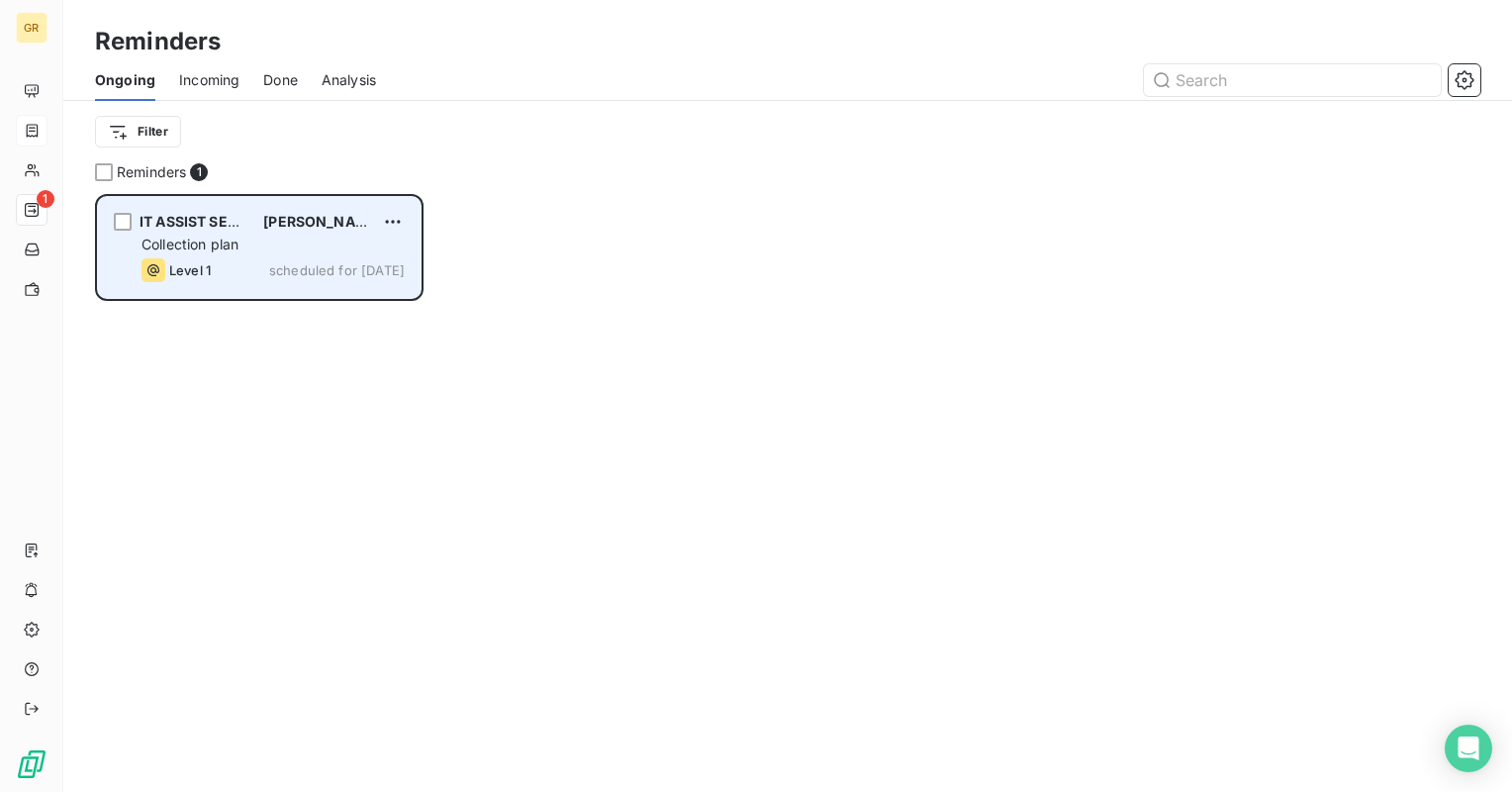 click on "Level 1" at bounding box center [190, 270] 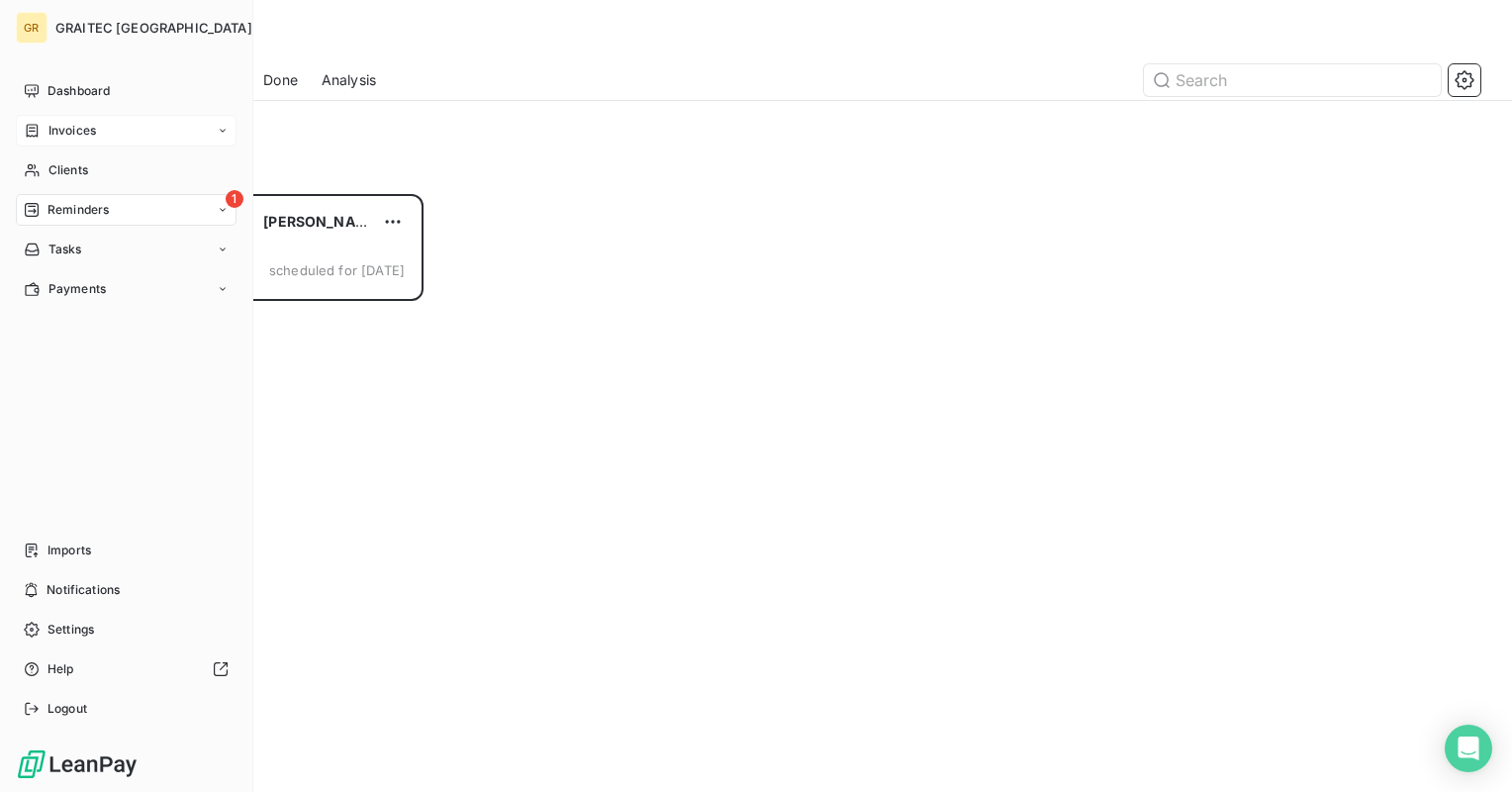 click on "Reminders" at bounding box center (78, 210) 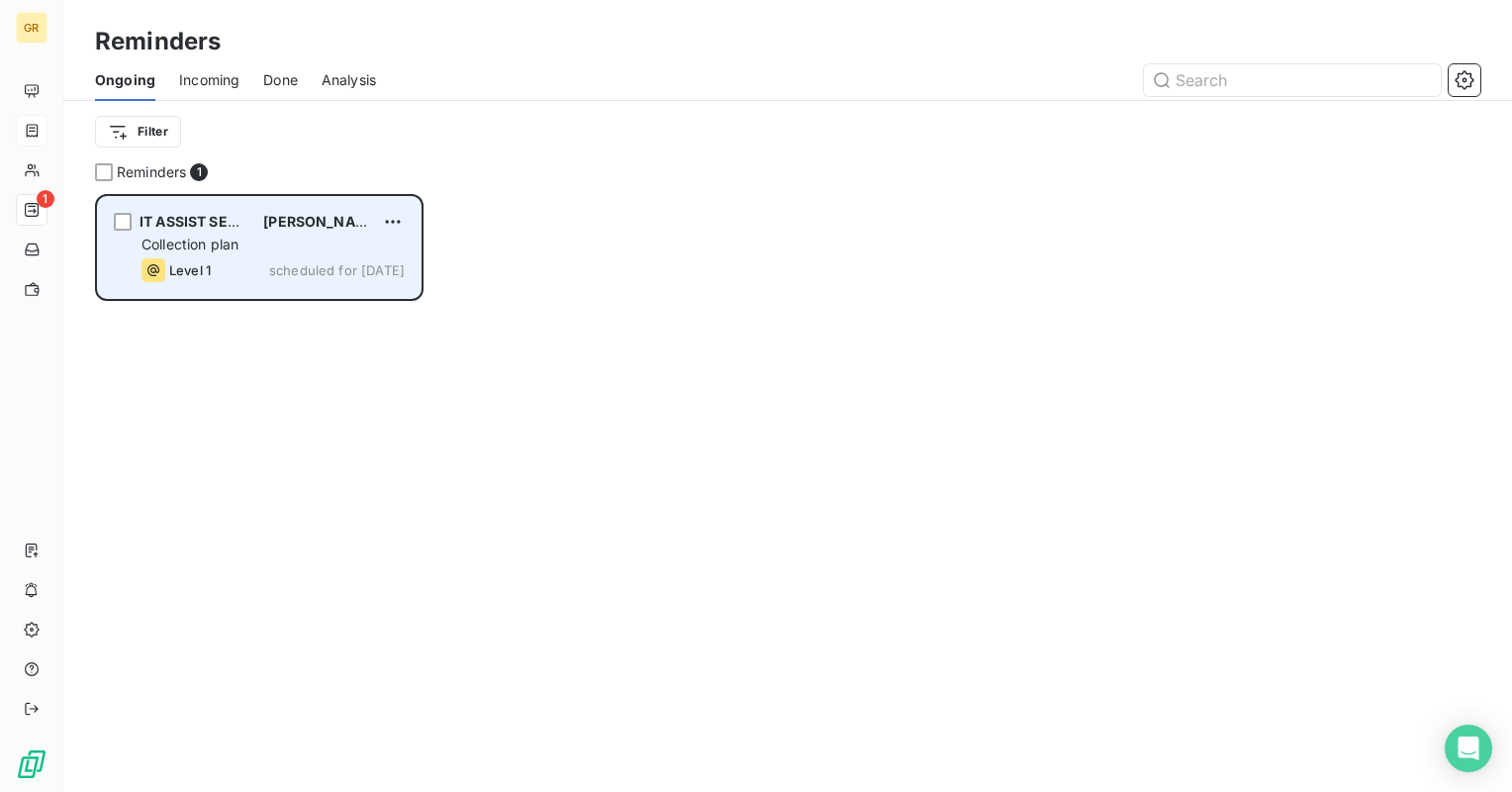 click on "IT ASSIST SERVICES S.R.L. [PERSON_NAME] 5,343.48 Collection plan Level 1 scheduled for [DATE]" at bounding box center (259, 248) 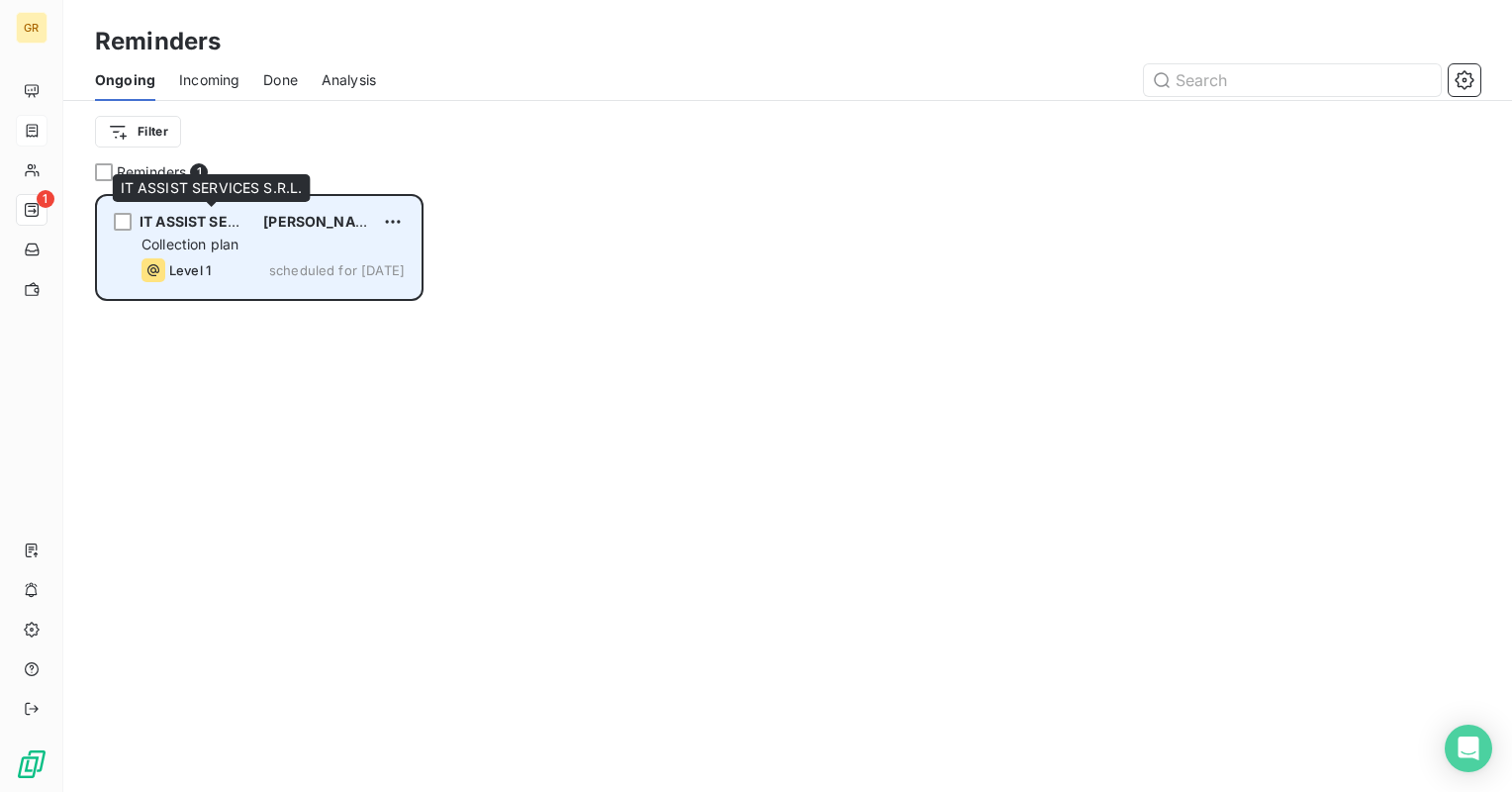 click on "IT ASSIST SERVICES S.R.L." at bounding box center (232, 221) 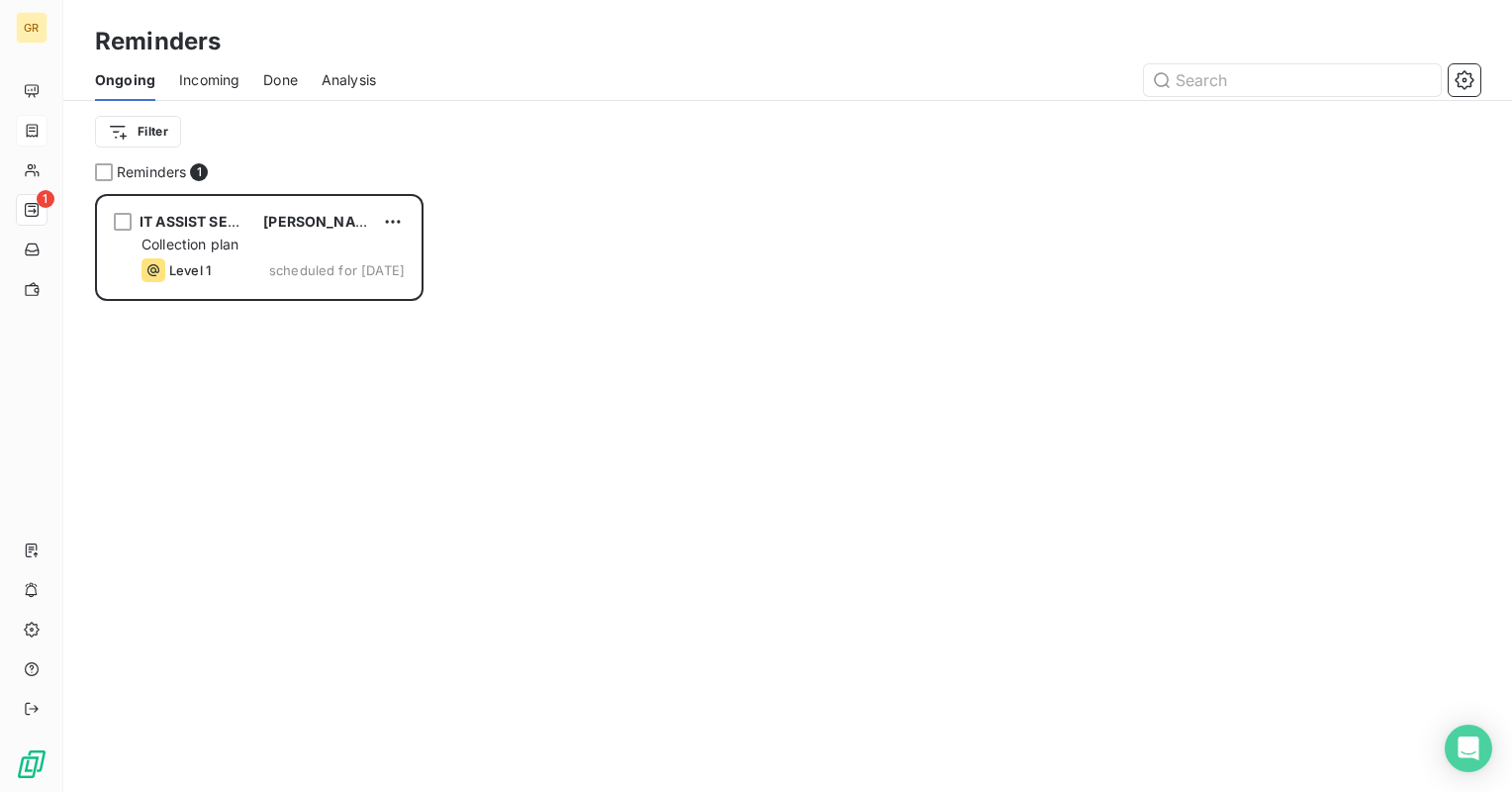 click on "Reminders 1 IT ASSIST SERVICES S.R.L. [PERSON_NAME] 5,343.48 Collection plan Level 1 scheduled for [DATE]" at bounding box center (788, 477) 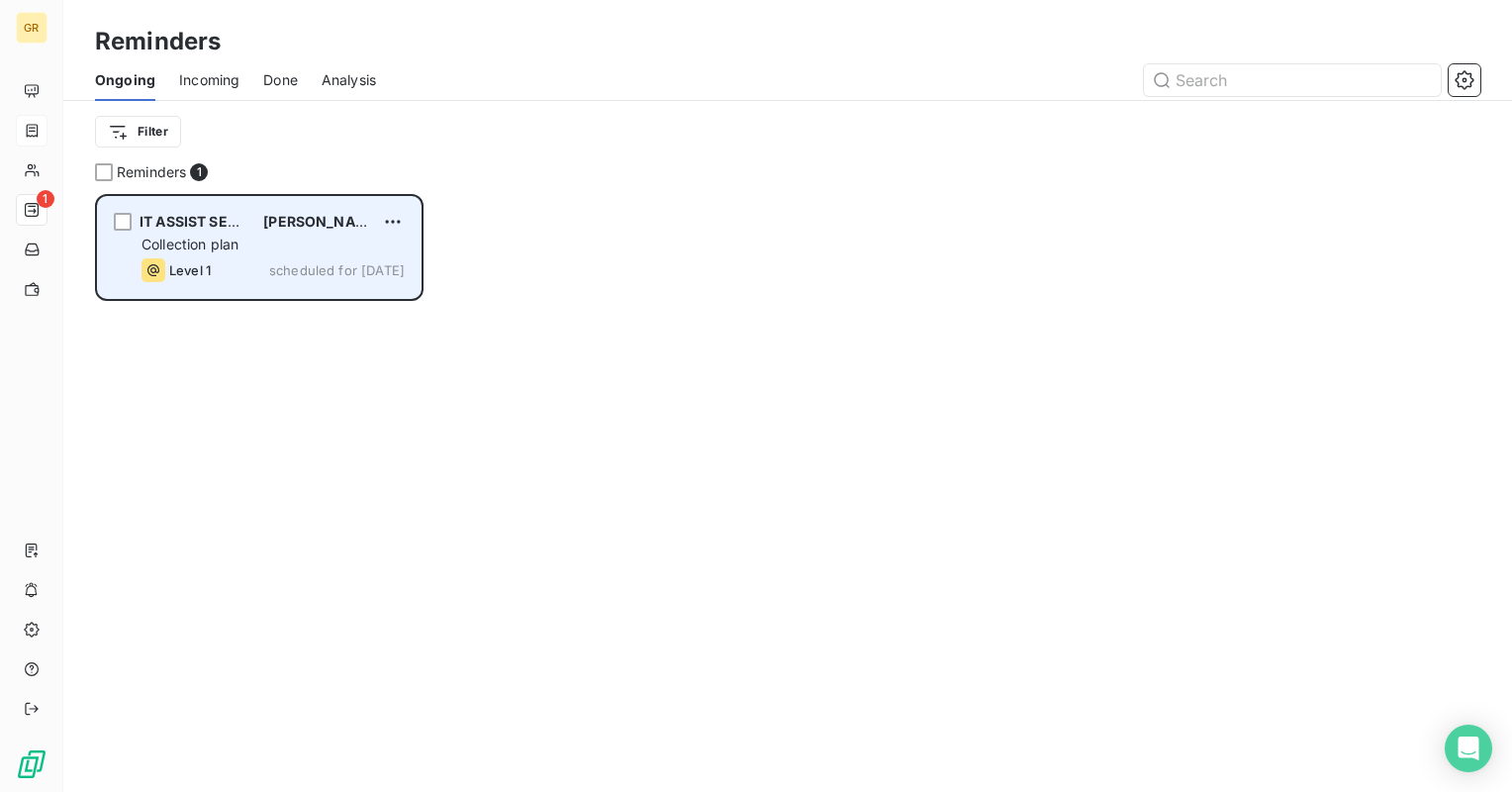 click on "Collection plan" at bounding box center (190, 244) 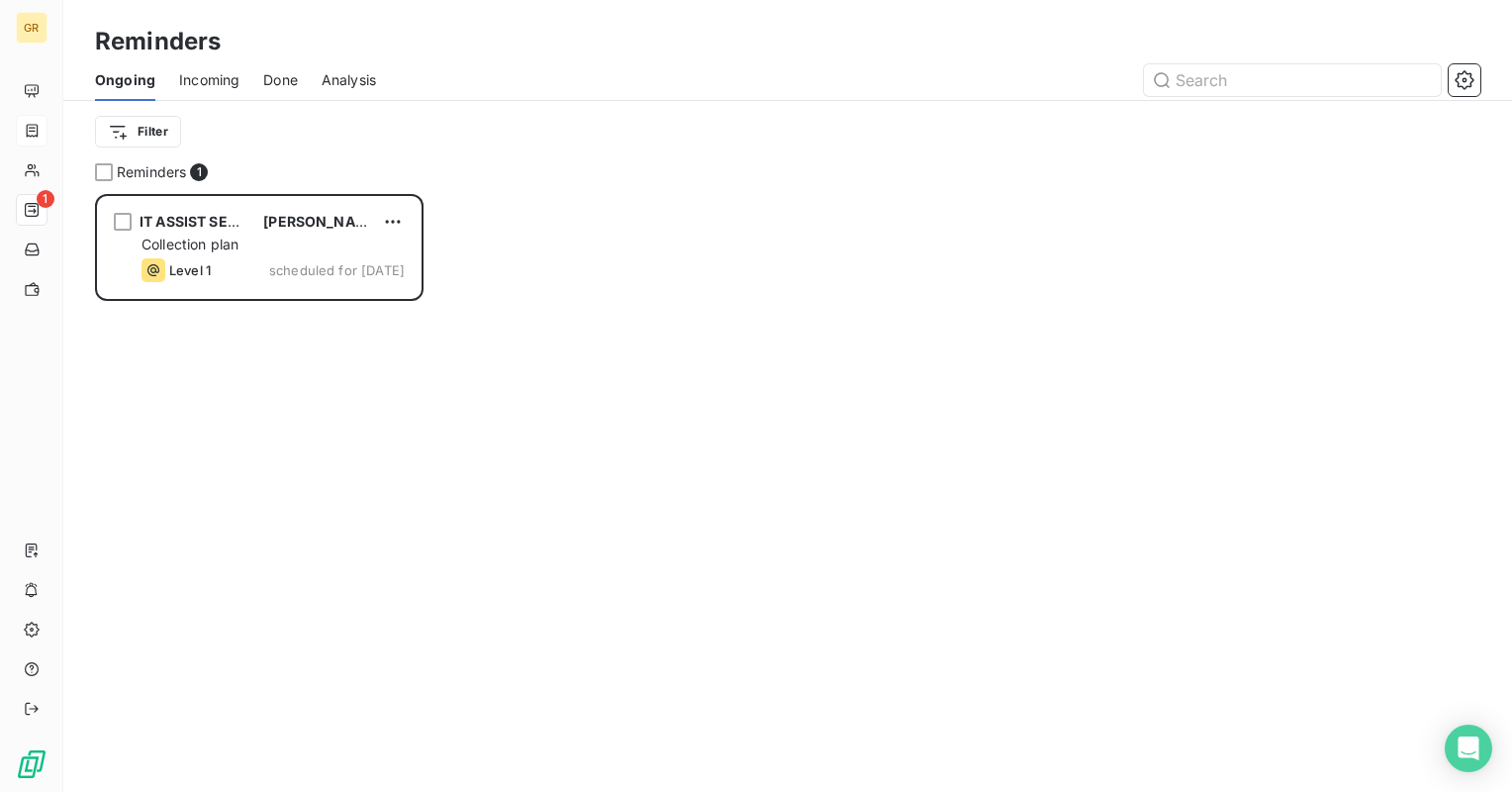 click on "IT ASSIST SERVICES S.R.L. [PERSON_NAME] 5,343.48 Collection plan Level 1 scheduled for [DATE]" at bounding box center [259, 493] 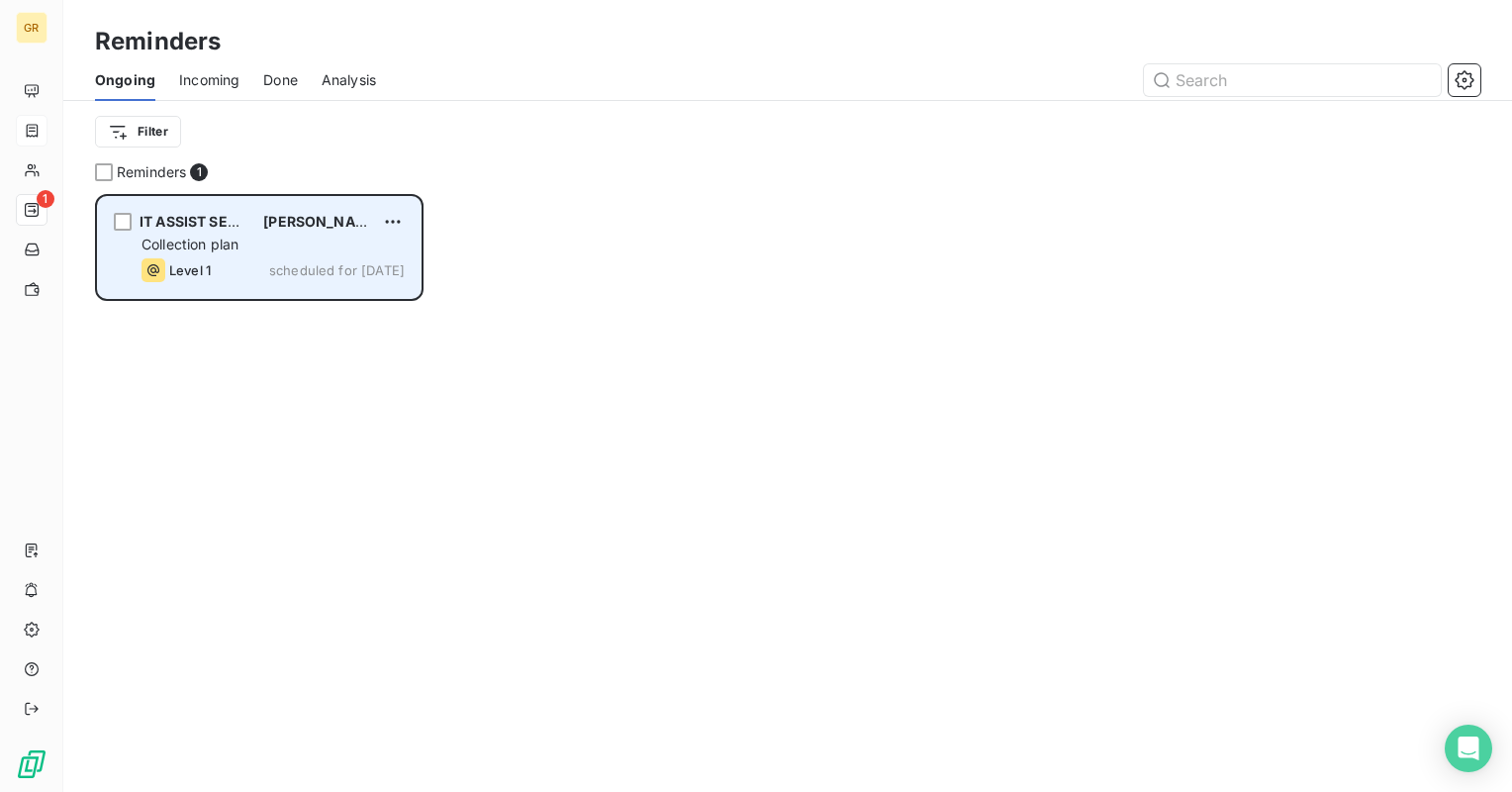 click on "Collection plan" at bounding box center [190, 244] 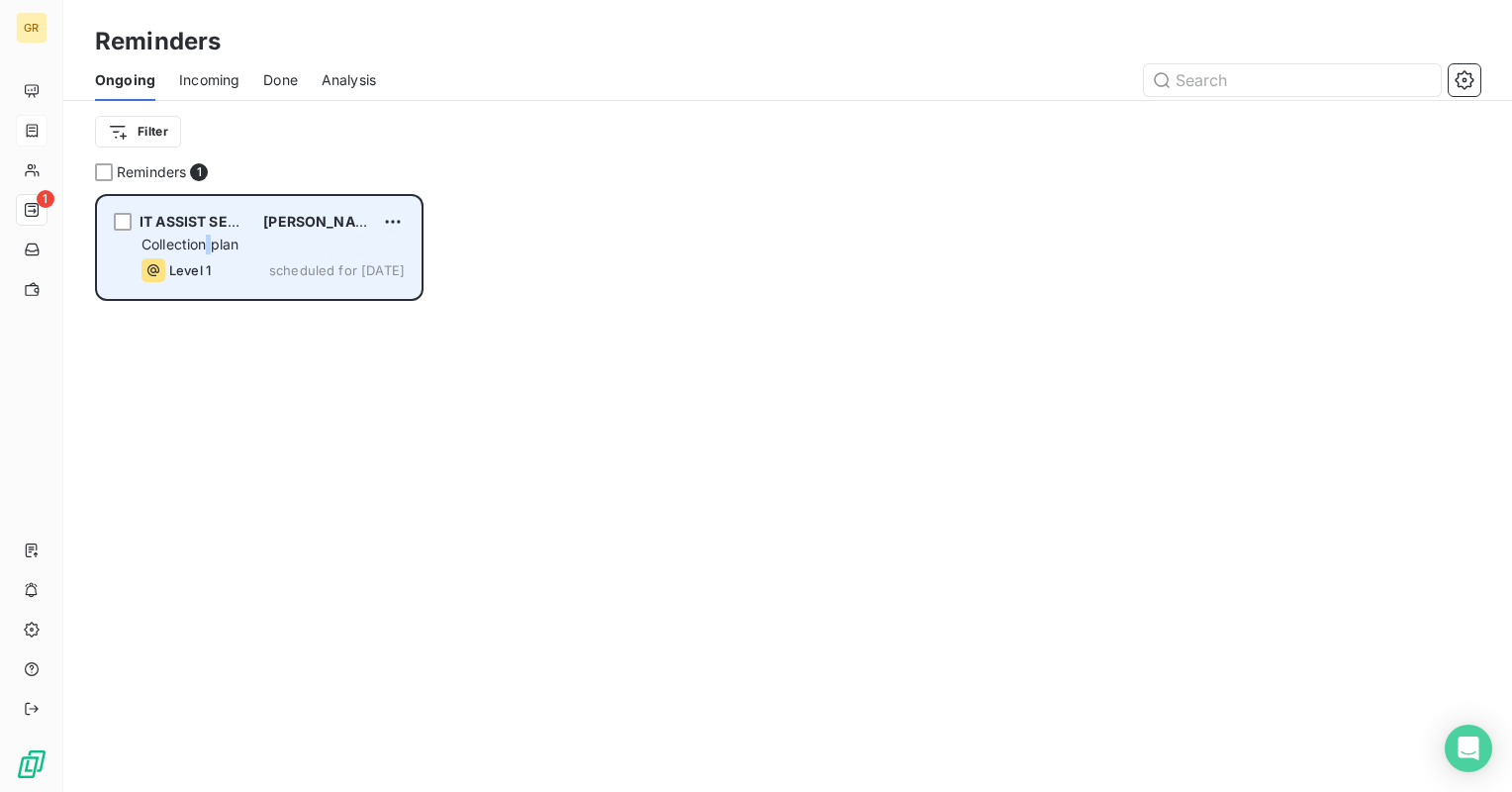 click on "Collection plan" at bounding box center (190, 244) 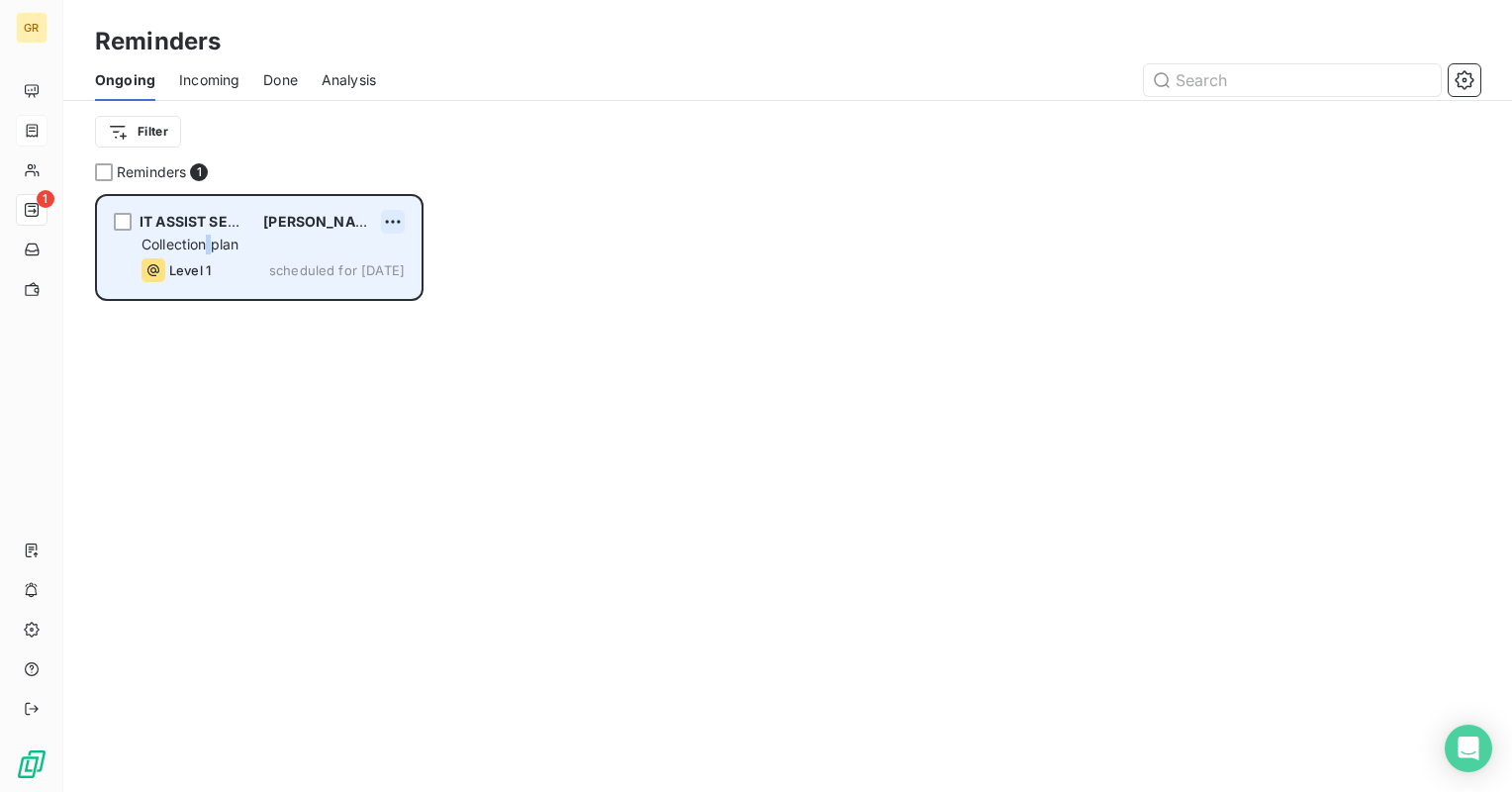 click on "GR 1 Reminders Ongoing Incoming Done Analysis Filter Reminders 1 IT ASSIST SERVICES S.R.L. [PERSON_NAME] 5,343.48 Collection plan Level 1 scheduled for [DATE]" at bounding box center (756, 396) 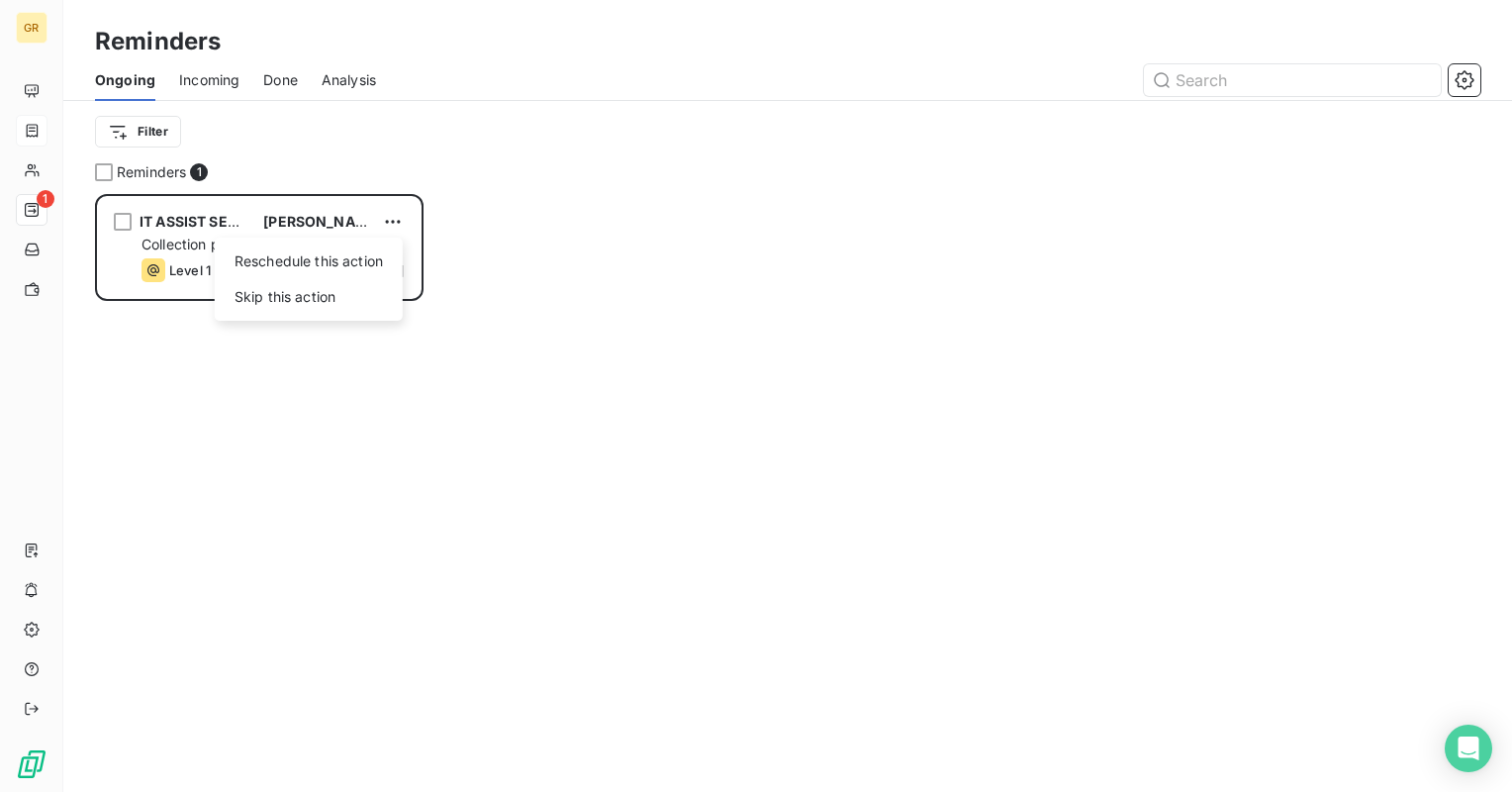 click on "GR 1 Reminders Ongoing Incoming Done Analysis Filter Reminders 1 IT ASSIST SERVICES S.R.L. [PERSON_NAME] 5,343.48 Reschedule this action Skip this action Collection plan Level 1 scheduled for [DATE]" at bounding box center (756, 396) 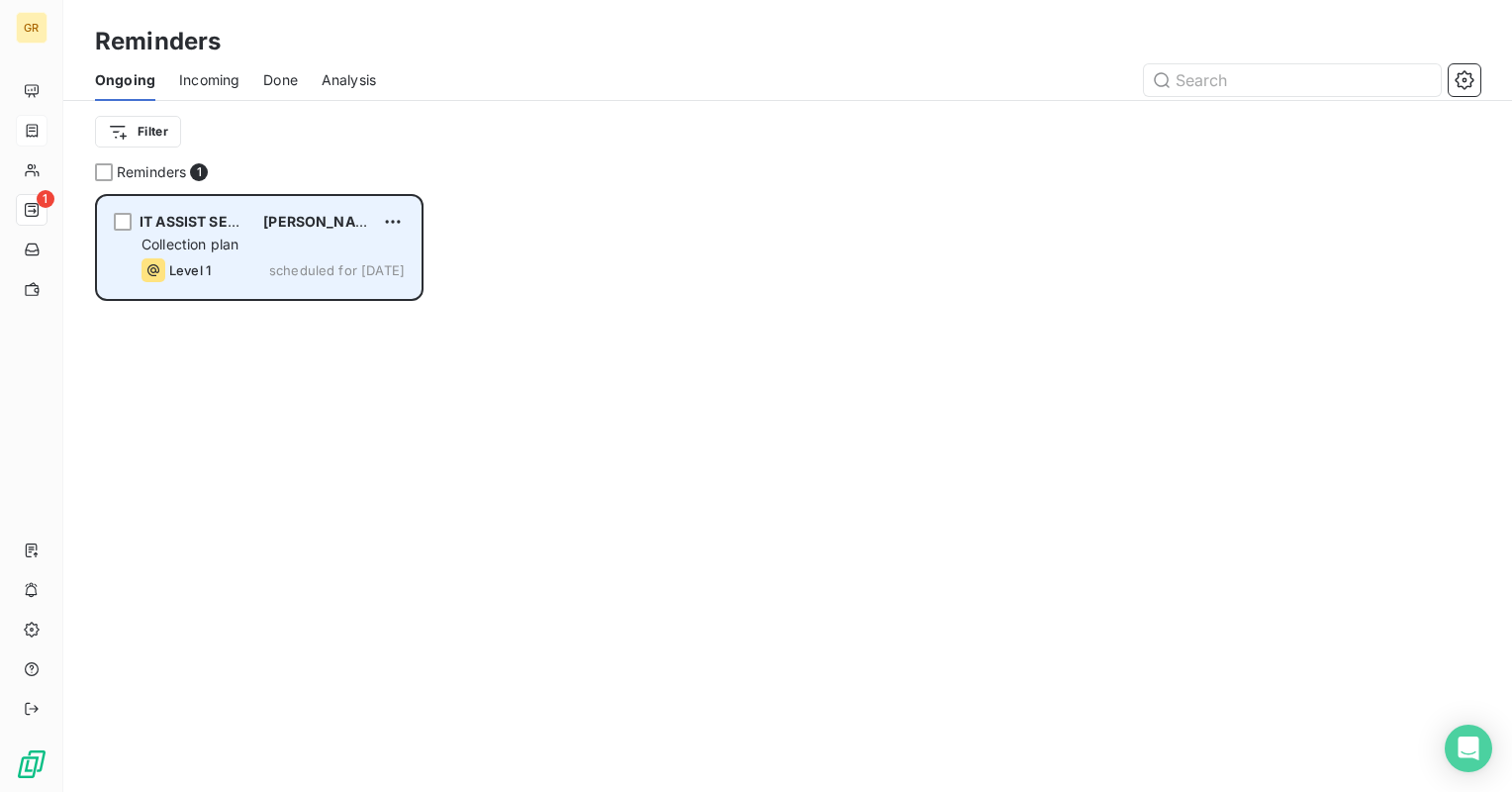 click on "Collection plan" at bounding box center [190, 244] 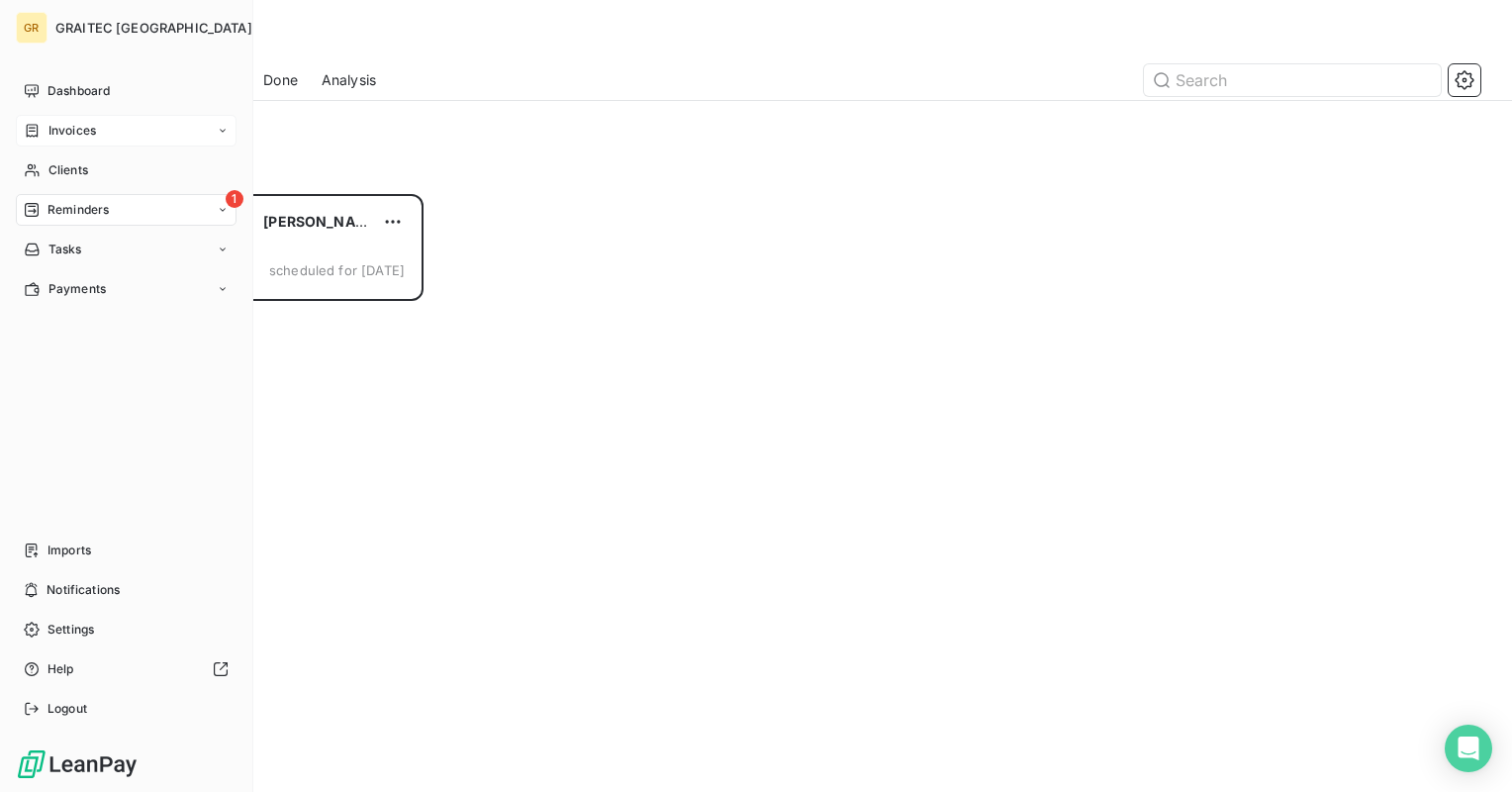 click on "Reminders" at bounding box center [78, 210] 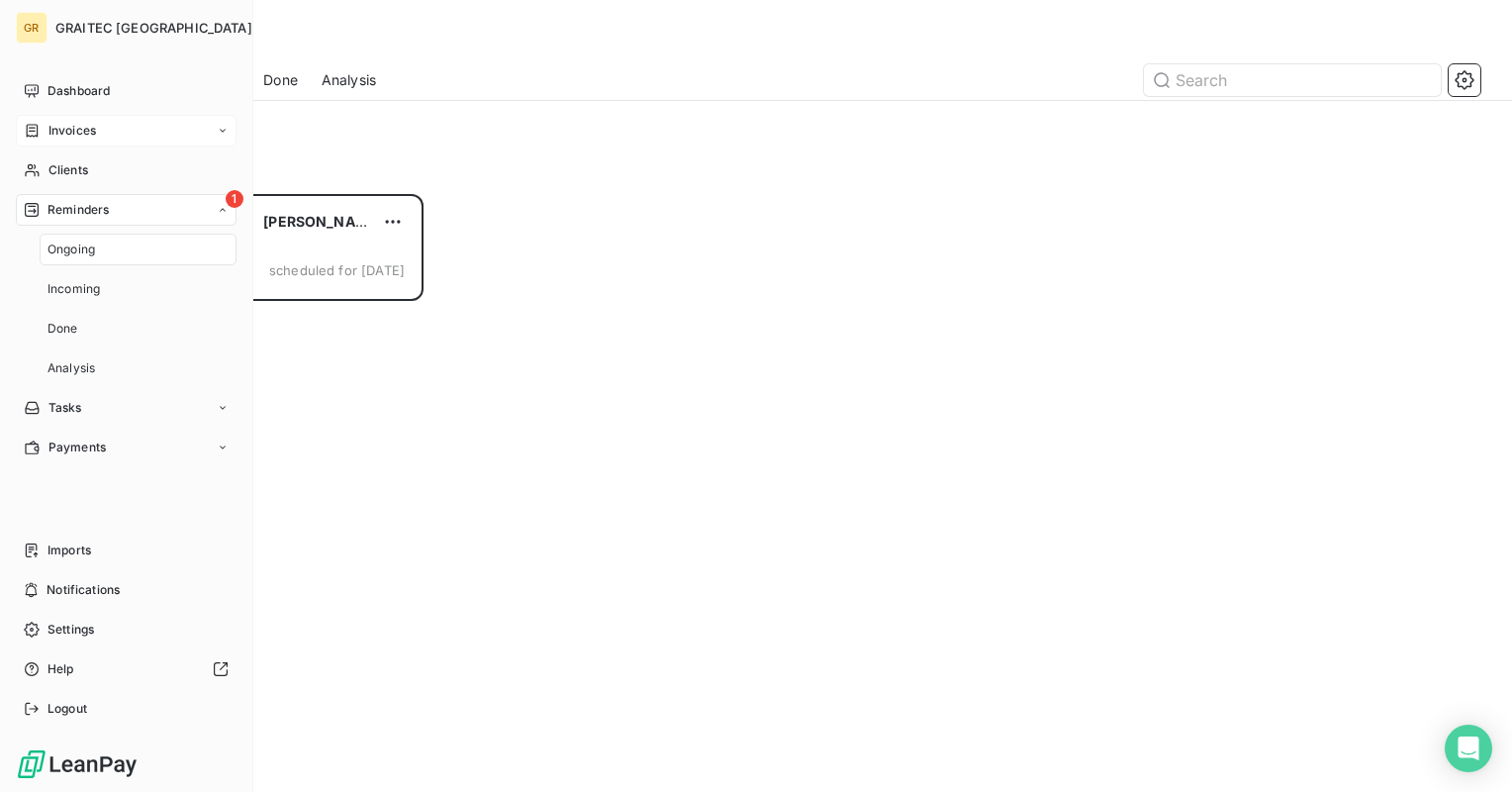 click on "Reminders" at bounding box center [78, 210] 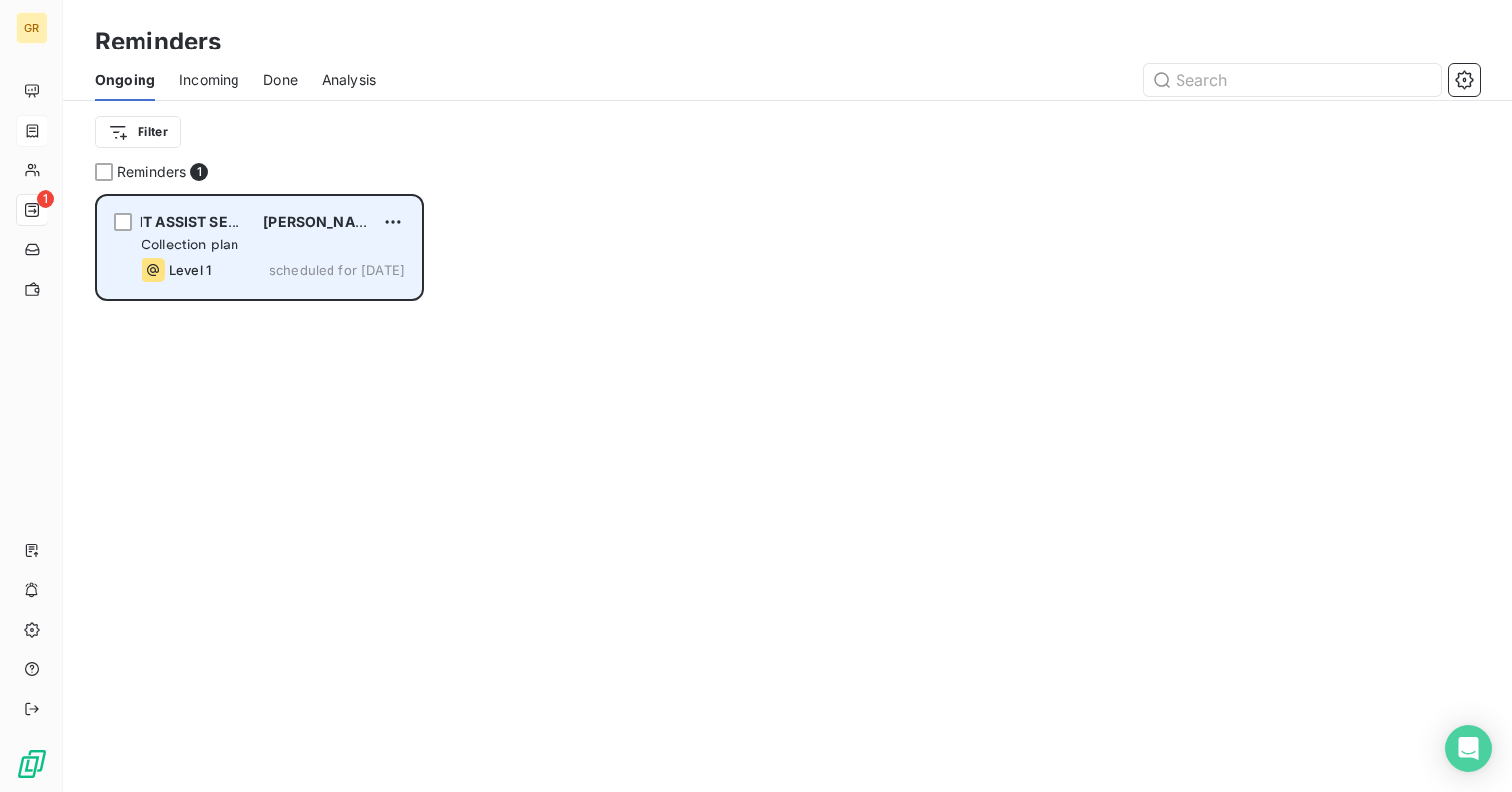 click on "IT ASSIST SERVICES S.R.L. [PERSON_NAME] 5,343.48 Collection plan Level 1 scheduled for [DATE]" at bounding box center (259, 248) 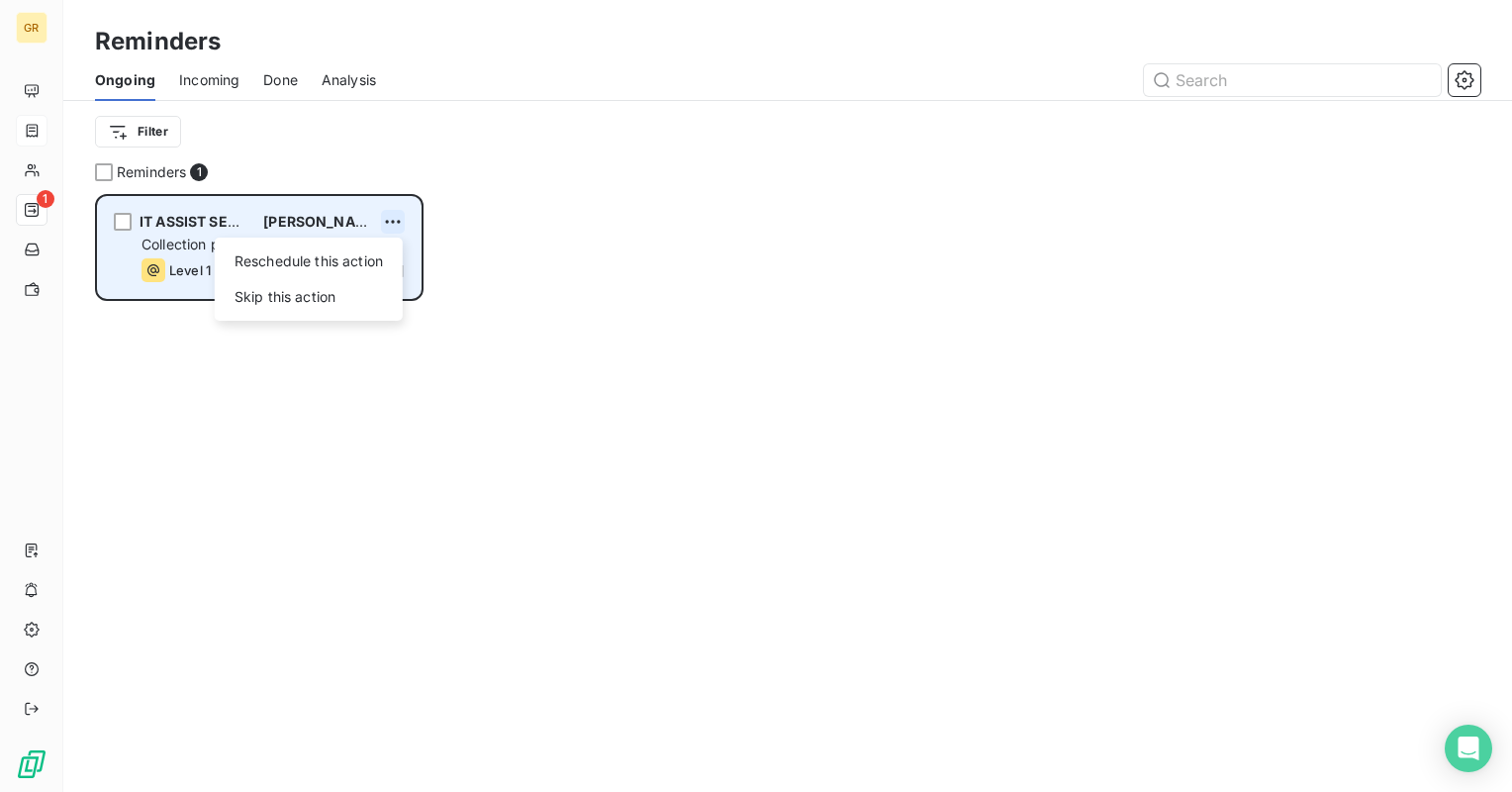 click on "GR 1 Reminders Ongoing Incoming Done Analysis Filter Reminders 1 IT ASSIST SERVICES S.R.L. [PERSON_NAME] 5,343.48 Reschedule this action Skip this action Collection plan Level 1 scheduled for [DATE]" at bounding box center (756, 396) 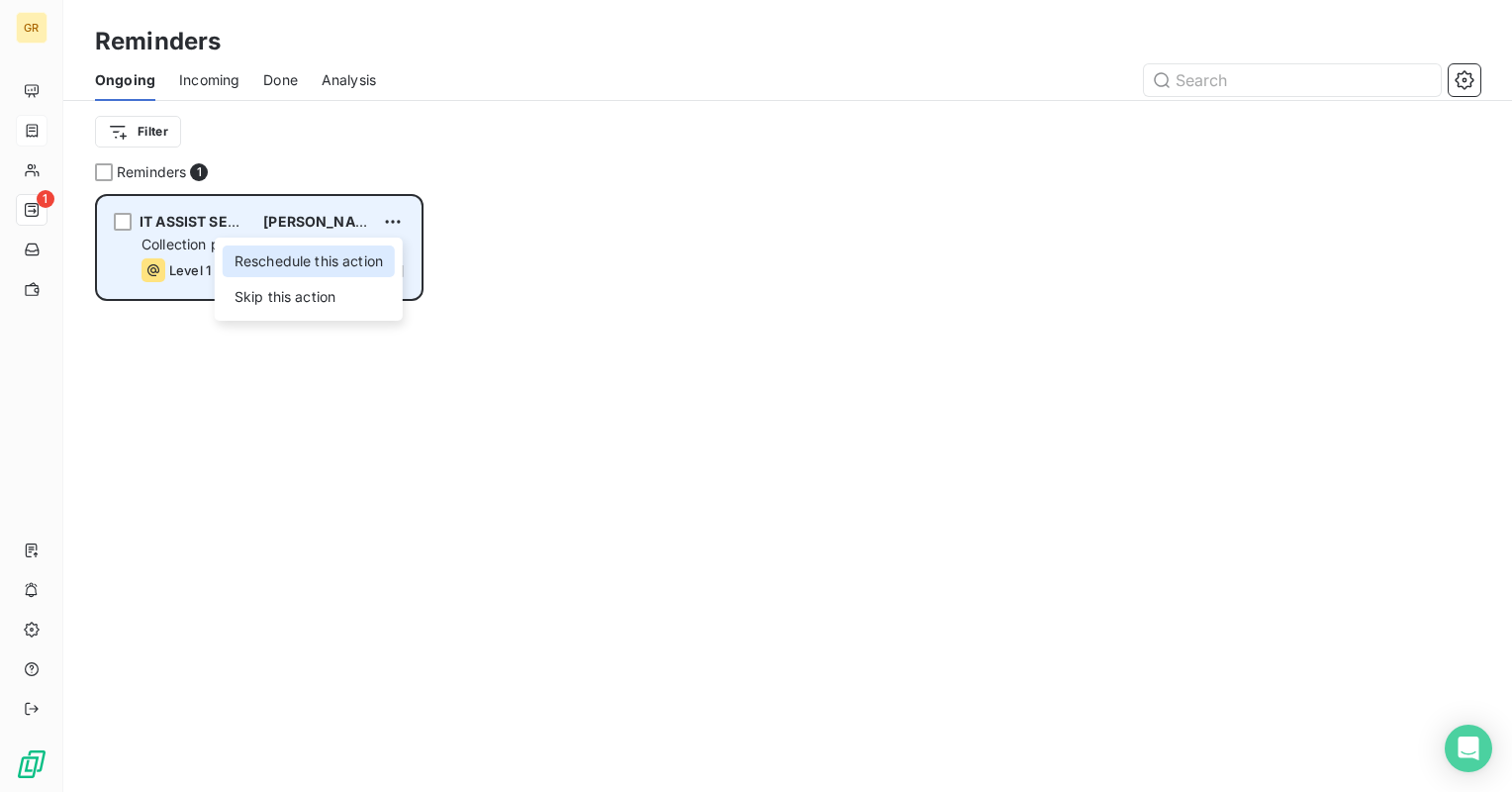 click on "Reschedule this action" at bounding box center (309, 261) 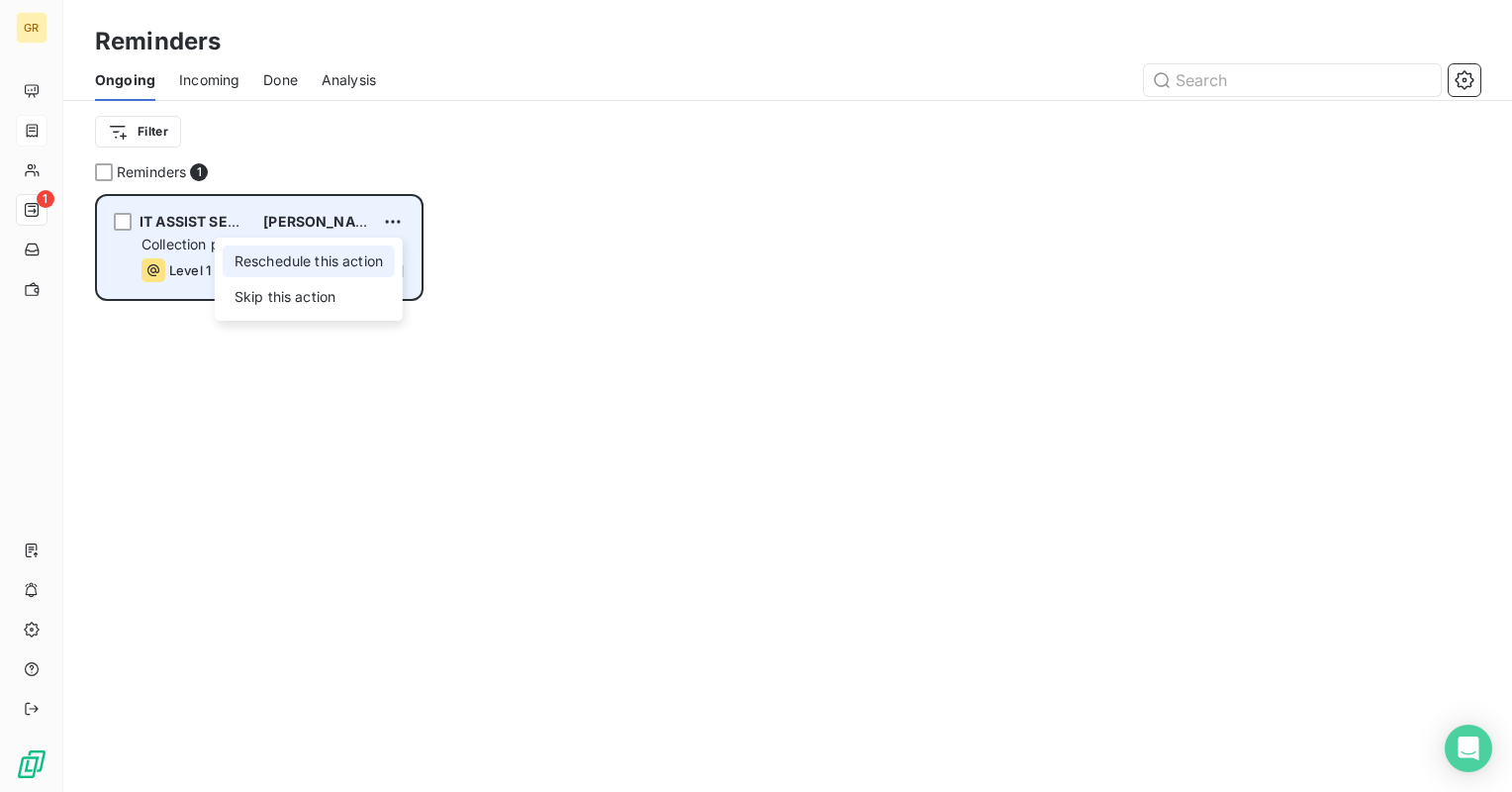 select on "6" 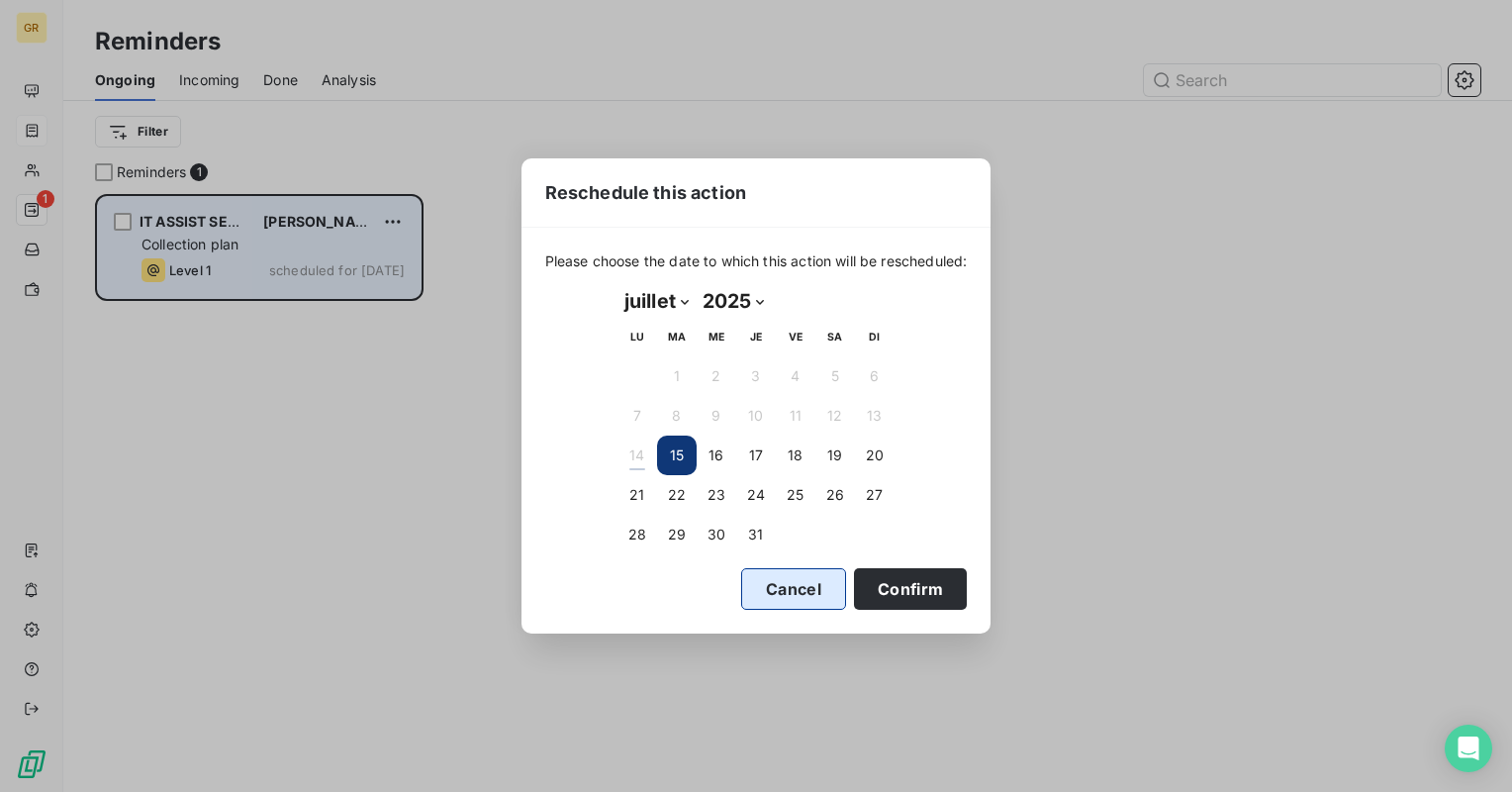 click on "Cancel" at bounding box center [794, 589] 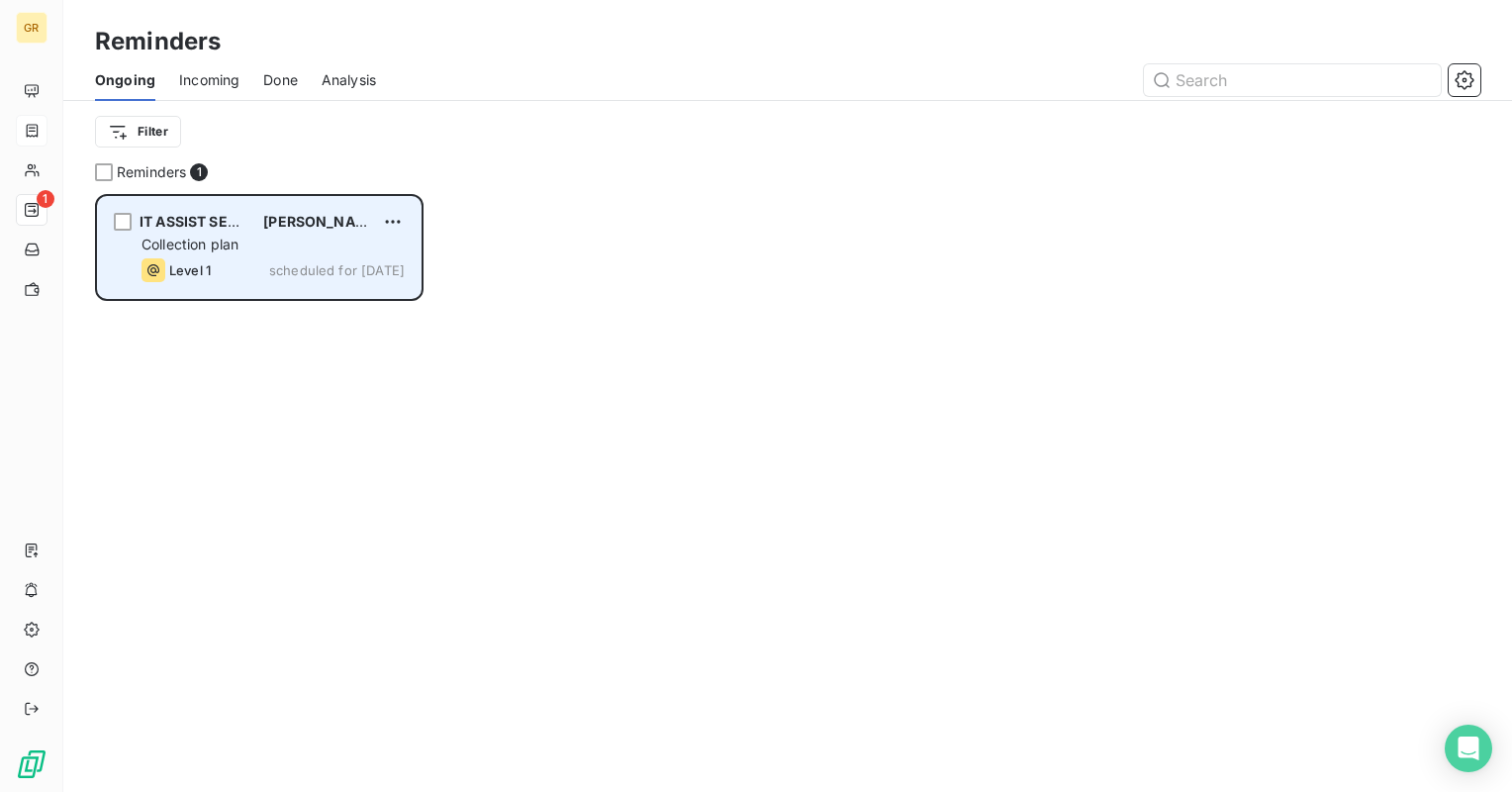click on "IT ASSIST SERVICES S.R.L. [PERSON_NAME] 5,343.48 Collection plan Level 1 scheduled for [DATE]" at bounding box center [259, 493] 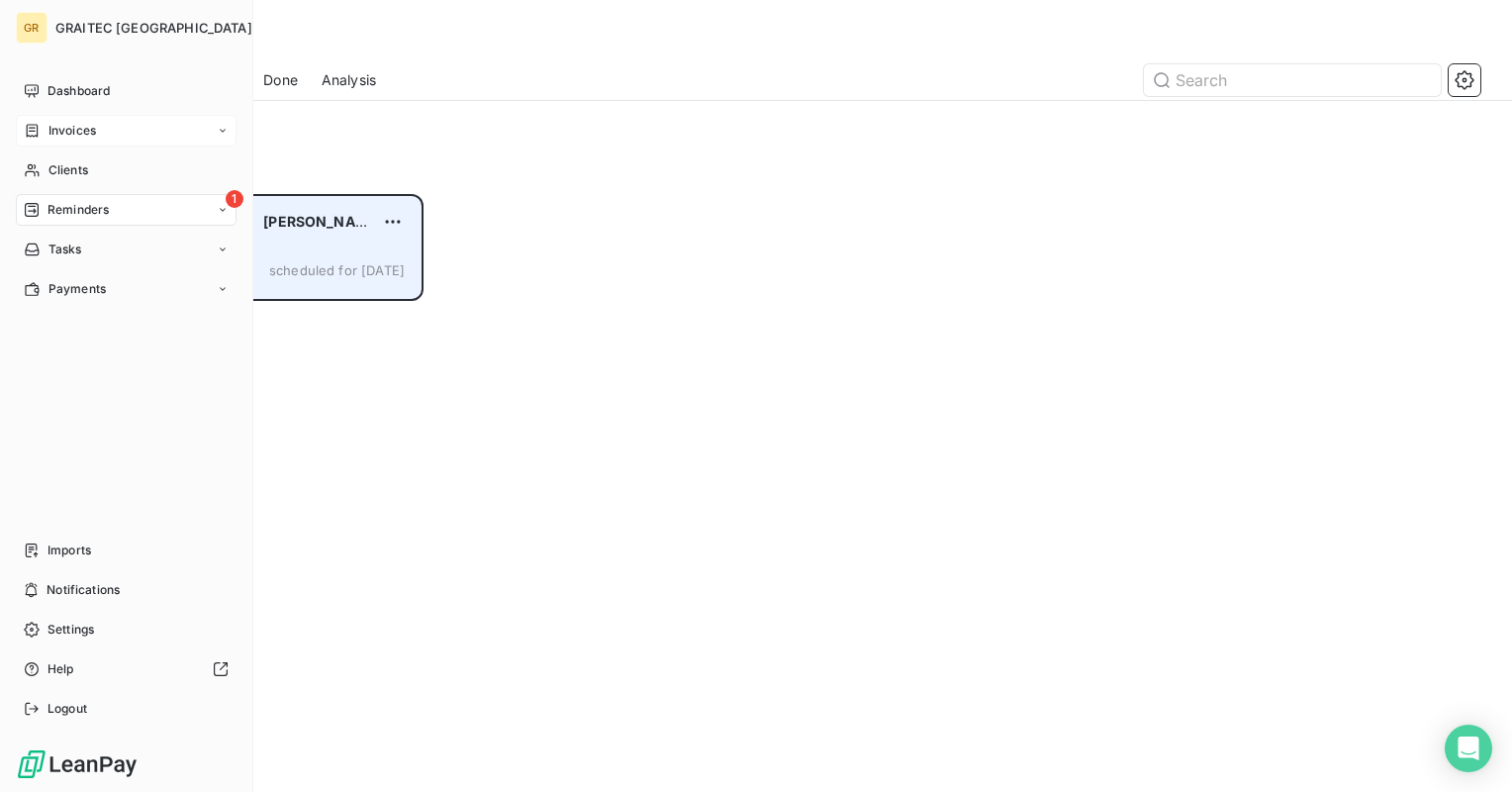 click on "Reminders" at bounding box center [78, 210] 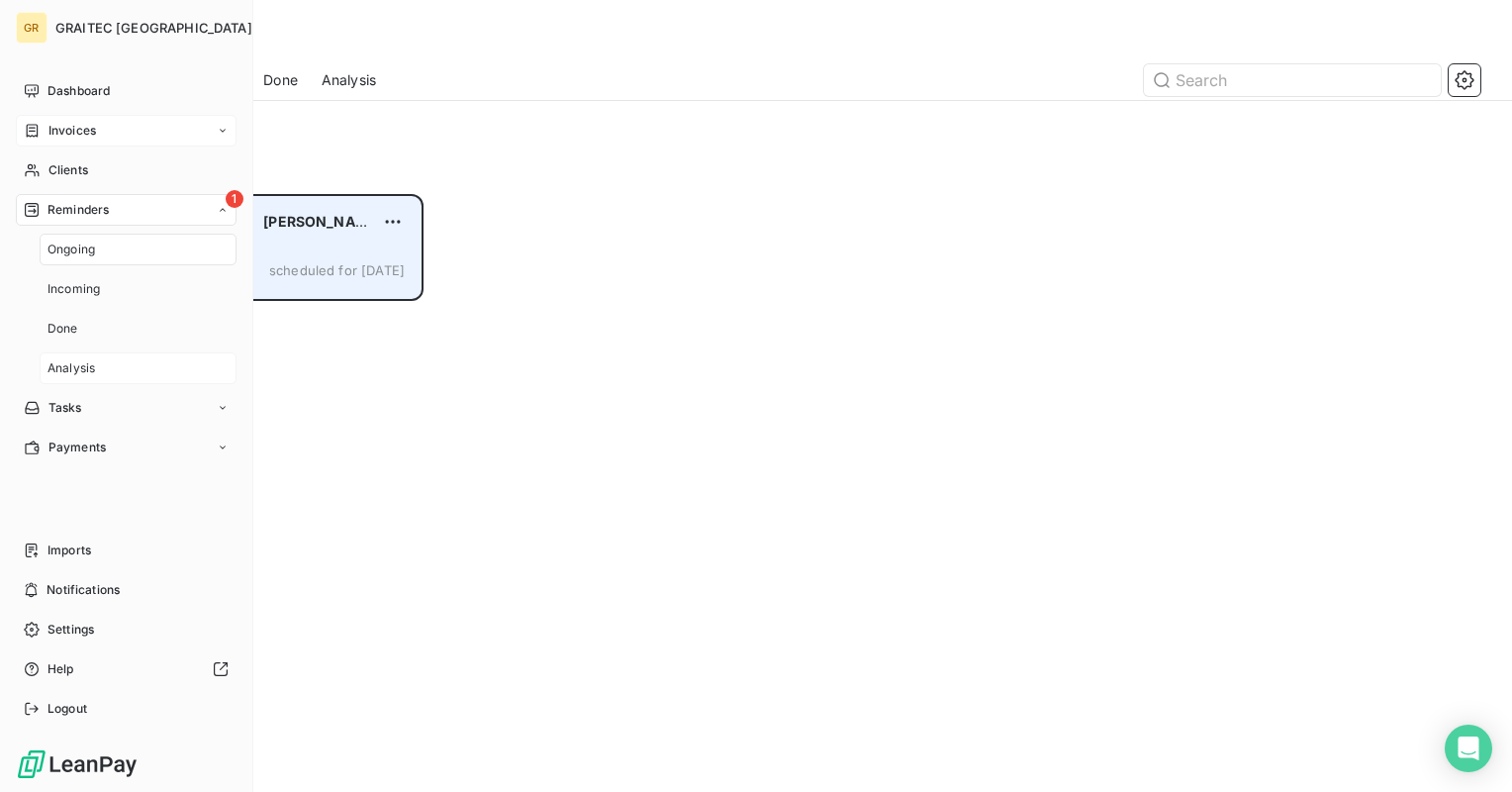 click on "Analysis" at bounding box center [71, 368] 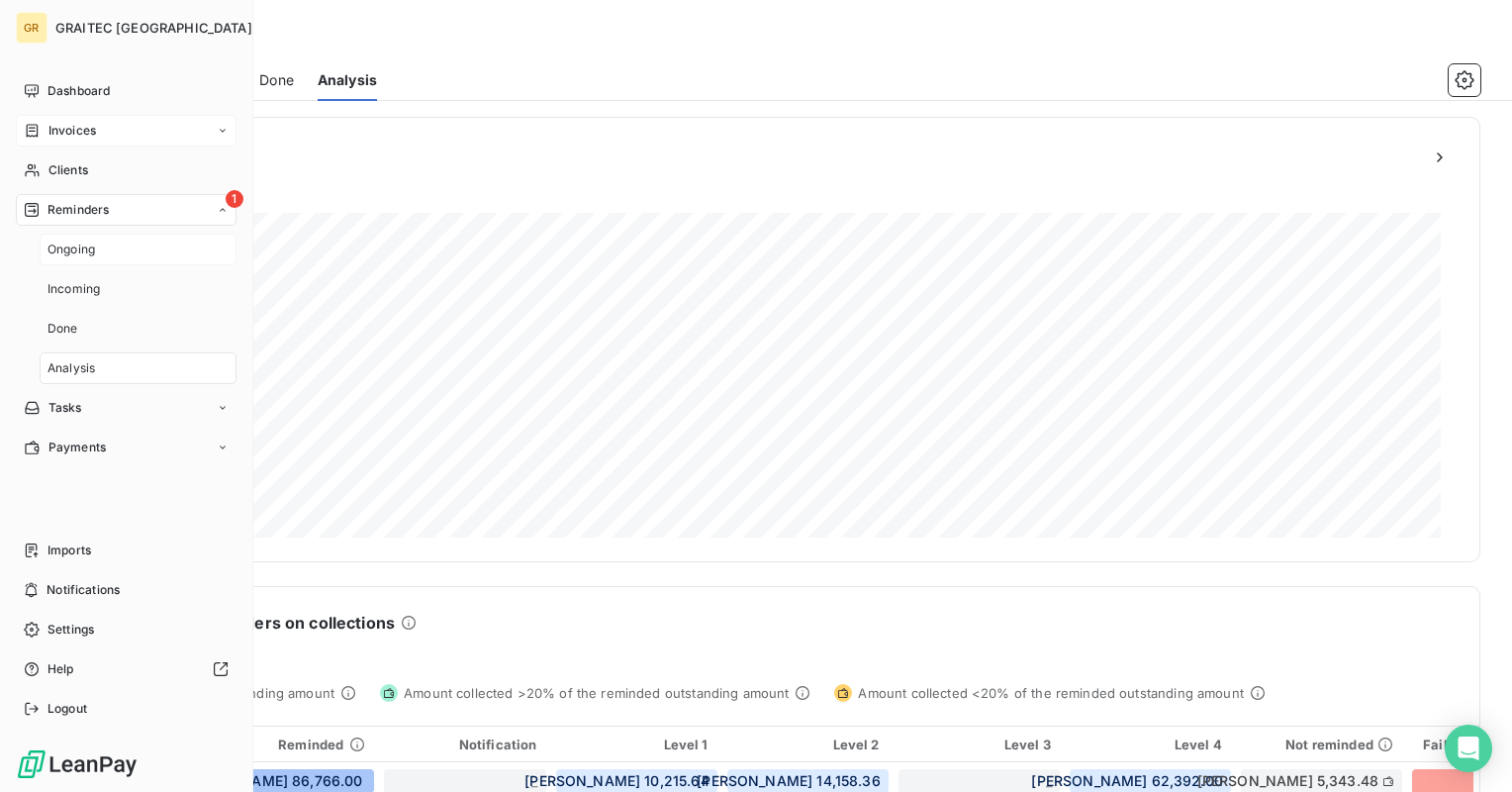 click on "Ongoing" at bounding box center (71, 249) 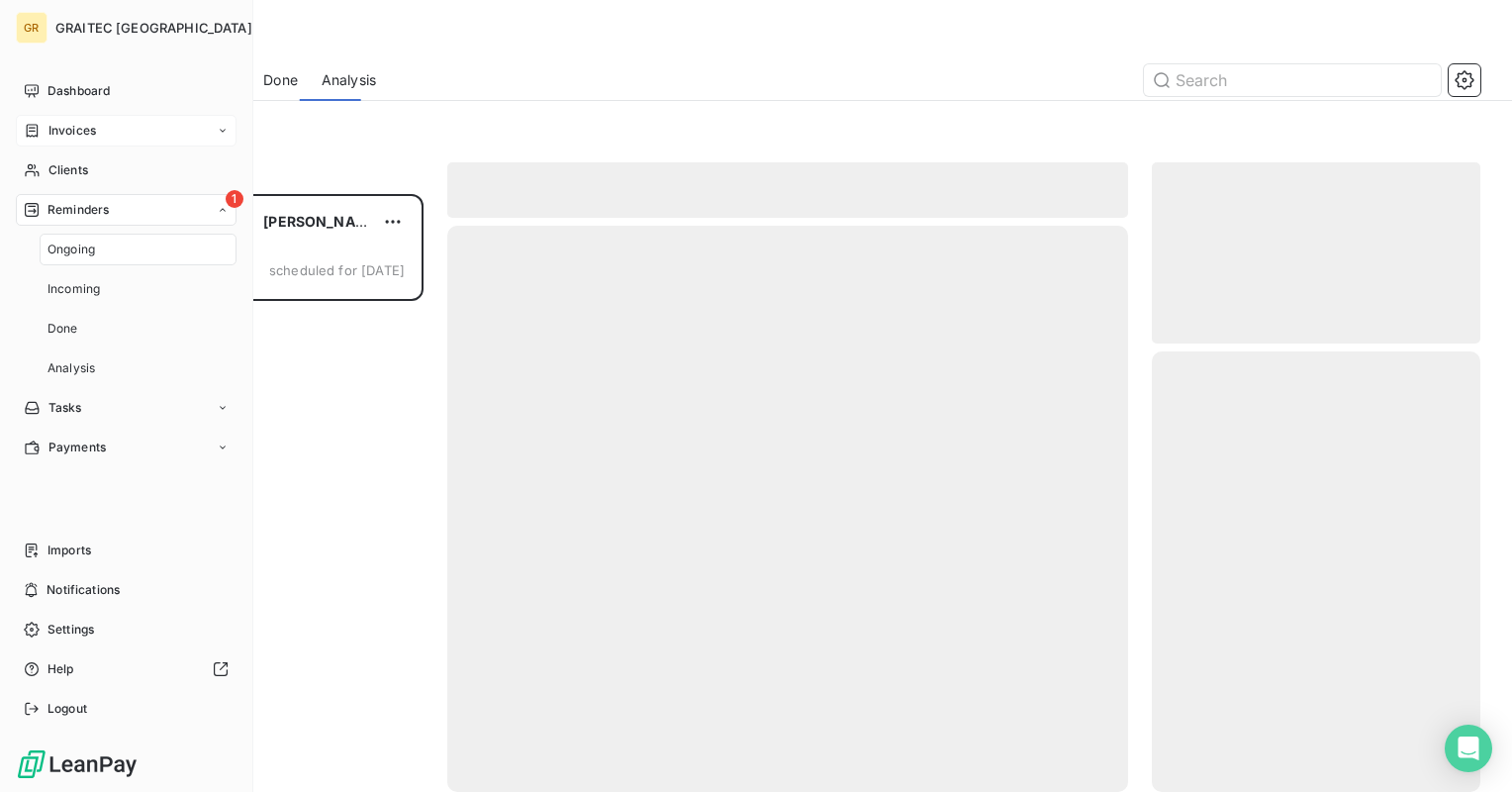 scroll, scrollTop: 16, scrollLeft: 16, axis: both 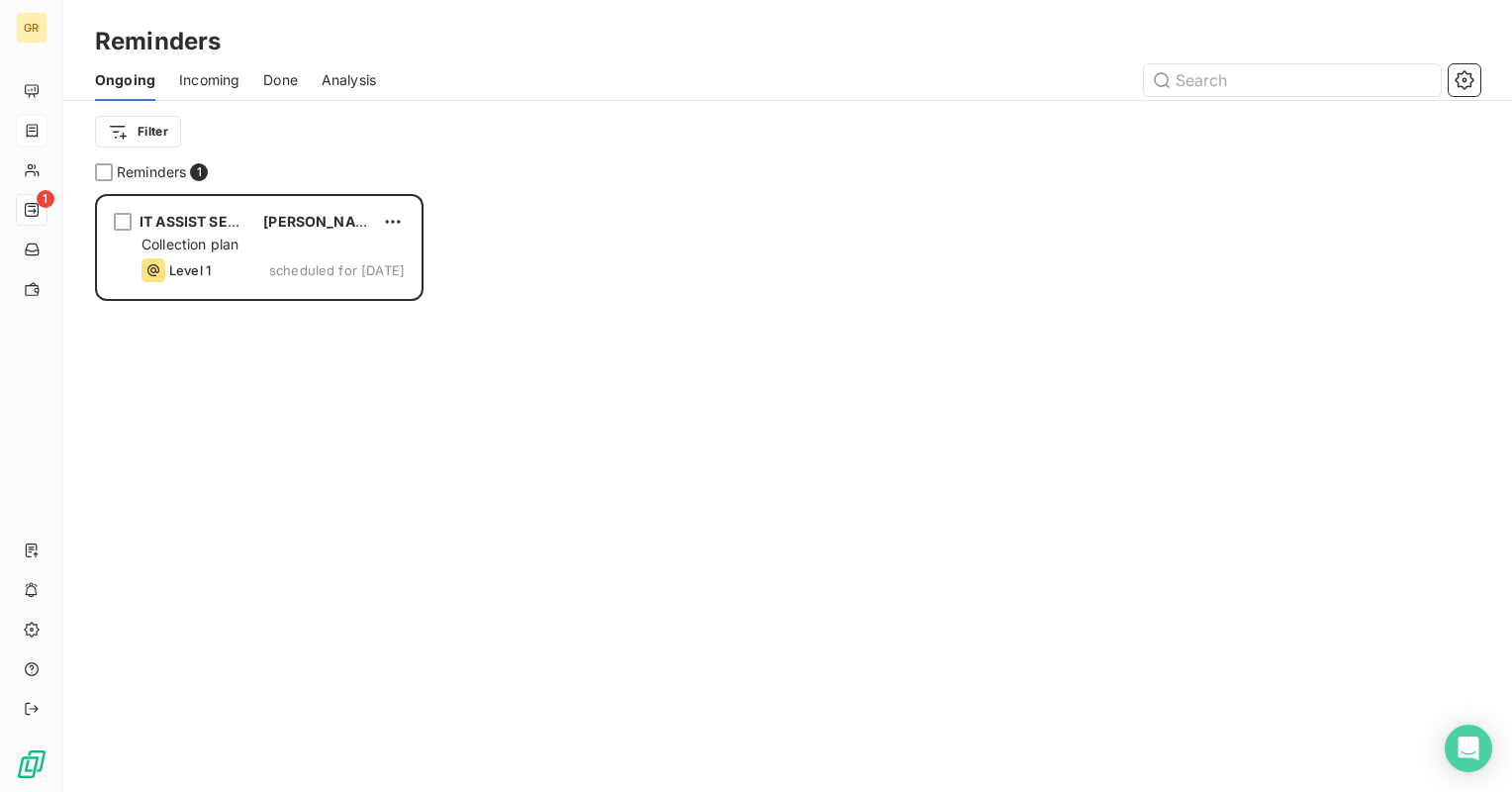 click on "Reminders 1 IT ASSIST SERVICES S.R.L. [PERSON_NAME] 5,343.48 Collection plan Level 1 scheduled for [DATE]" at bounding box center [788, 477] 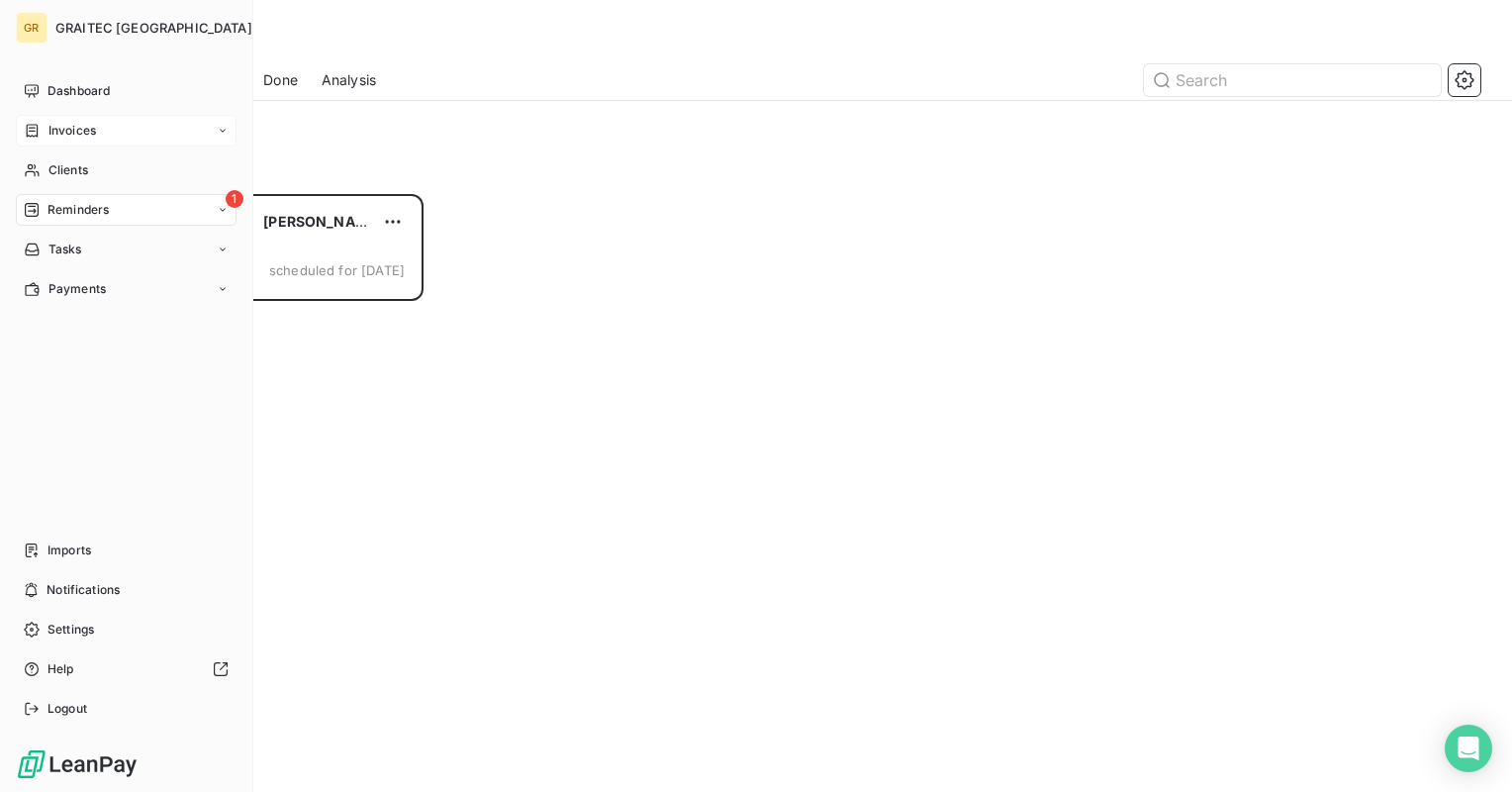 click on "Invoices" at bounding box center (72, 131) 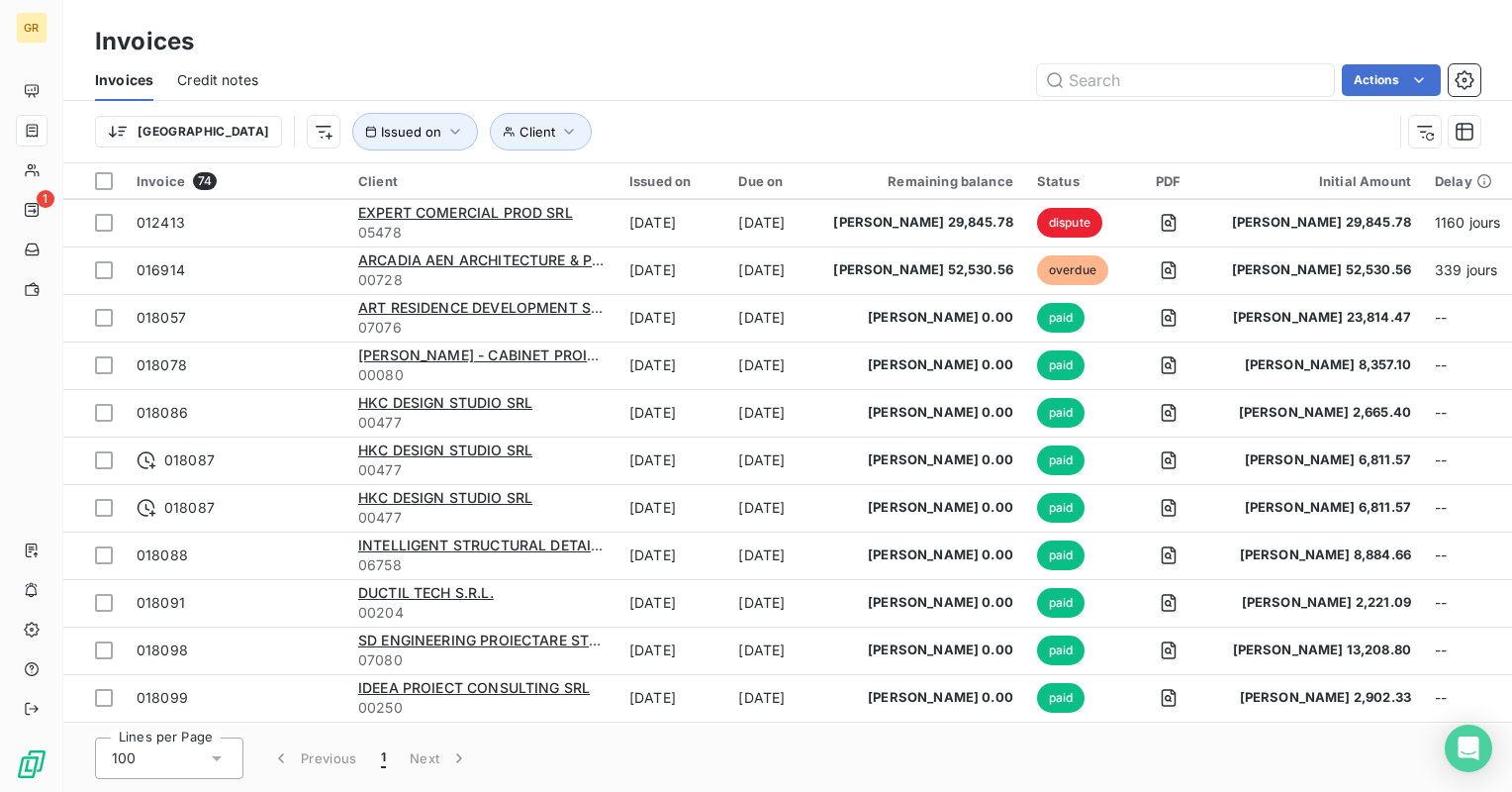 scroll, scrollTop: 0, scrollLeft: 0, axis: both 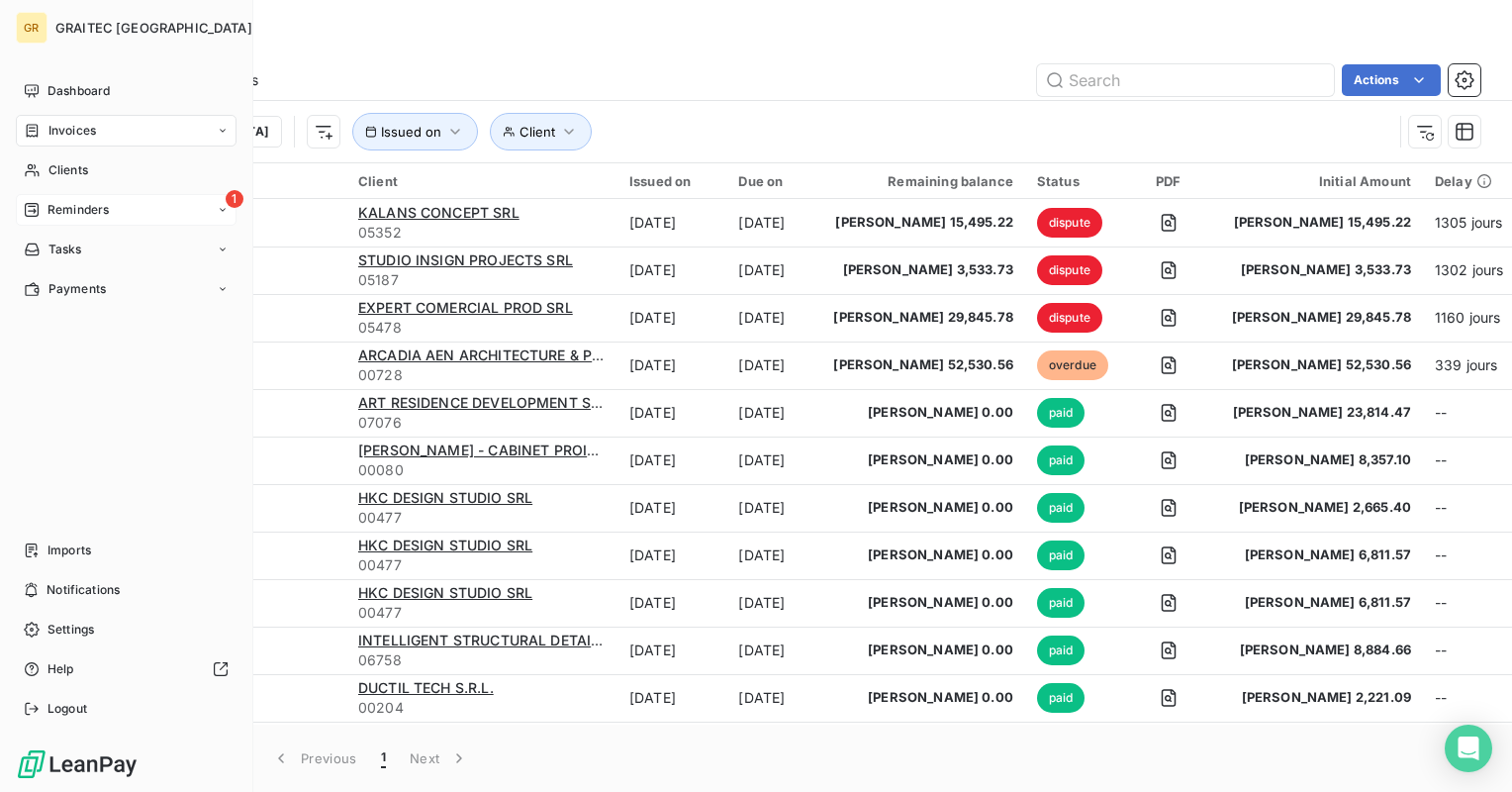 click on "1" at bounding box center [235, 199] 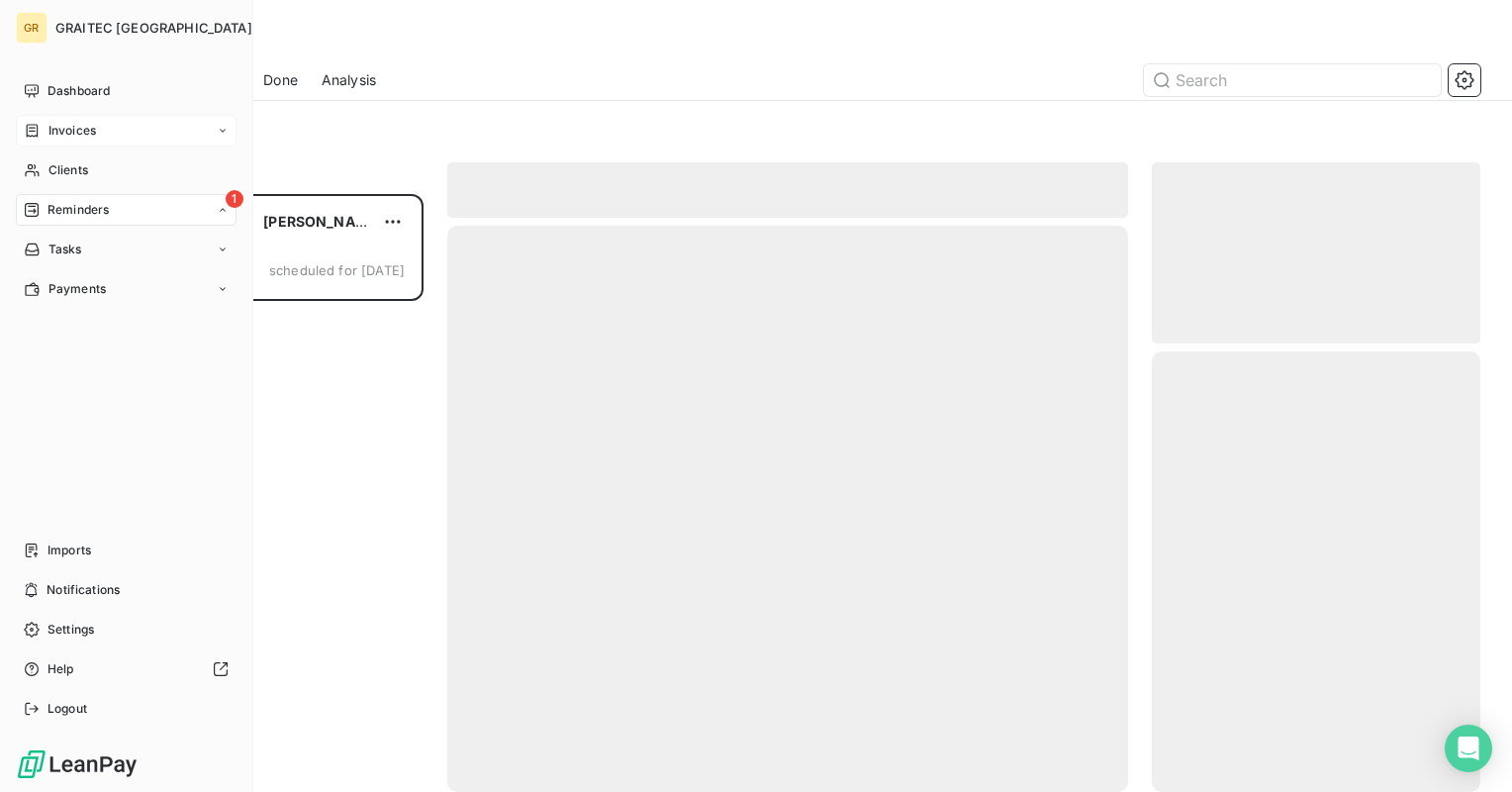 scroll, scrollTop: 16, scrollLeft: 16, axis: both 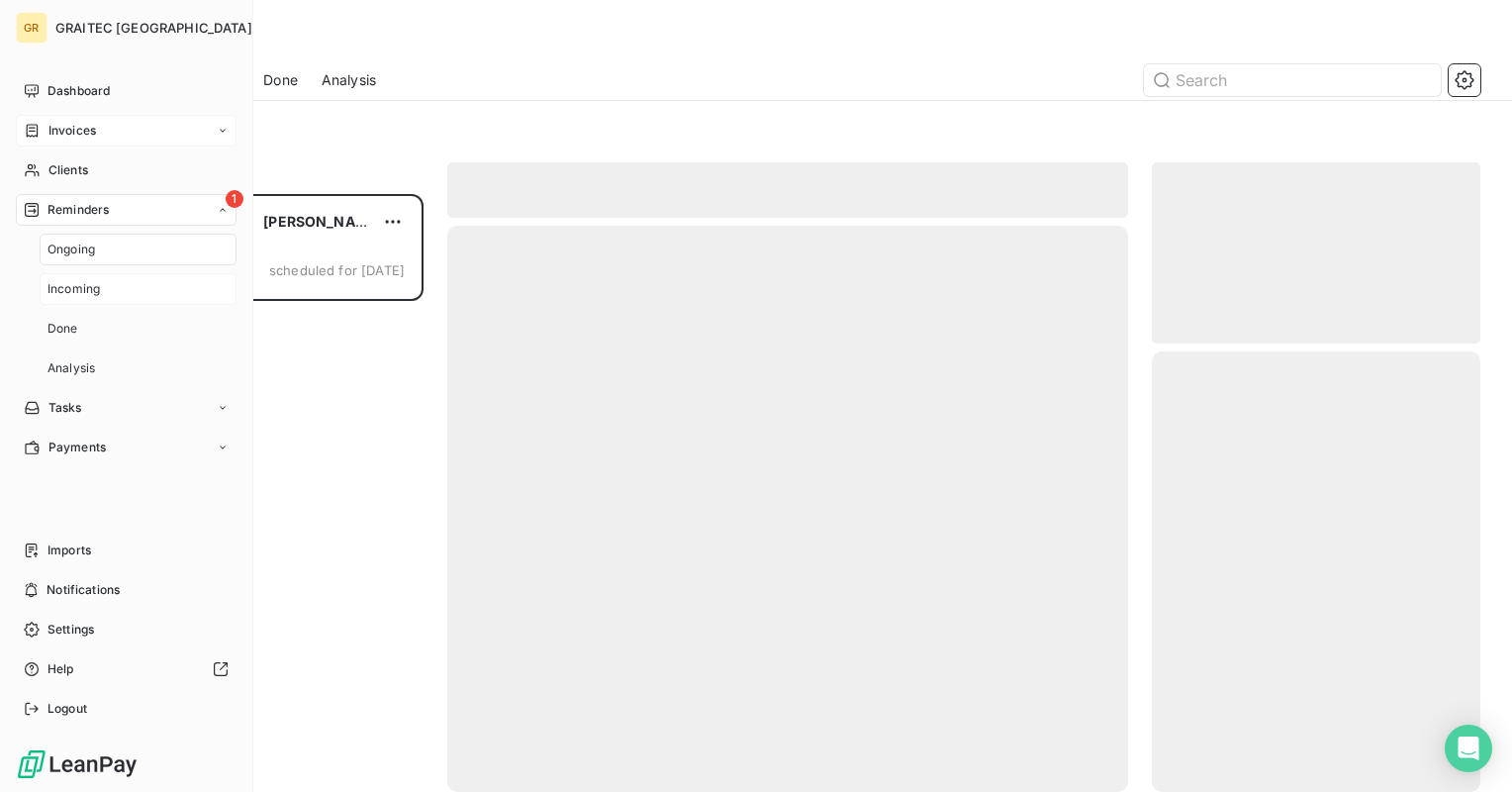 click on "Incoming" at bounding box center [73, 289] 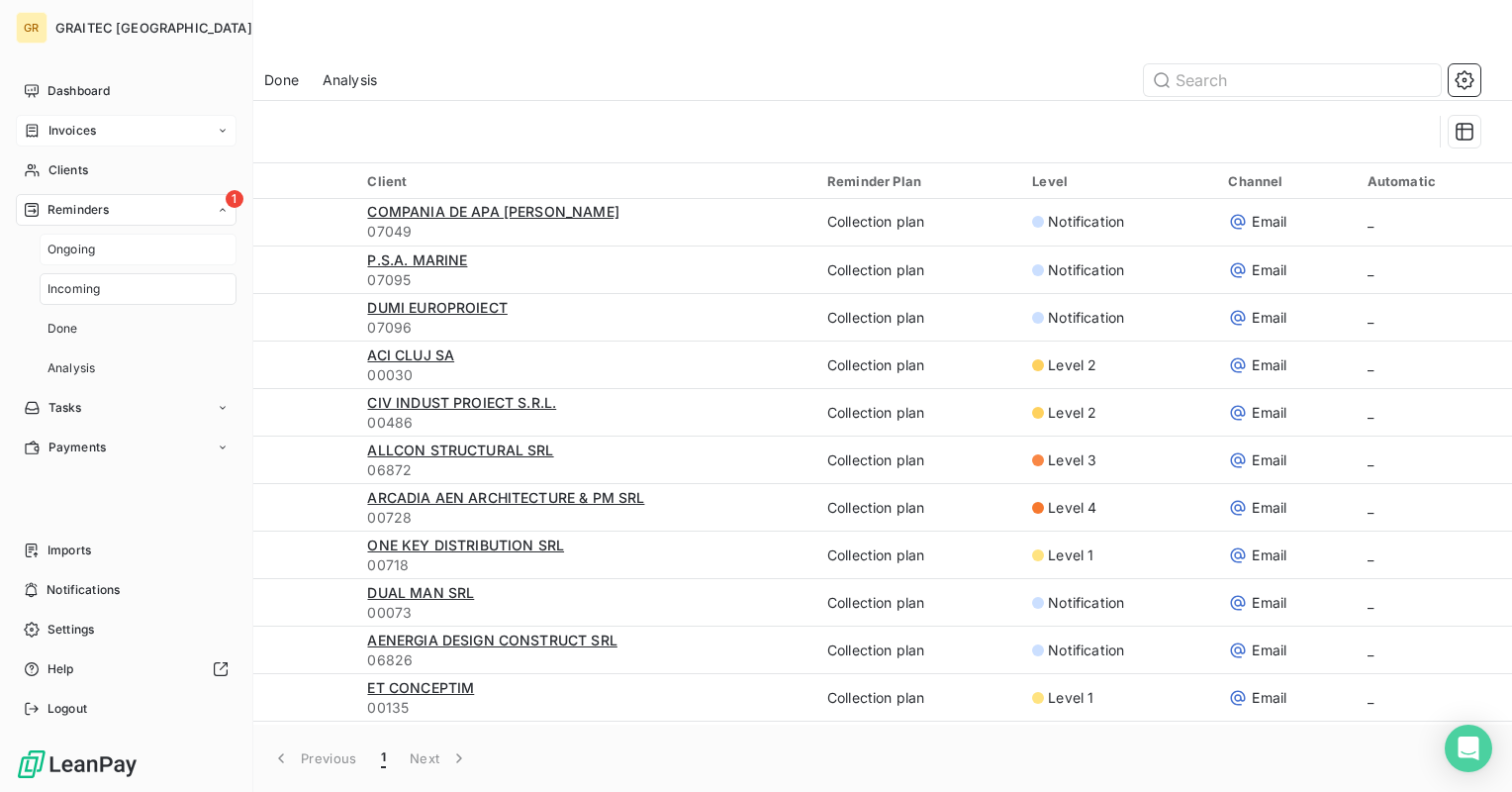 click on "Ongoing" at bounding box center (71, 249) 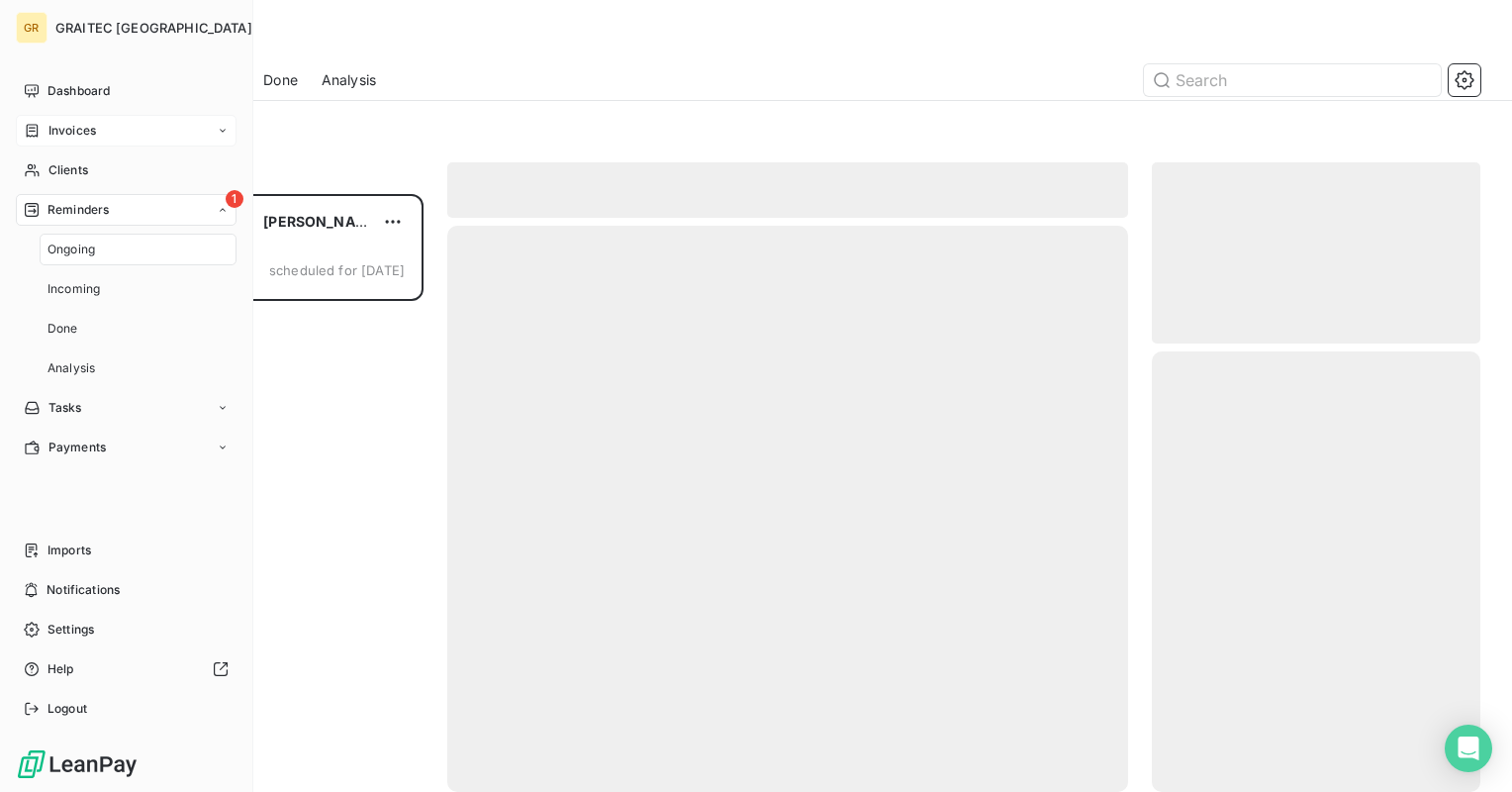 scroll, scrollTop: 16, scrollLeft: 16, axis: both 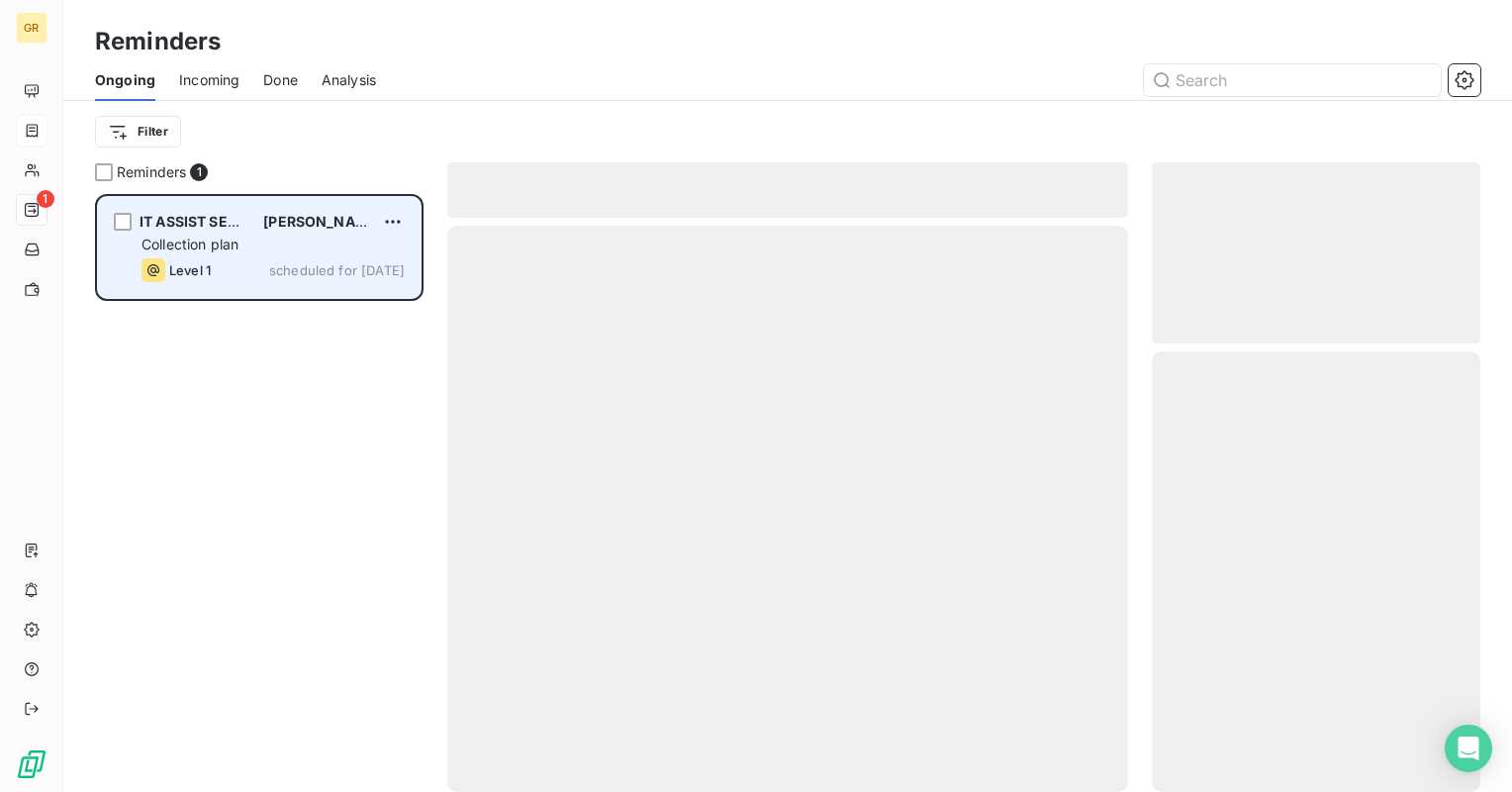 click on "IT ASSIST SERVICES S.R.L. [PERSON_NAME] 5,343.48 Collection plan Level 1 scheduled for [DATE]" at bounding box center [259, 248] 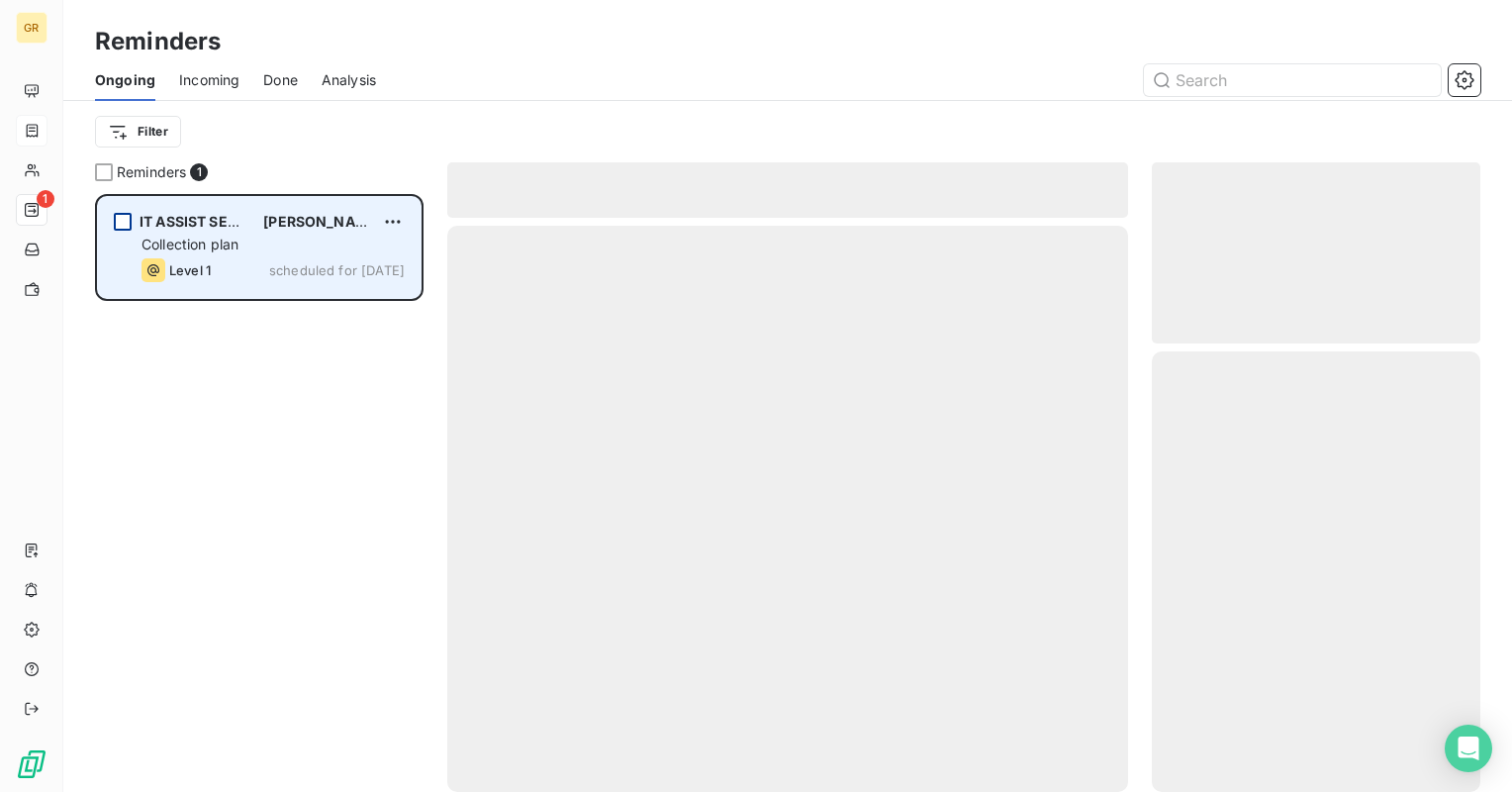 click at bounding box center [123, 222] 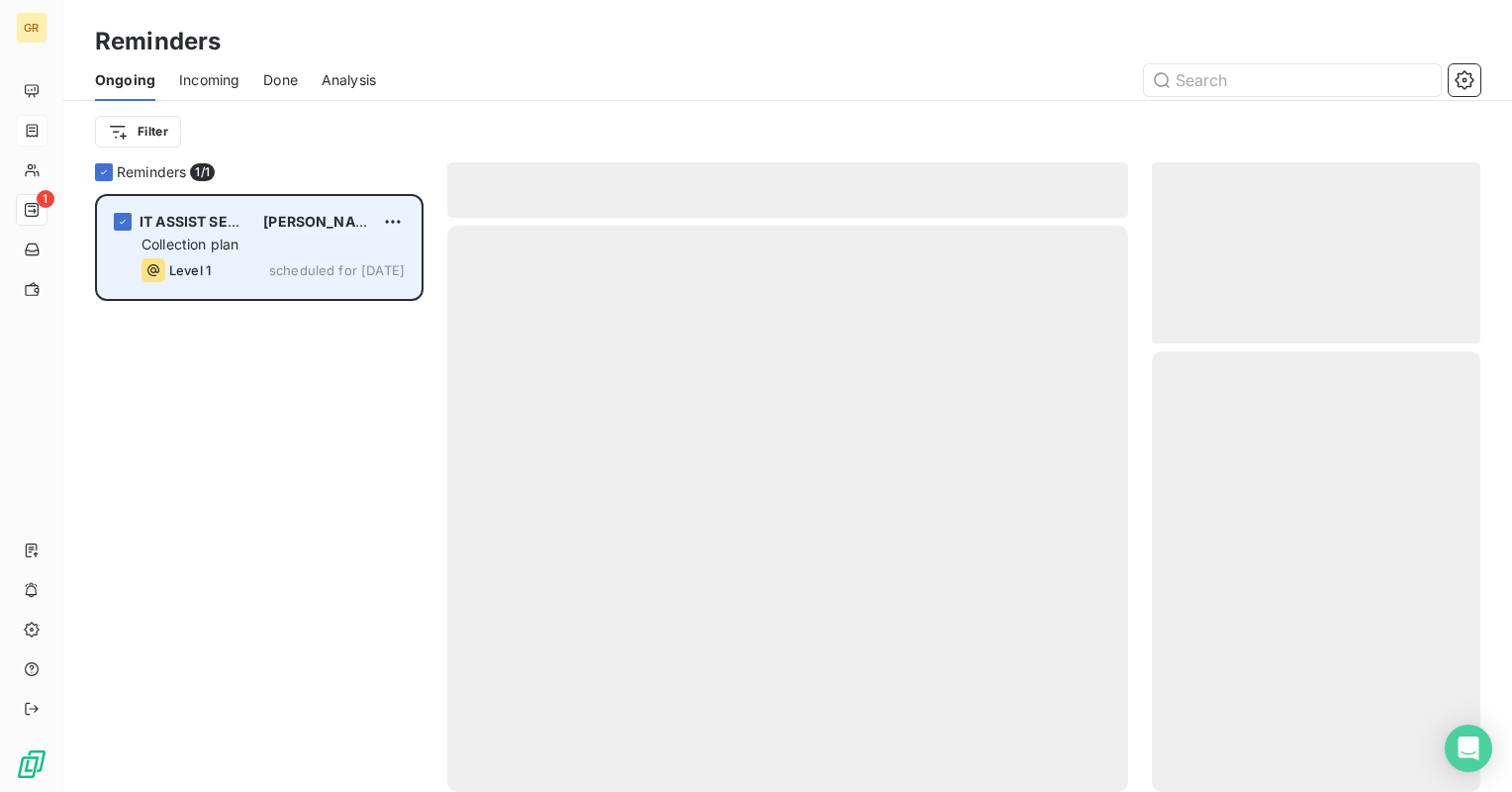 click on "scheduled for [DATE]" at bounding box center [336, 270] 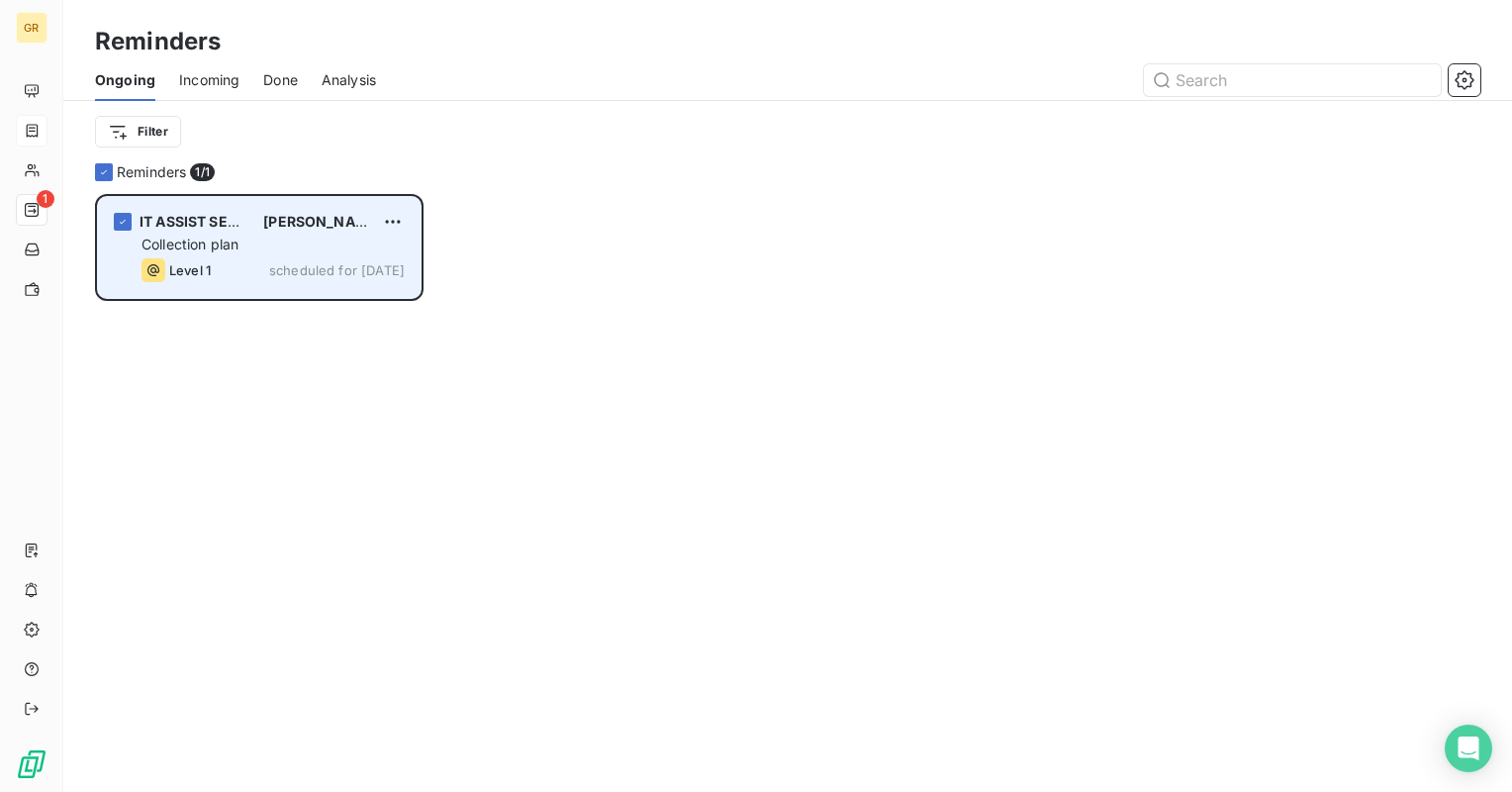 click 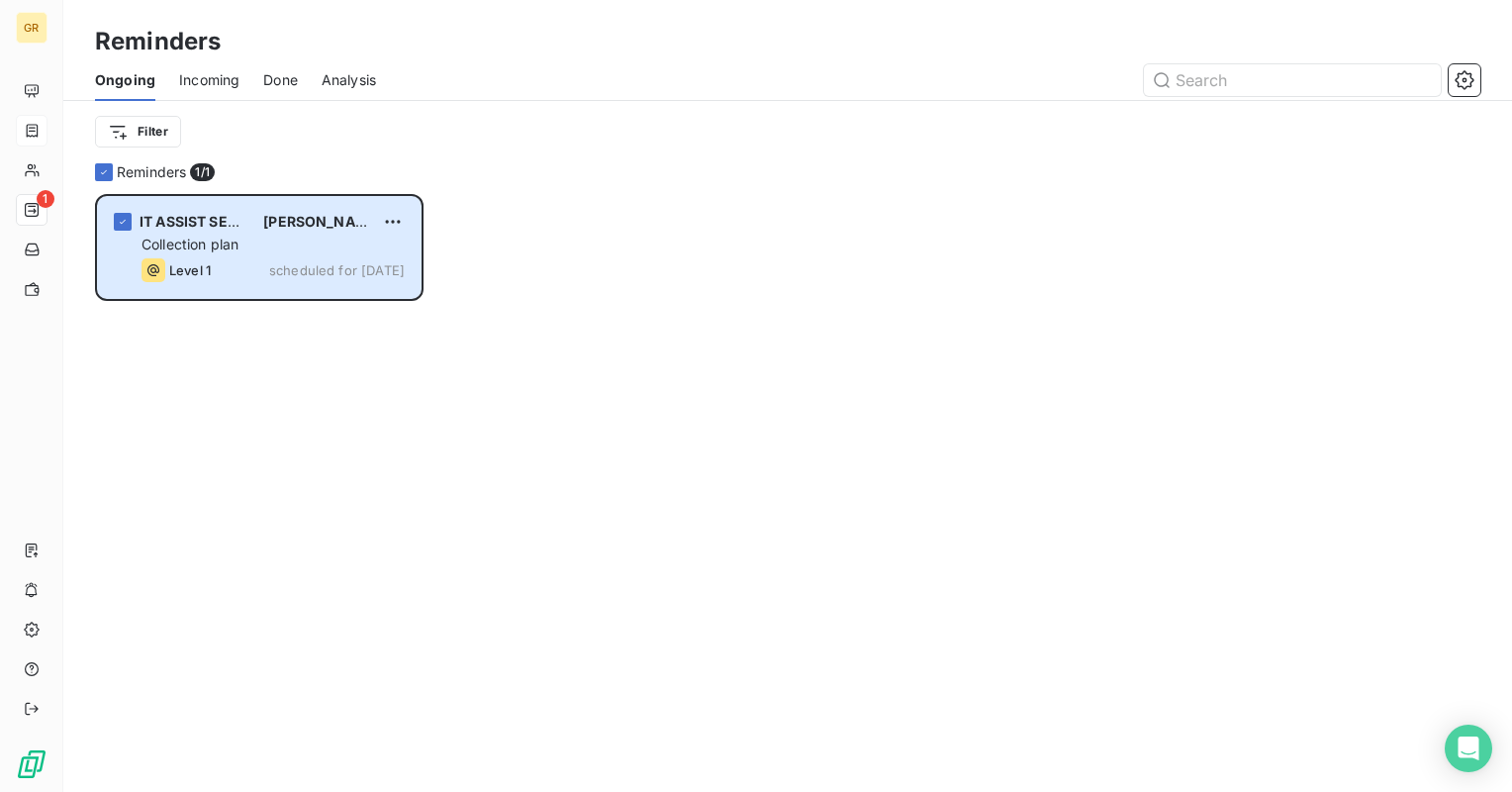 drag, startPoint x: 301, startPoint y: 358, endPoint x: 226, endPoint y: 331, distance: 79.71198 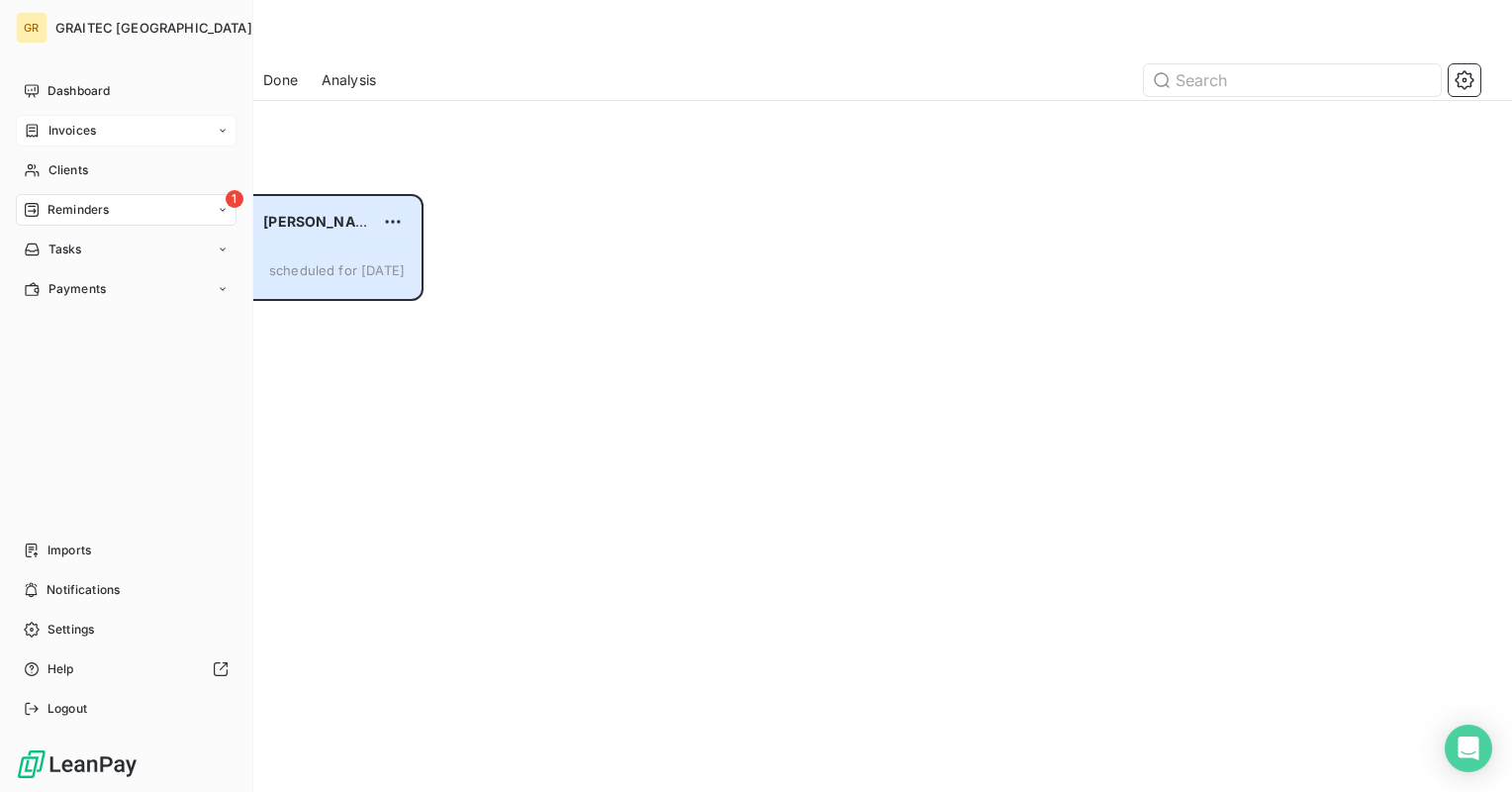 click on "Reminders" at bounding box center [78, 210] 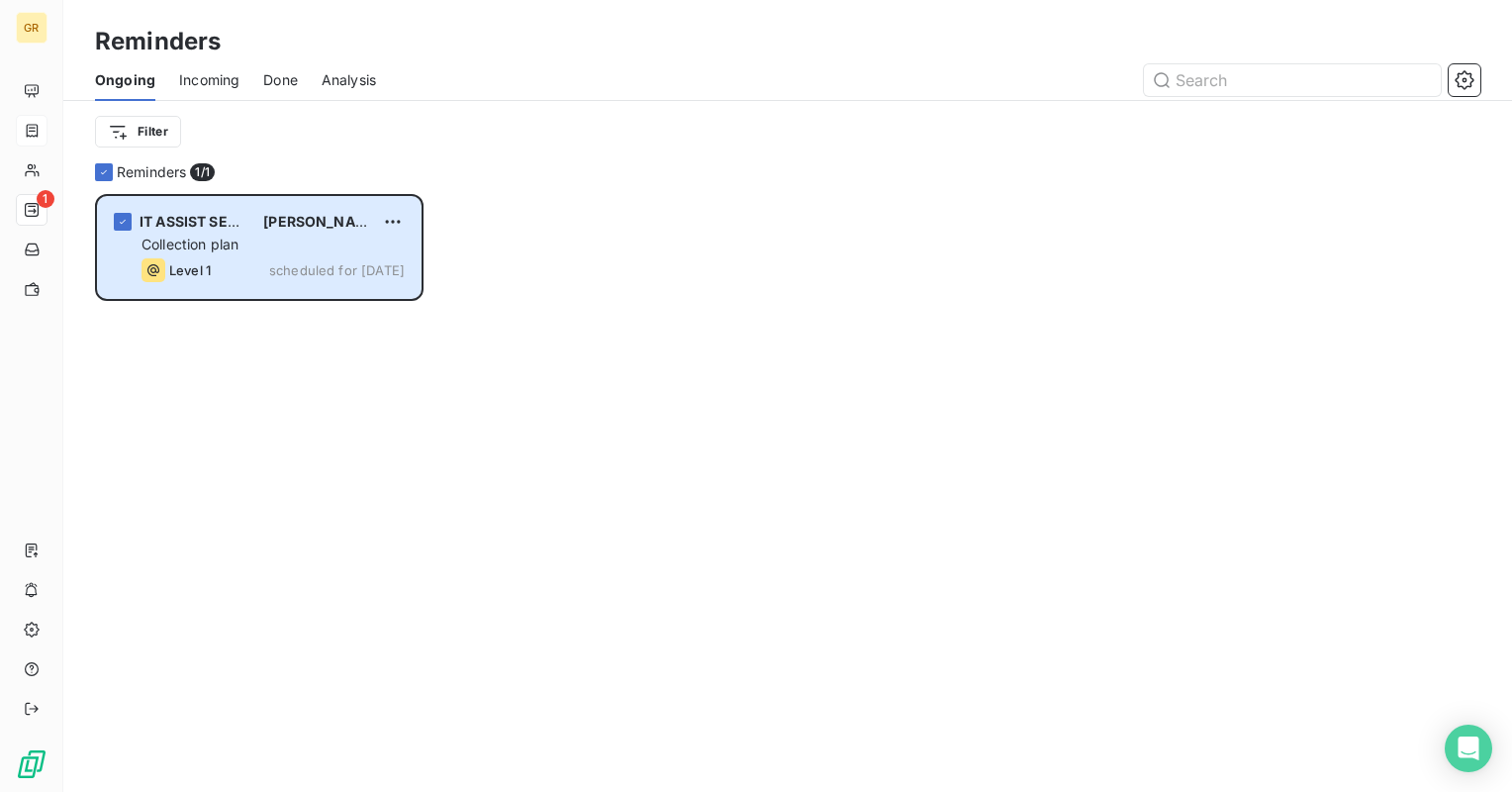 click on "IT ASSIST SERVICES S.R.L. [PERSON_NAME] 5,343.48 Collection plan Level 1 scheduled for [DATE]" at bounding box center [259, 493] 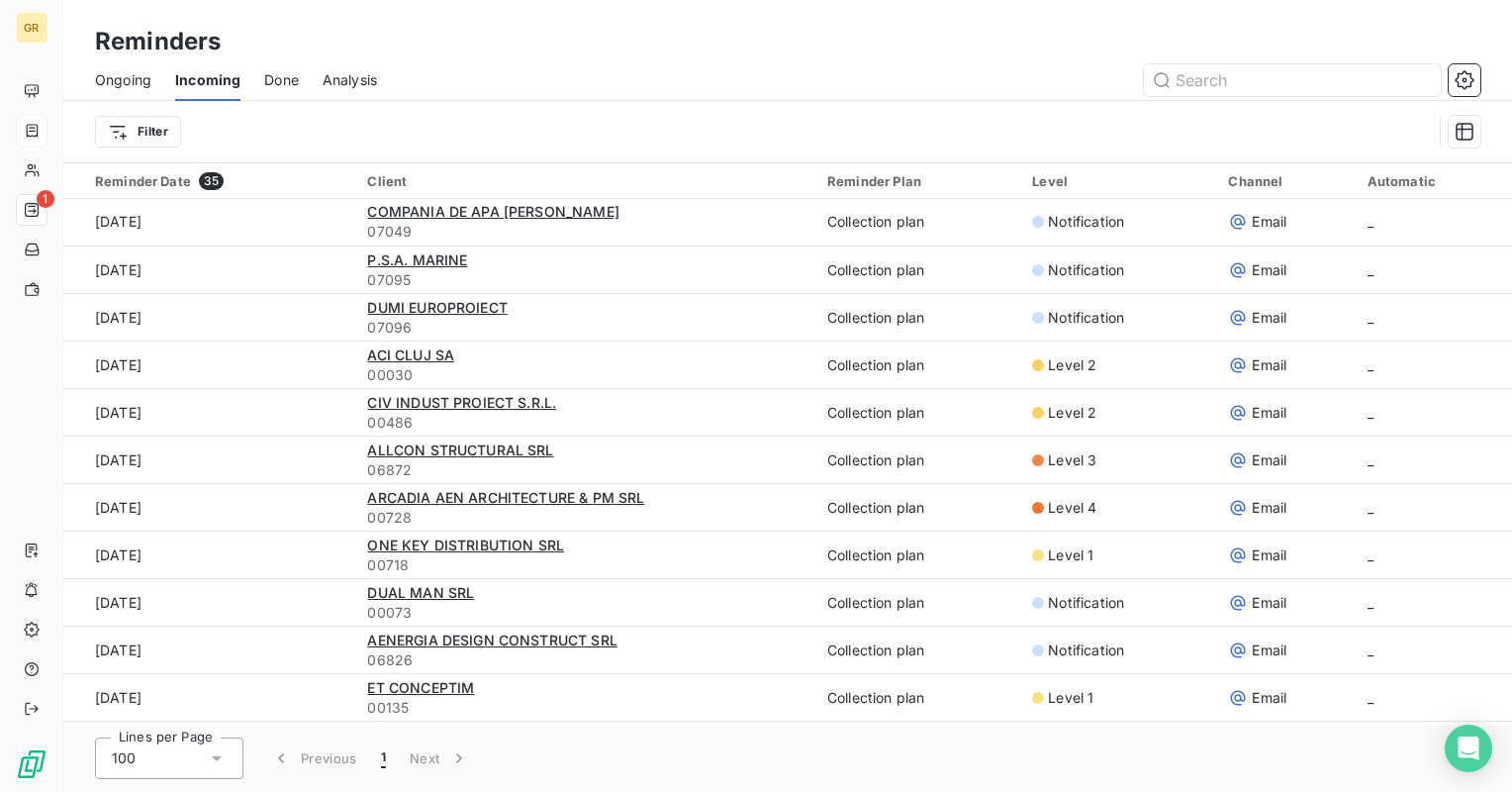 click on "Done" at bounding box center (281, 80) 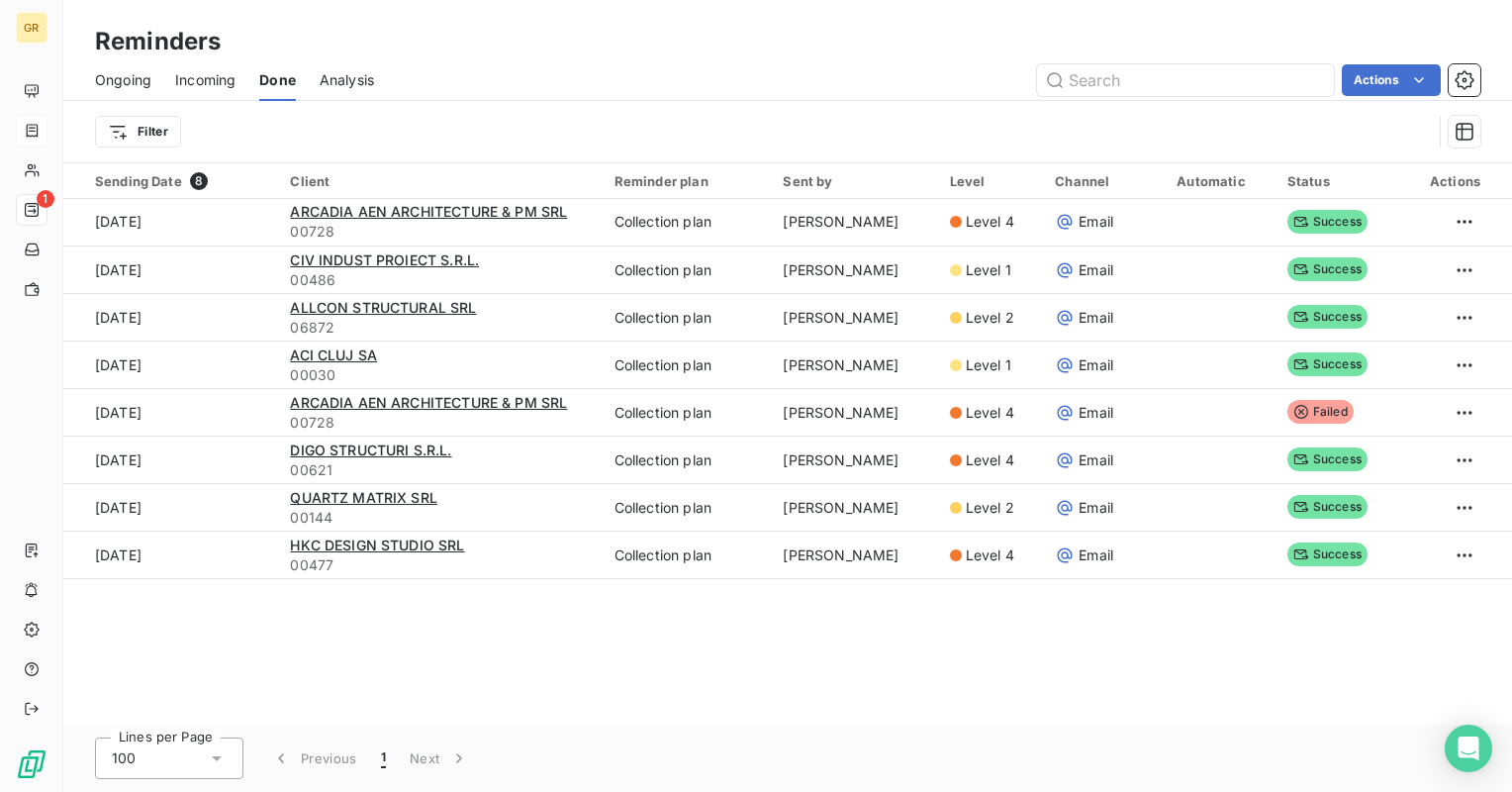 click on "Ongoing" at bounding box center (123, 80) 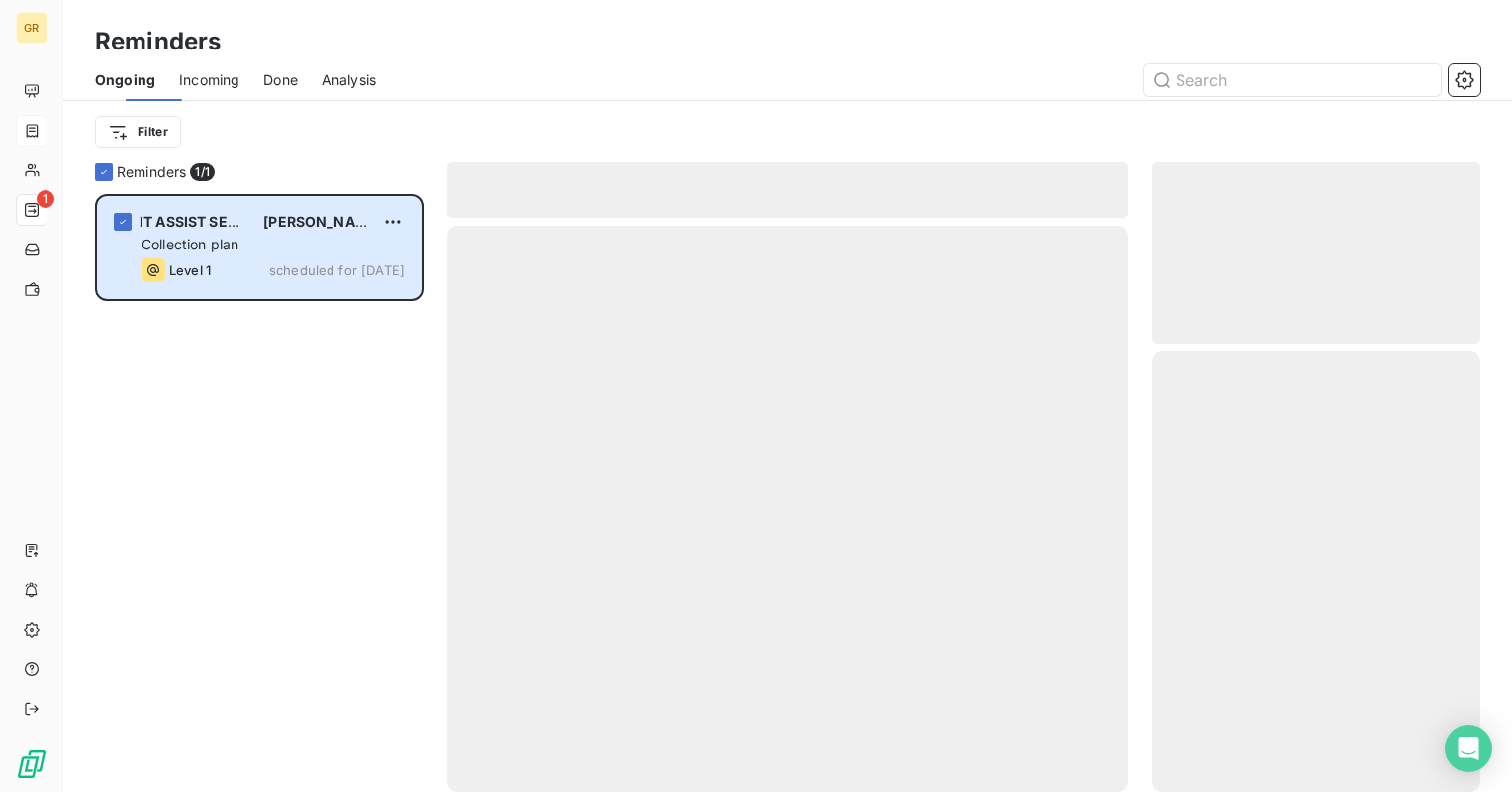 scroll, scrollTop: 16, scrollLeft: 16, axis: both 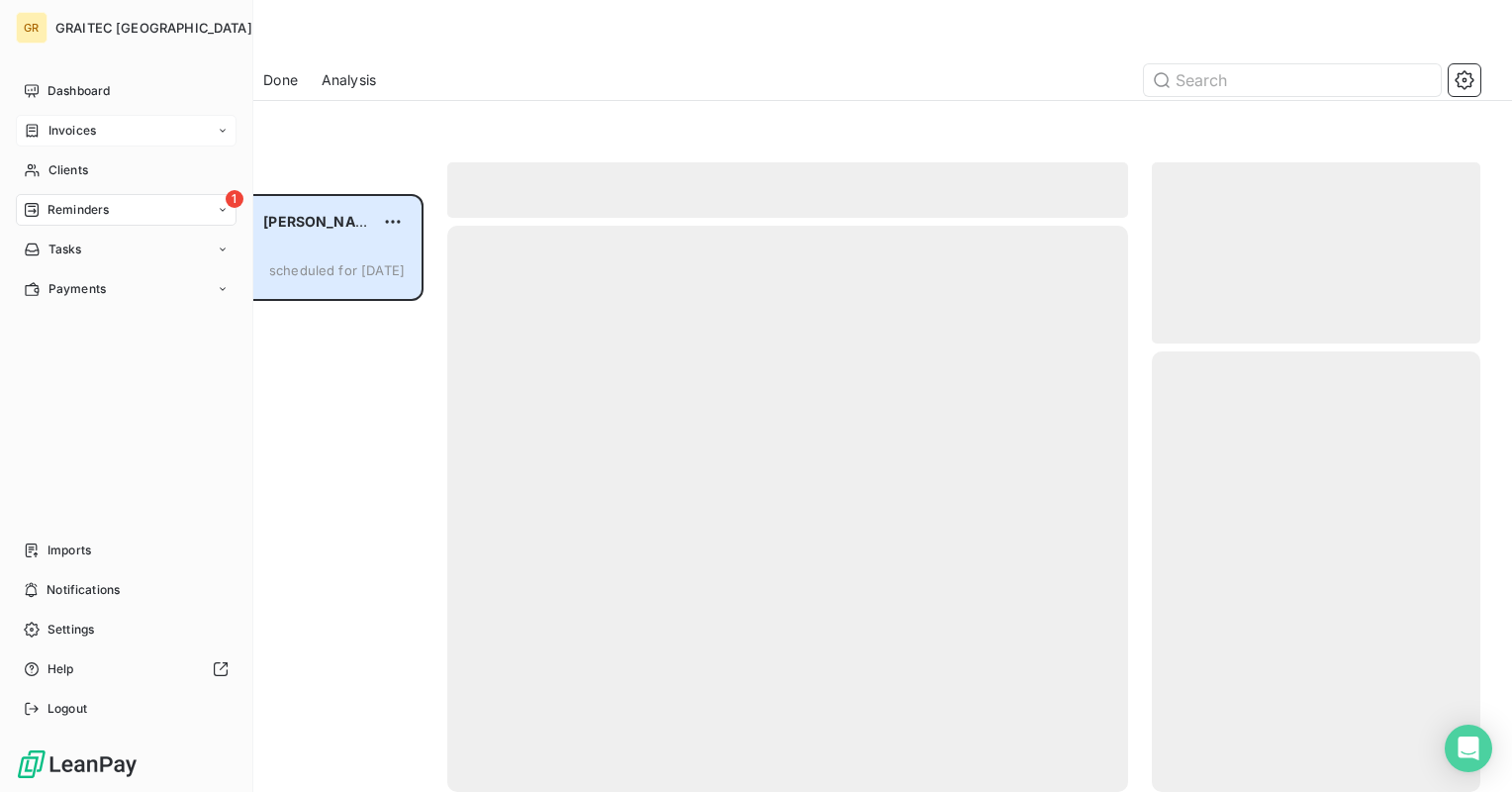 click on "Invoices" at bounding box center [72, 131] 